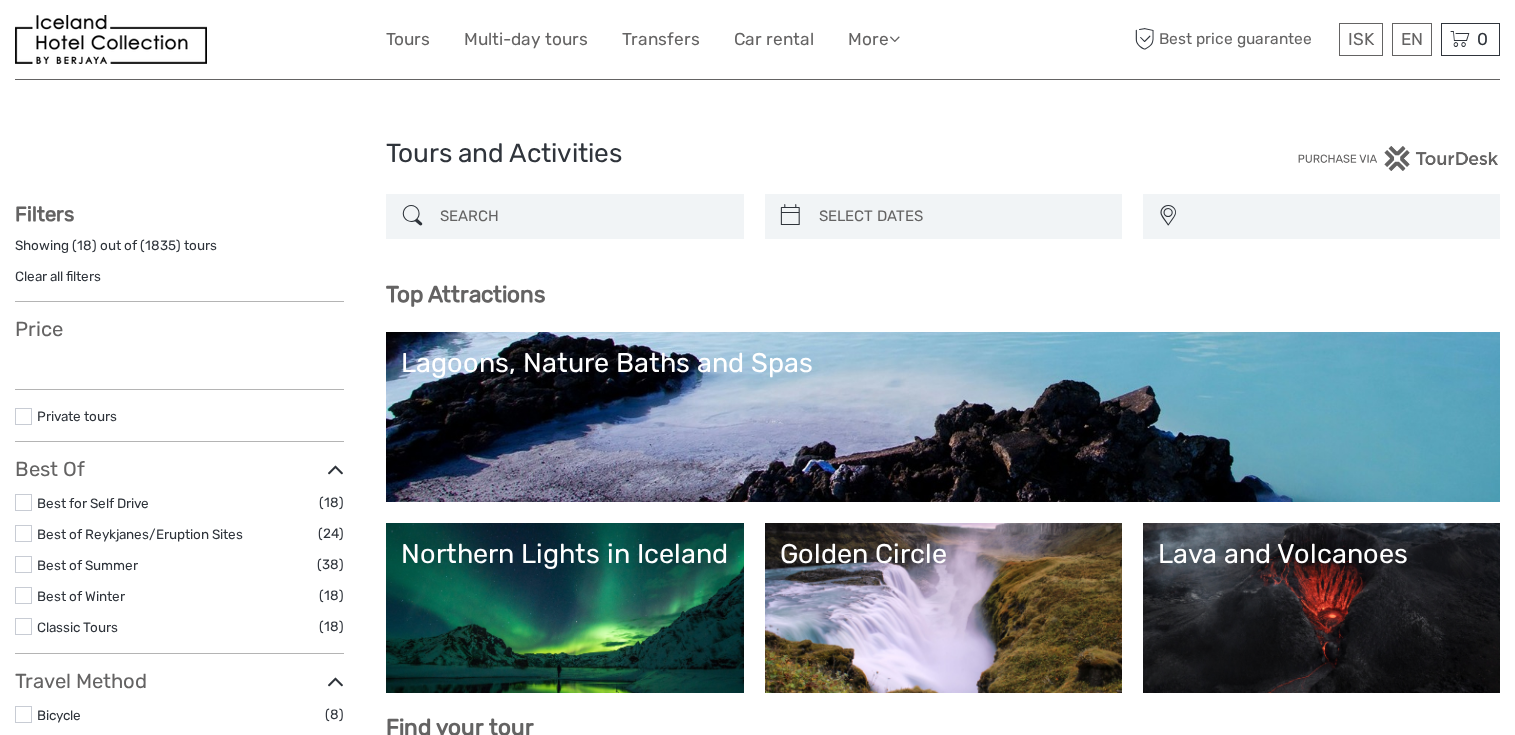 select 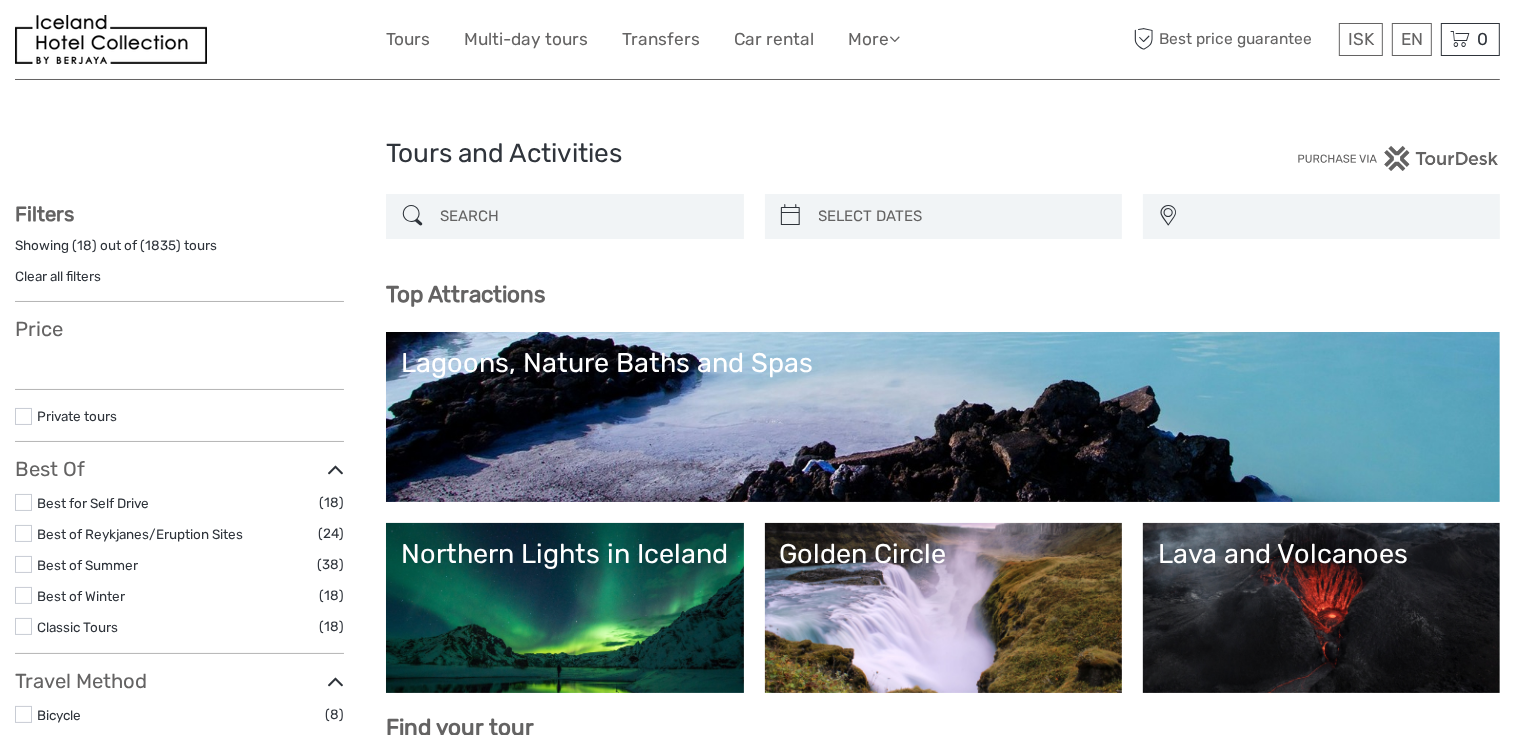 scroll, scrollTop: 0, scrollLeft: 0, axis: both 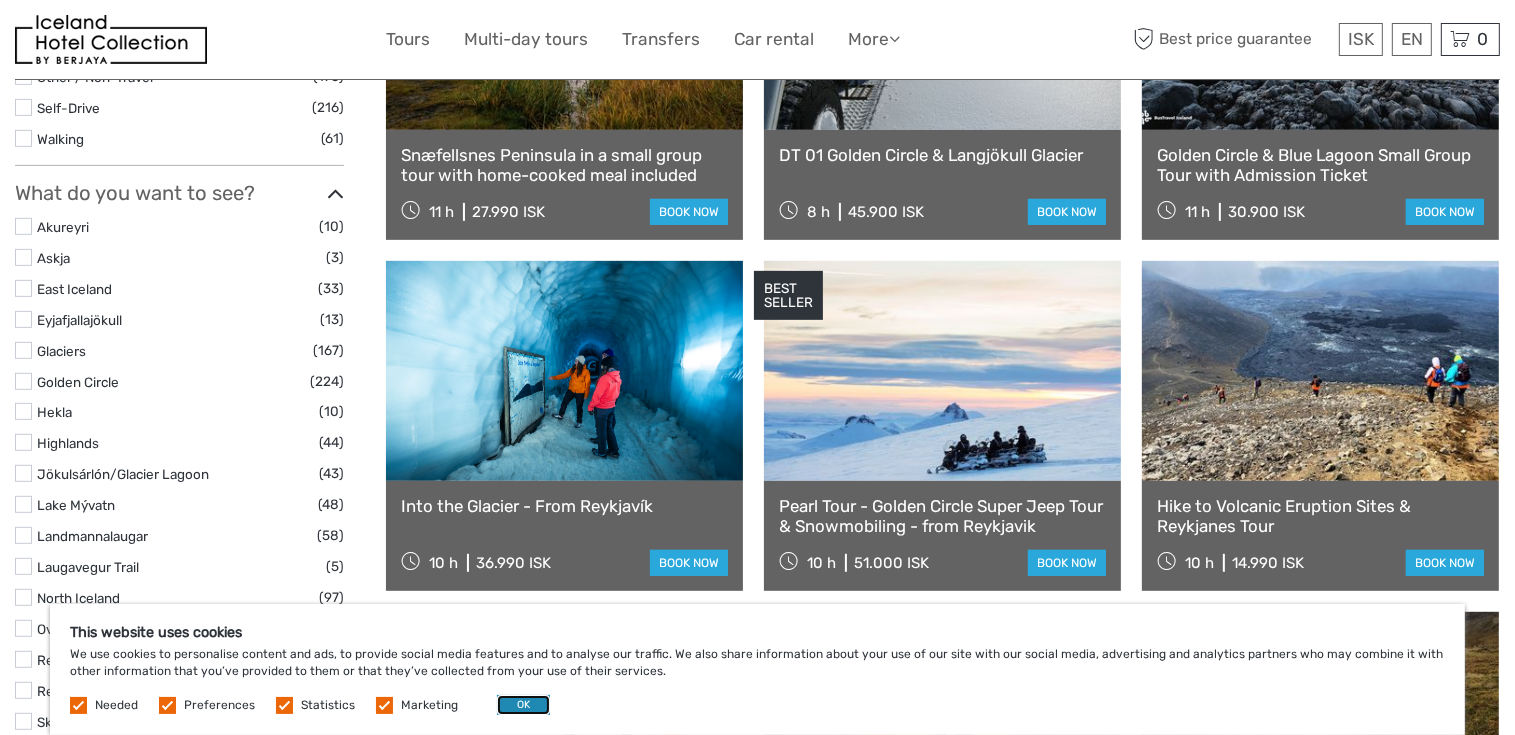 click on "OK" at bounding box center [523, 705] 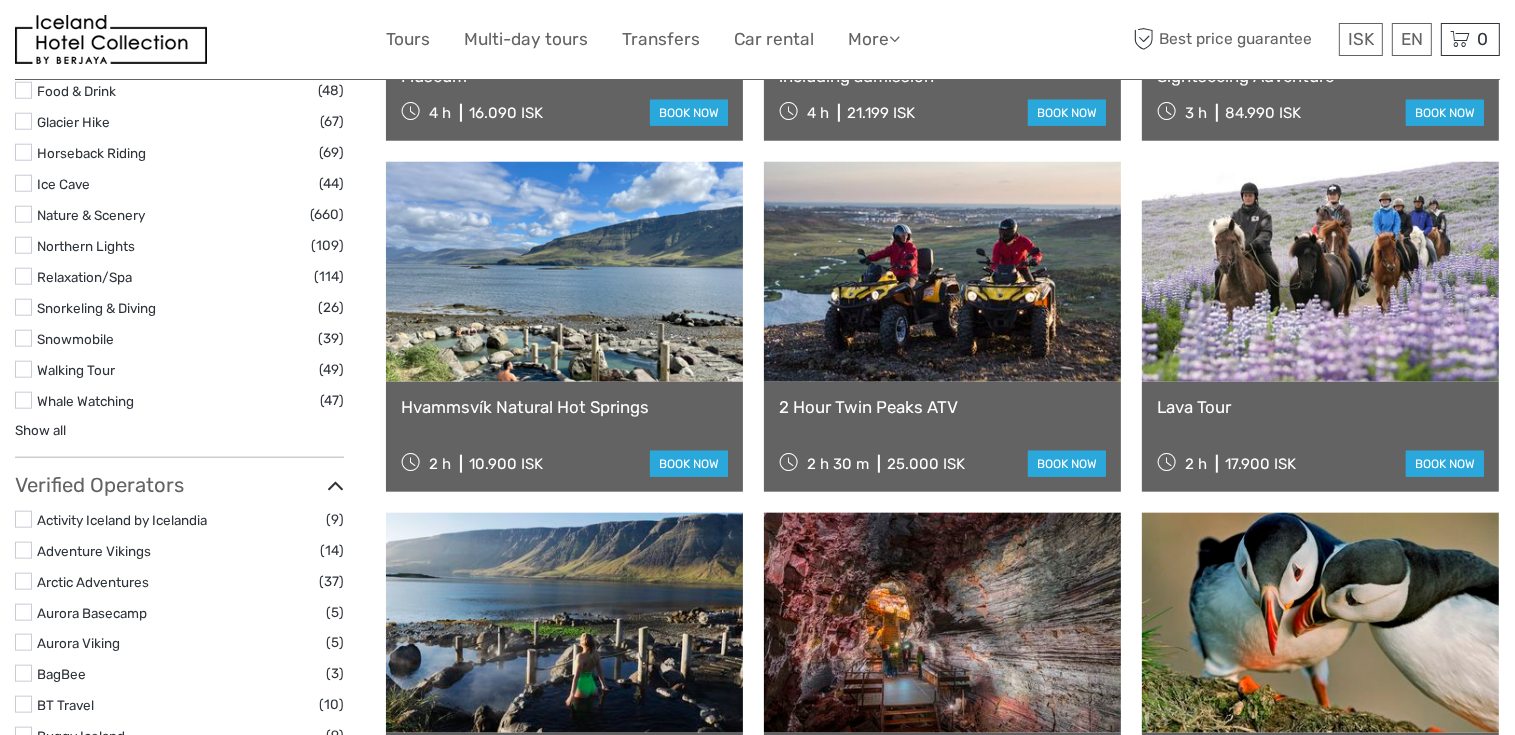 scroll, scrollTop: 2027, scrollLeft: 0, axis: vertical 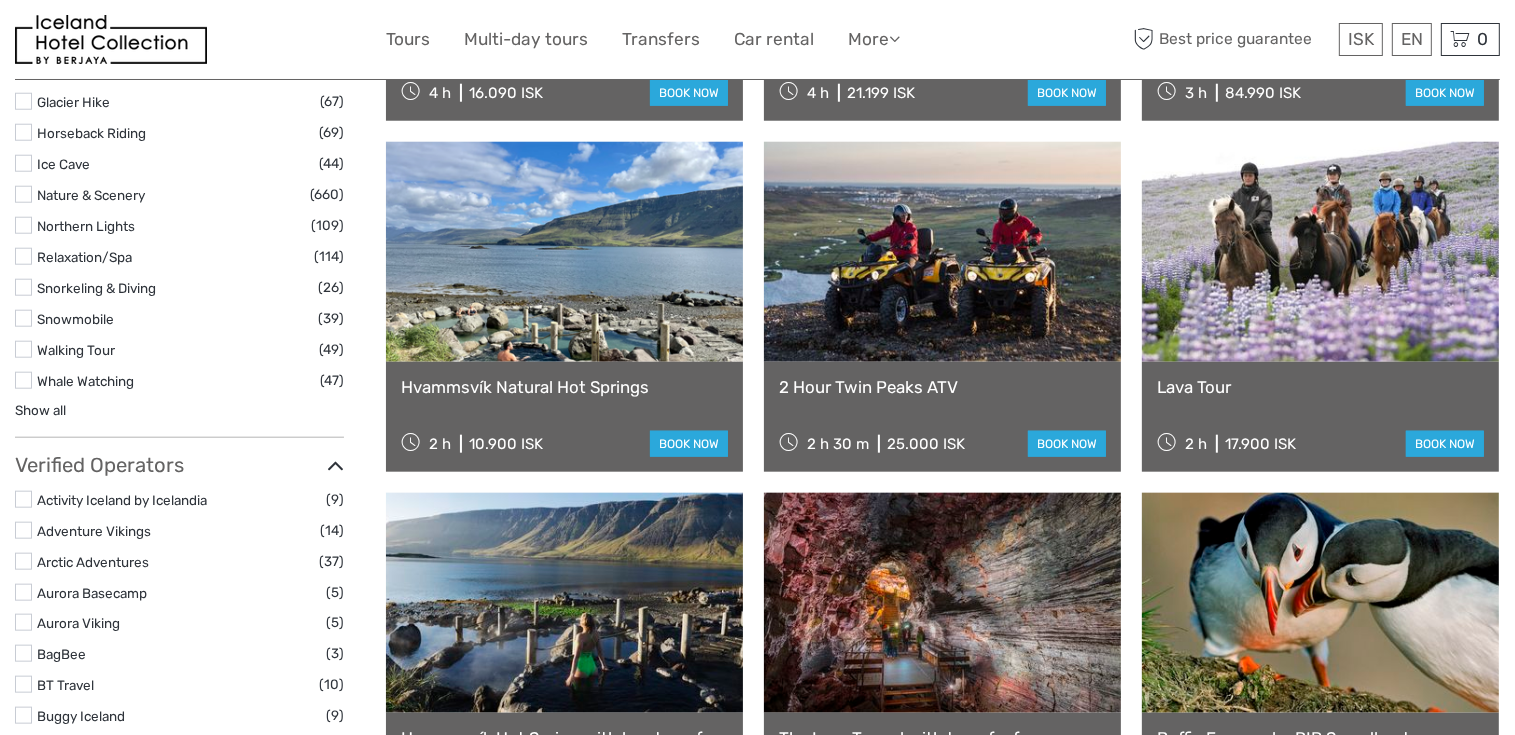click at bounding box center (23, 318) 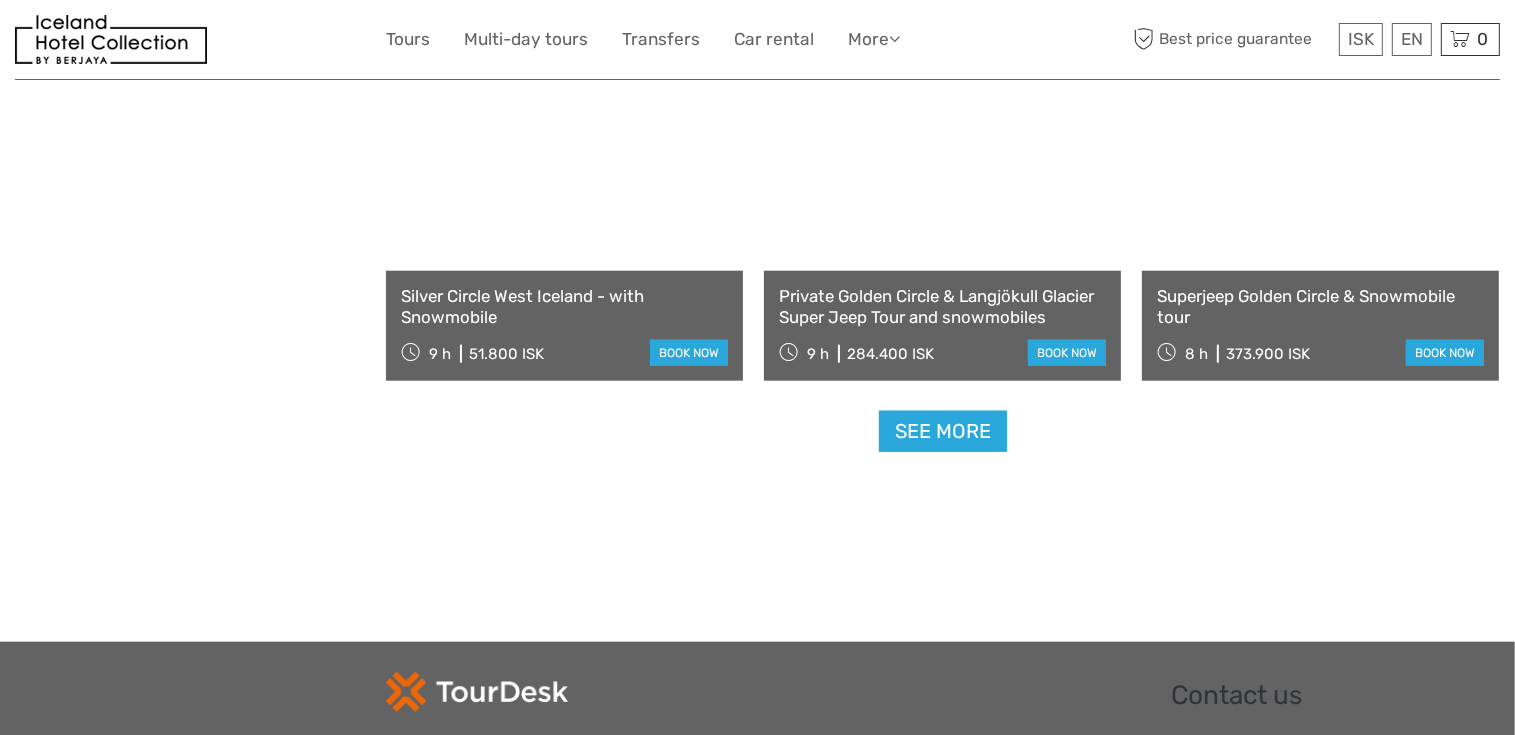 scroll, scrollTop: 113, scrollLeft: 0, axis: vertical 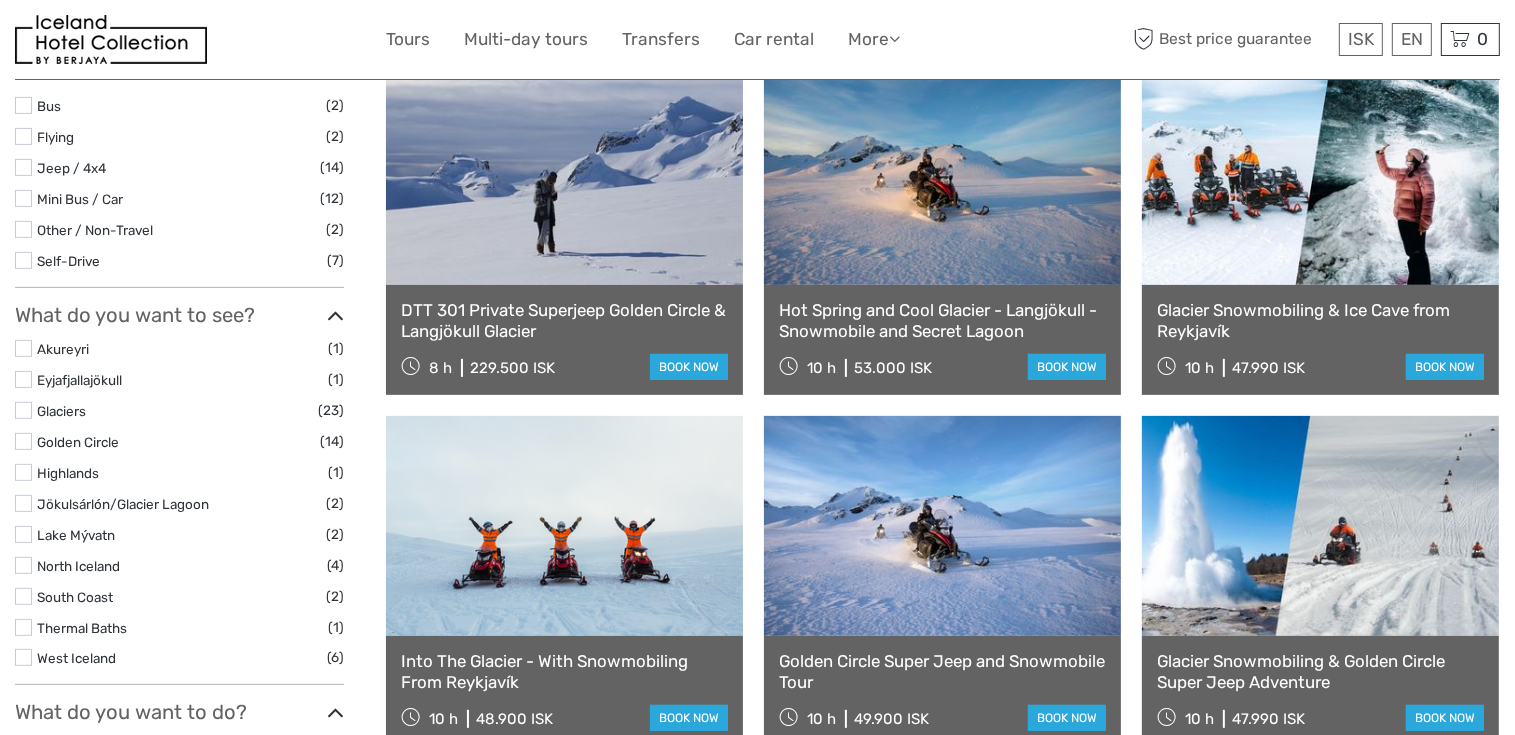 click on "Glacier Snowmobiling & Ice Cave from Reykjavík" at bounding box center (1320, 320) 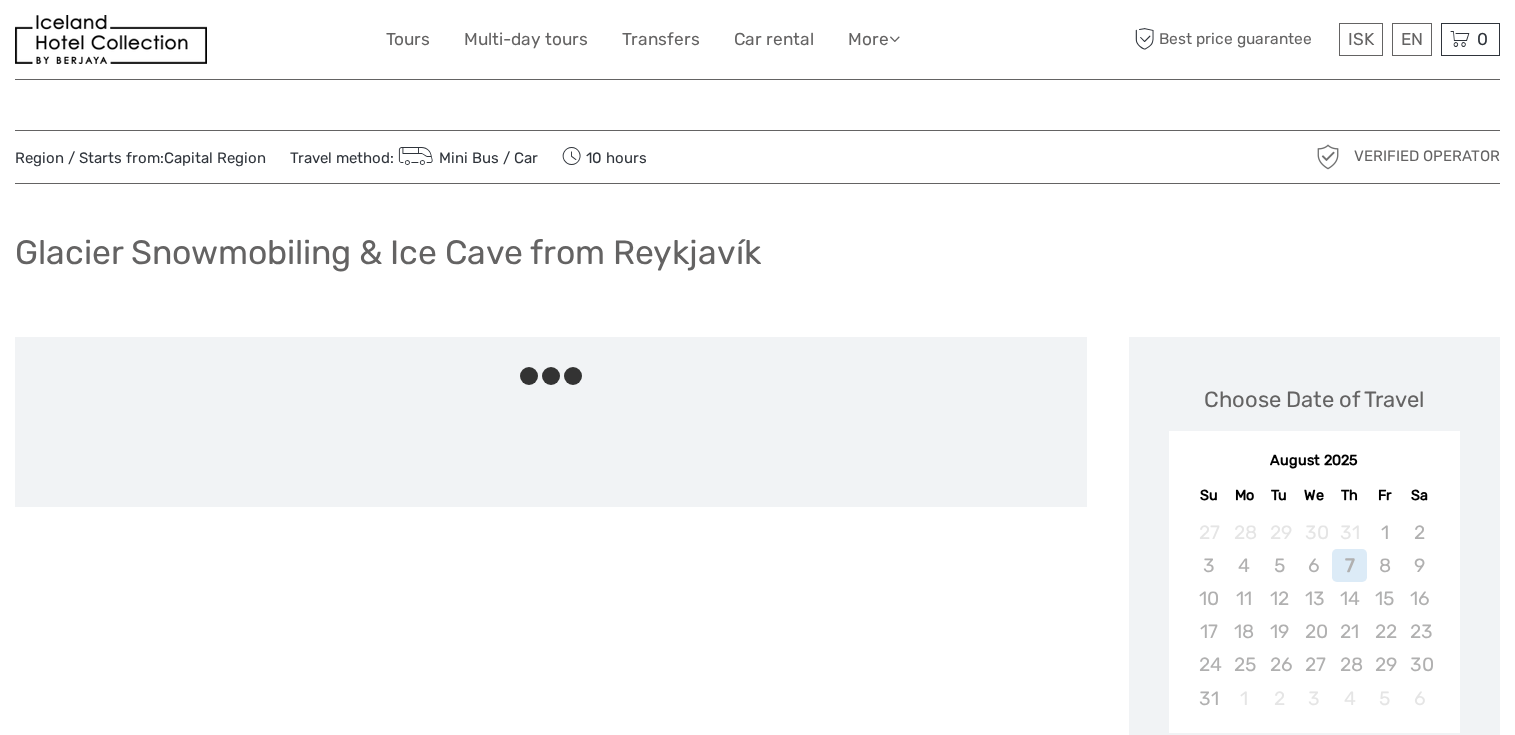 scroll, scrollTop: 0, scrollLeft: 0, axis: both 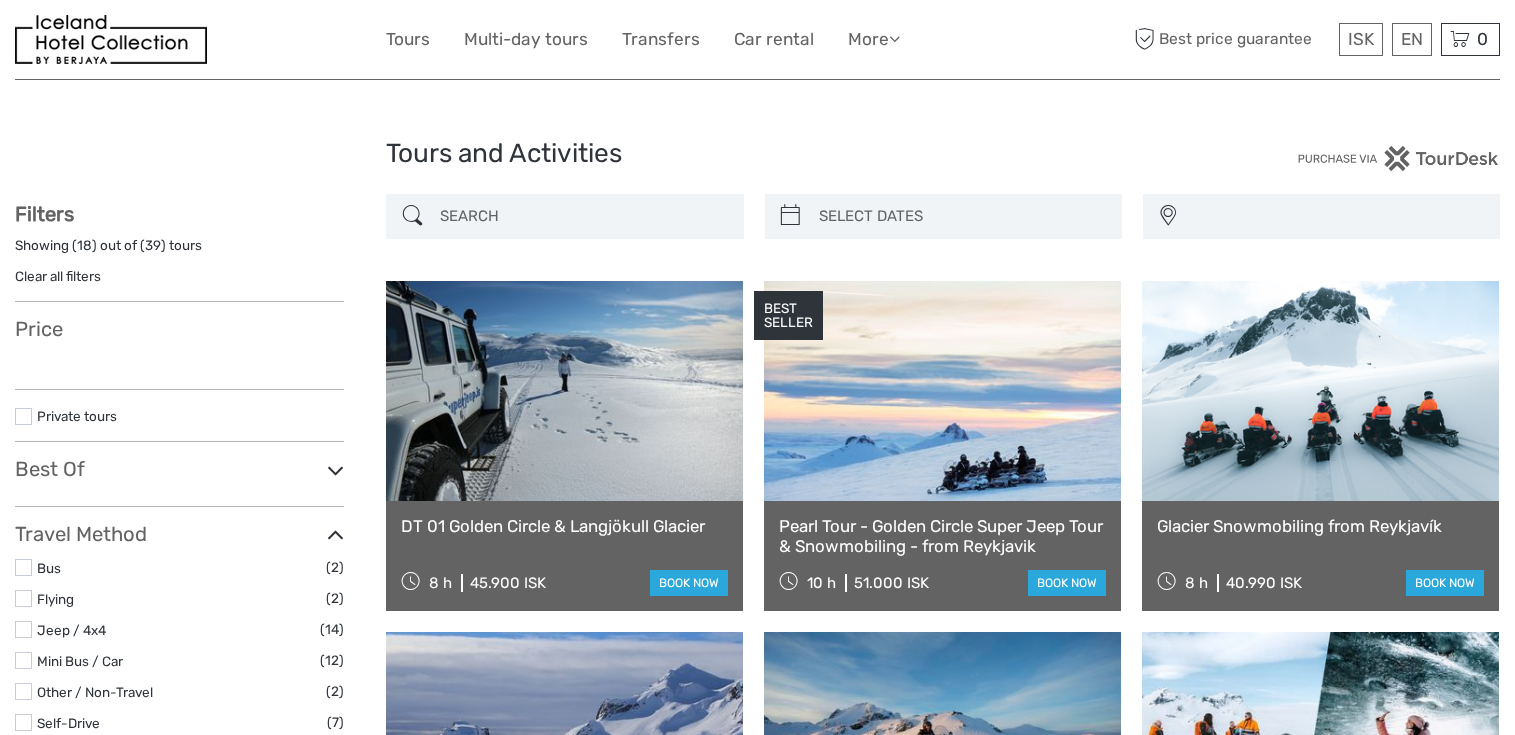 select 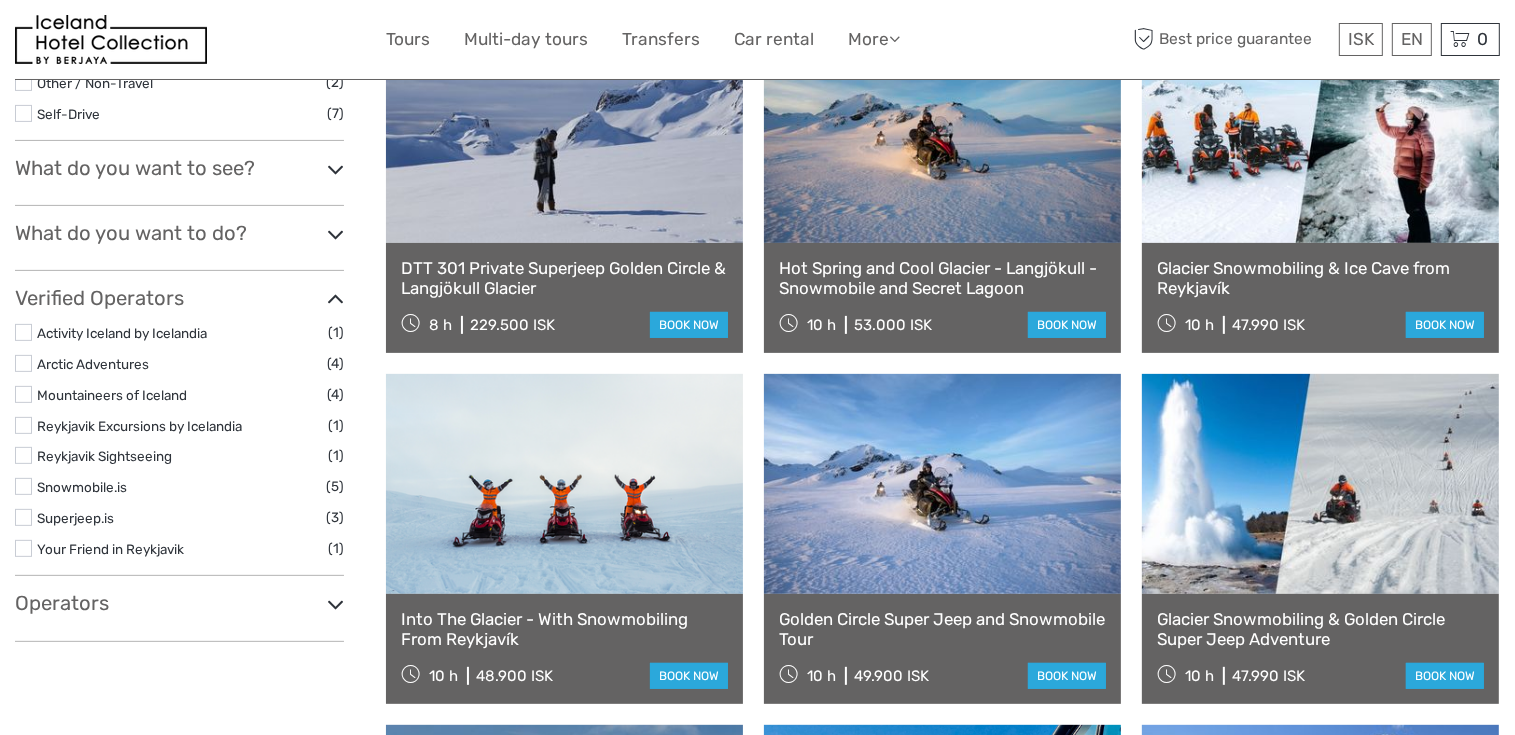 select 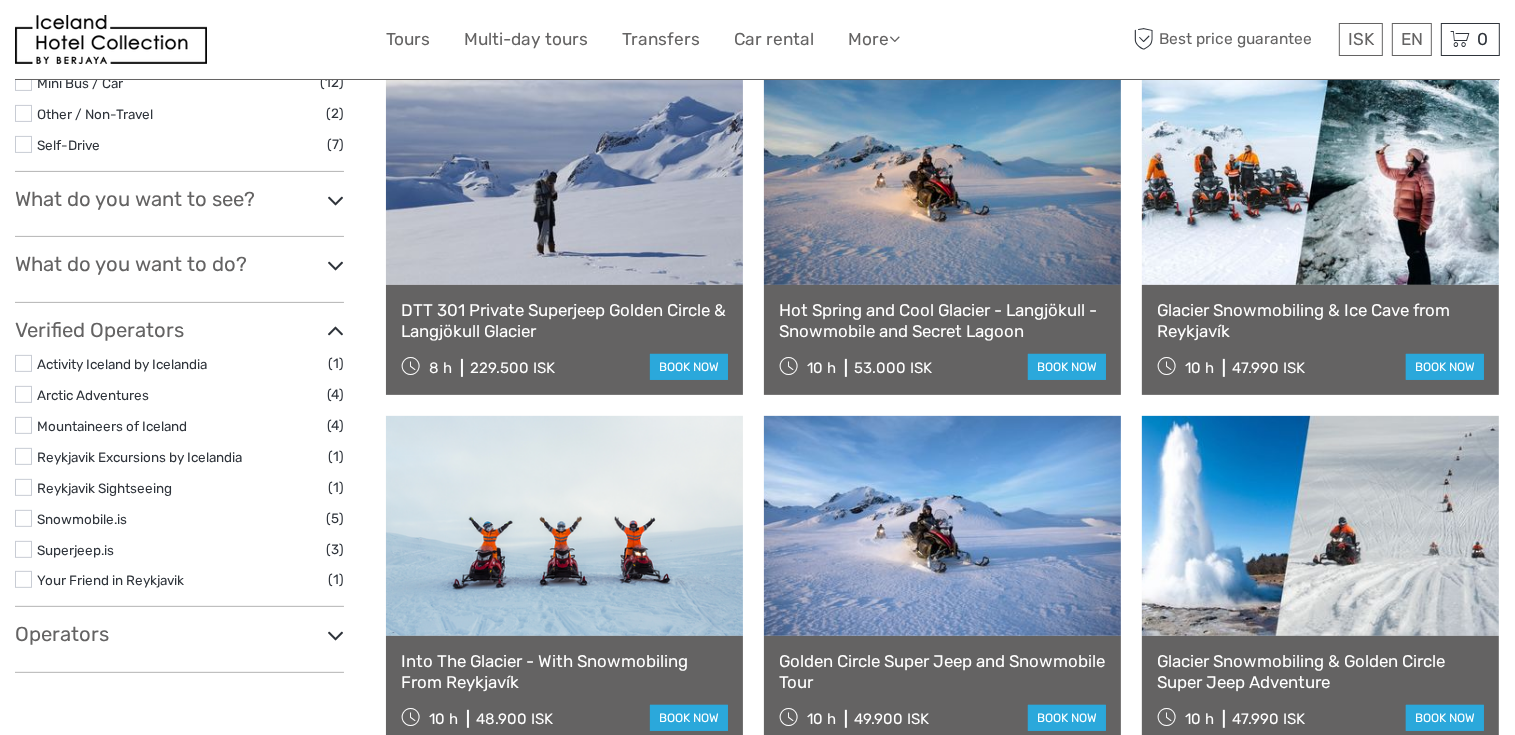 scroll, scrollTop: 0, scrollLeft: 0, axis: both 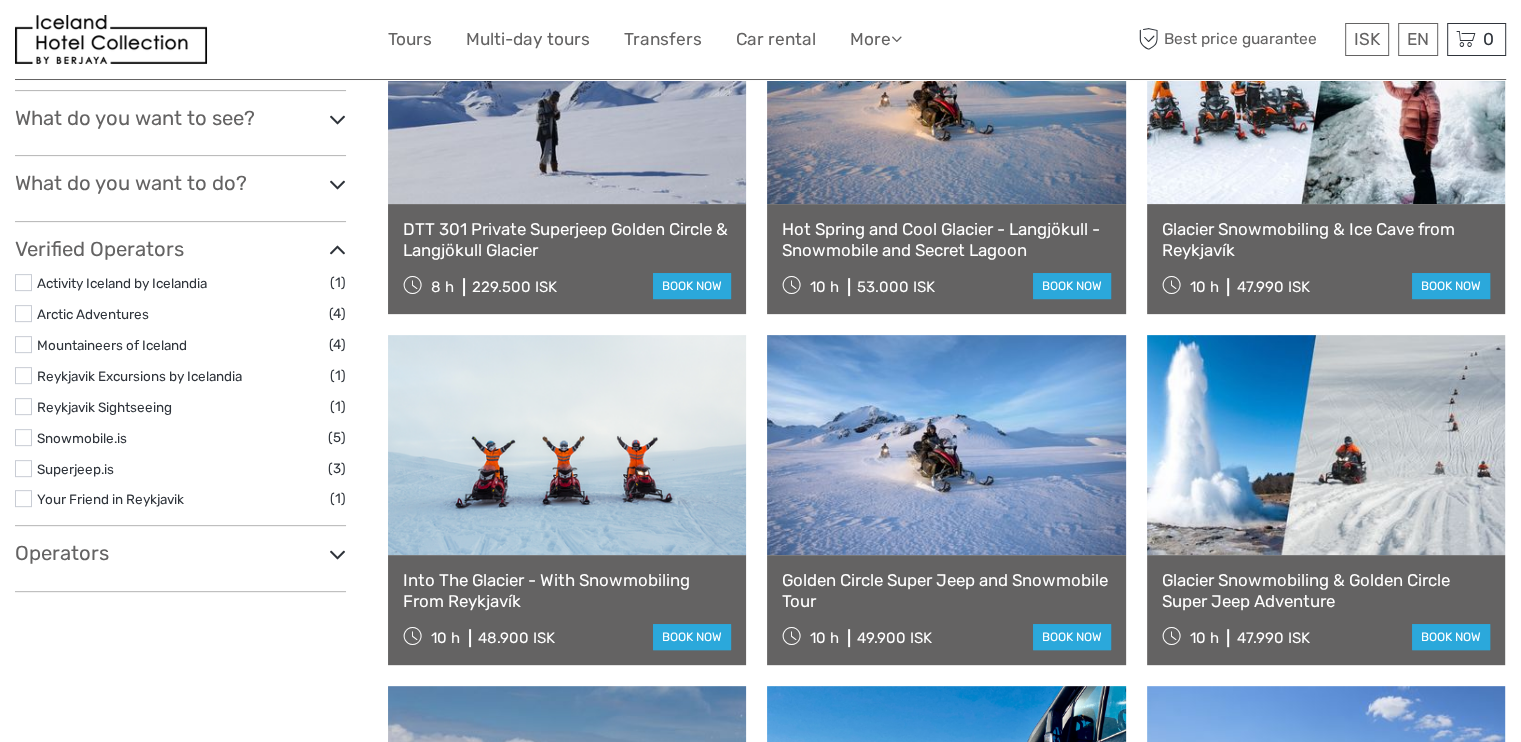 click on "Glacier Snowmobiling & Ice Cave from Reykjavík" at bounding box center (1326, 239) 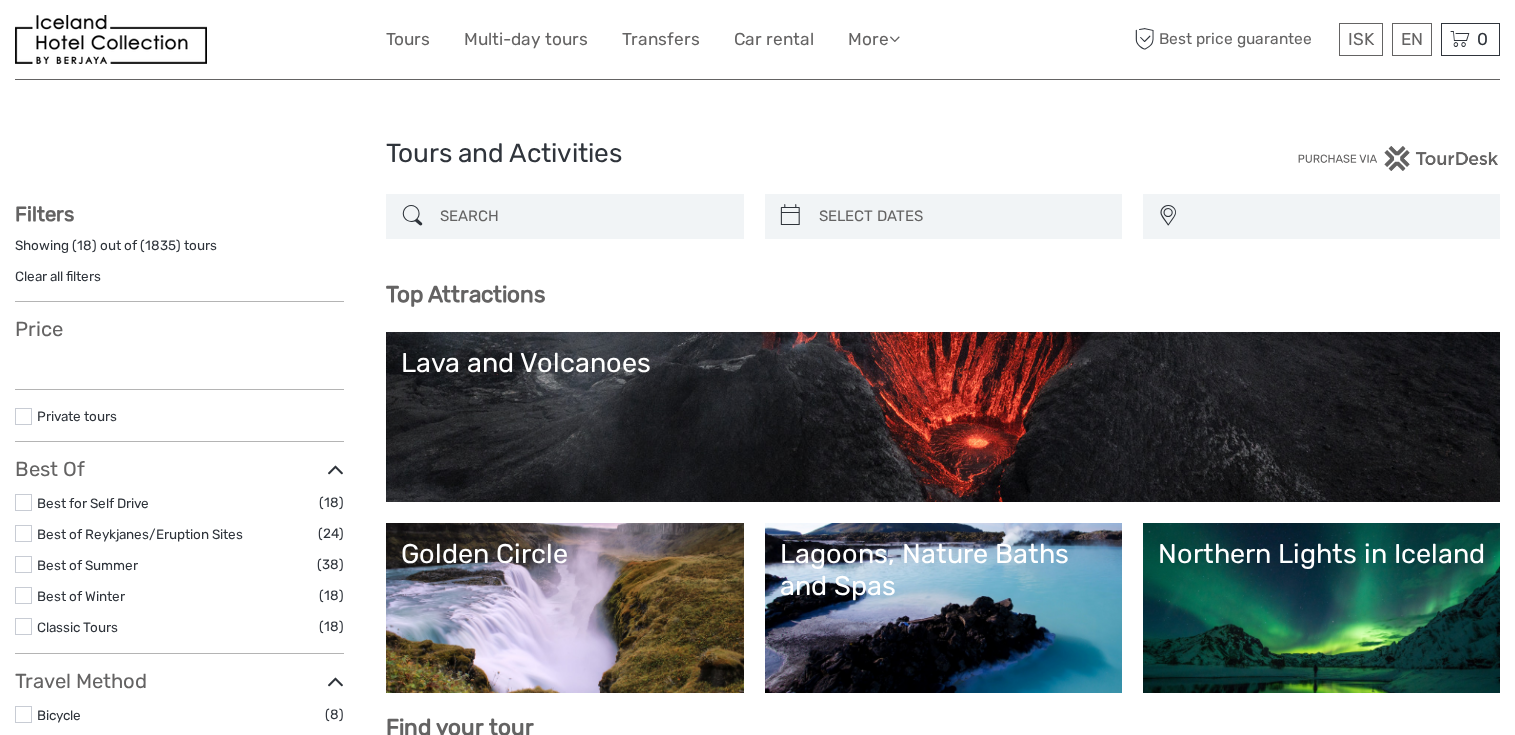 select 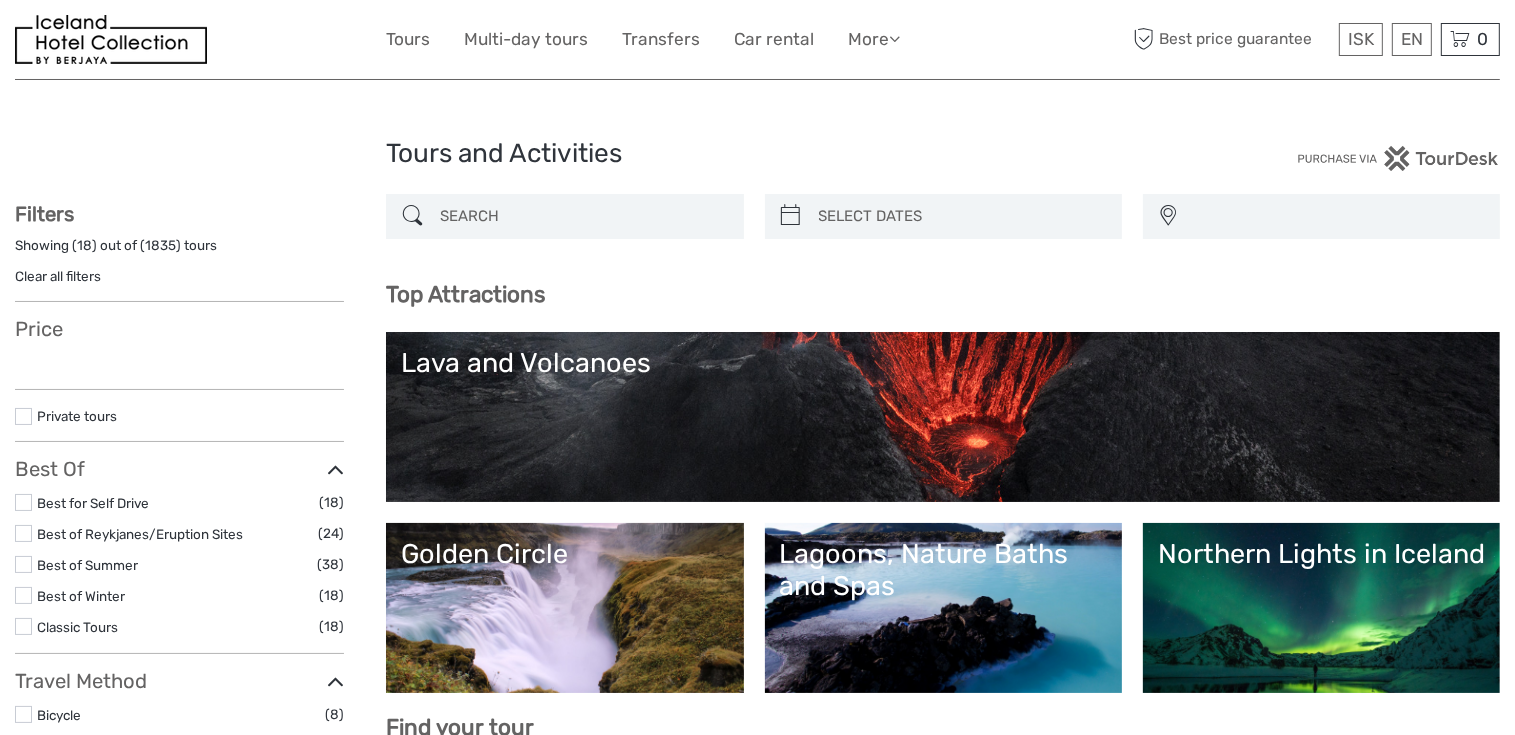 select 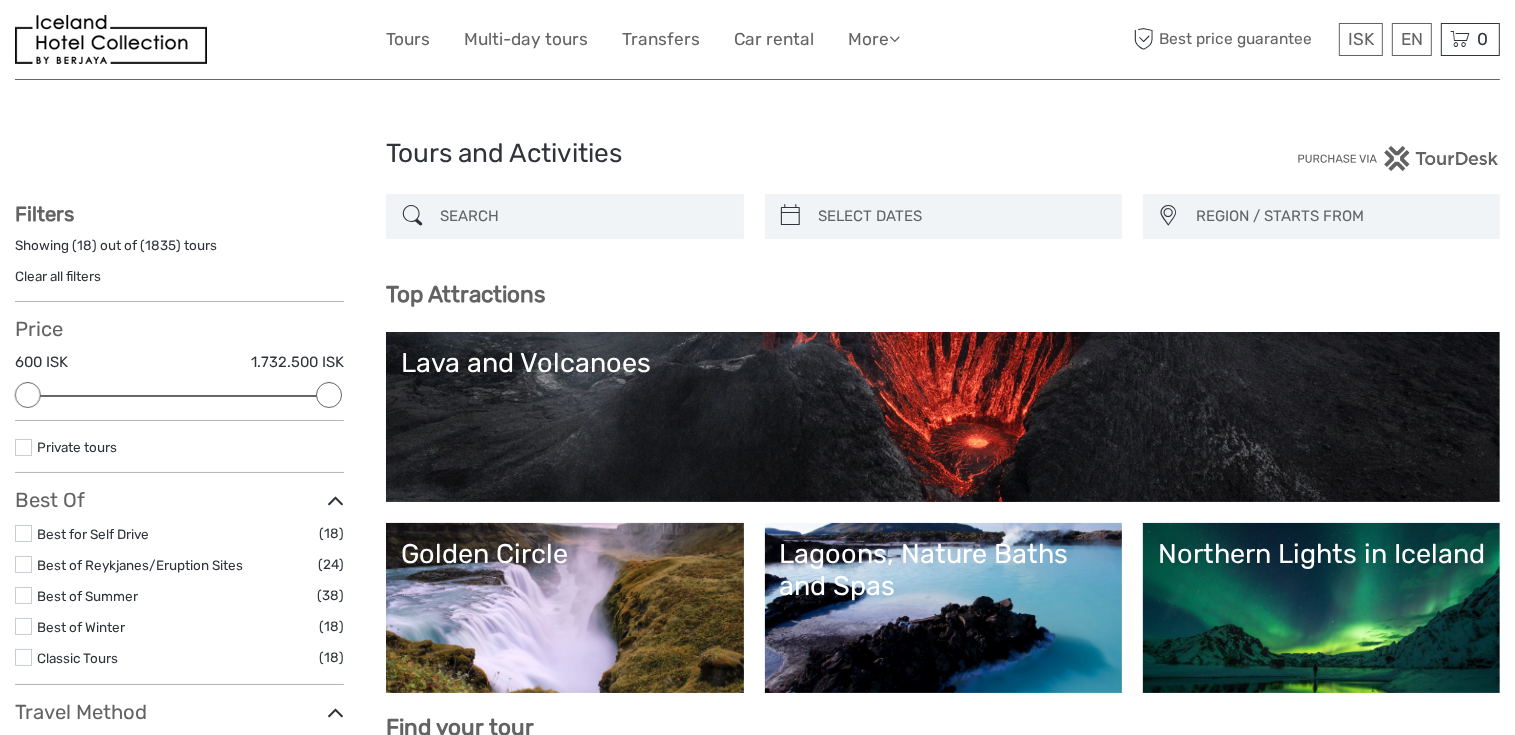 scroll, scrollTop: 0, scrollLeft: 0, axis: both 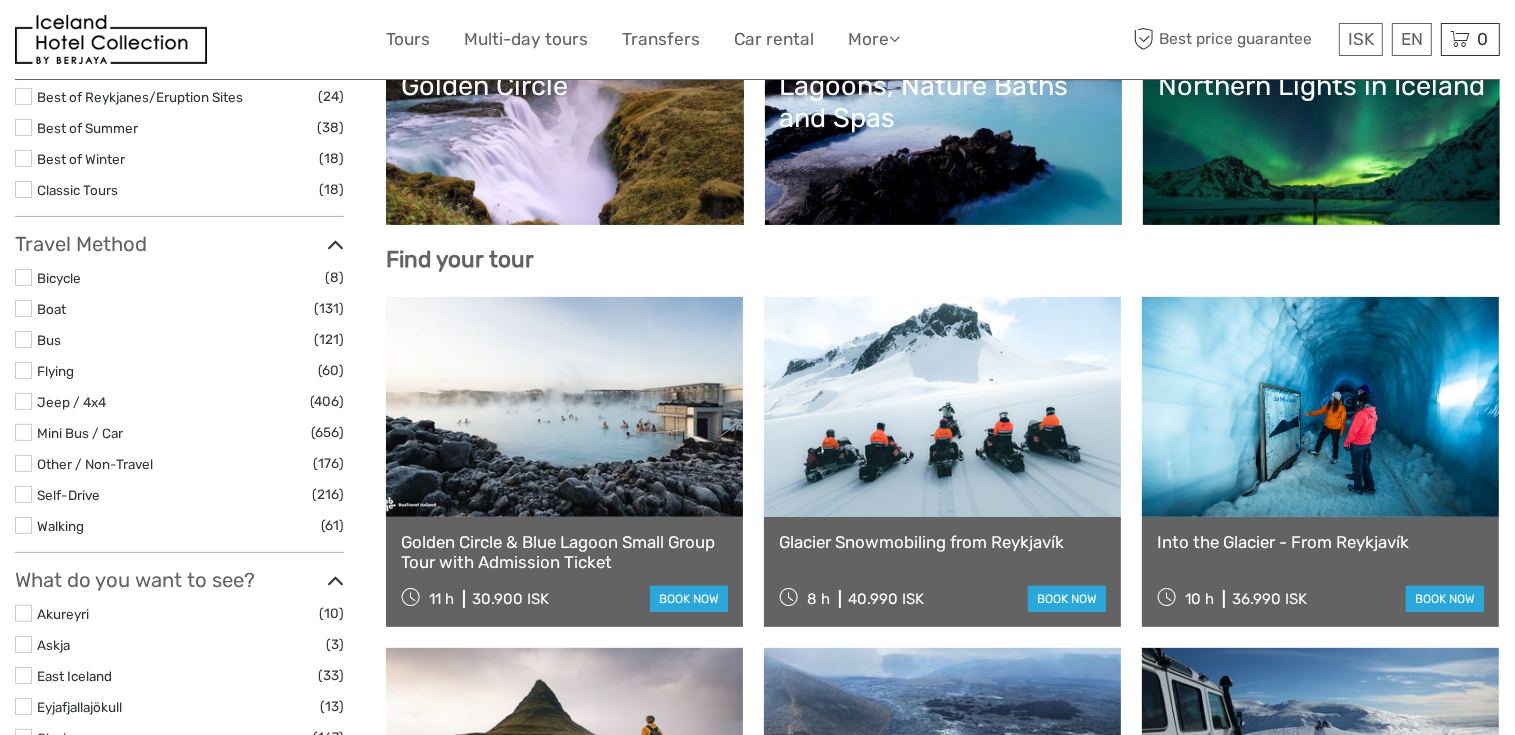 click on "Northern Lights in Iceland" at bounding box center (1321, 140) 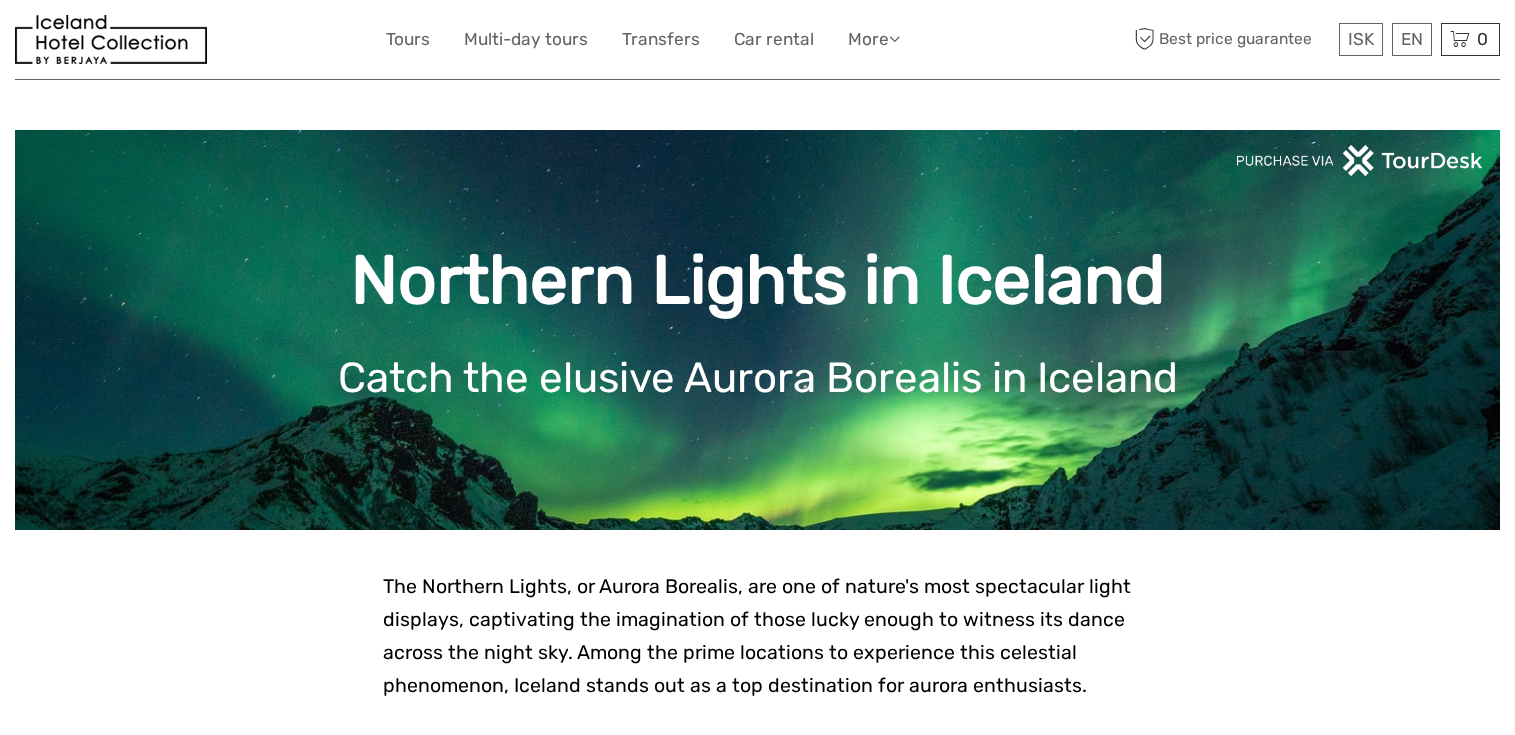 scroll, scrollTop: 0, scrollLeft: 0, axis: both 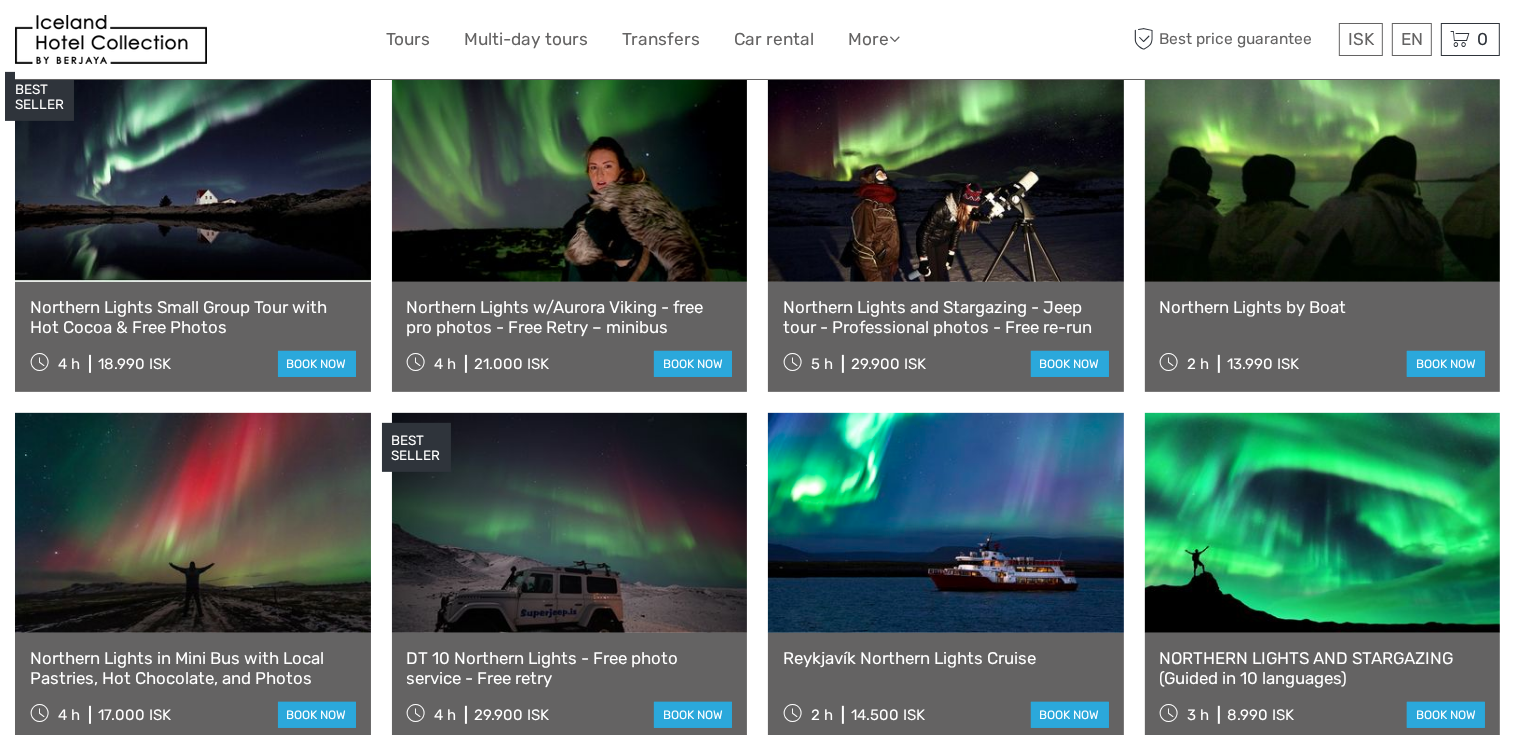 click on "Northern Lights by Boat" at bounding box center [1323, 307] 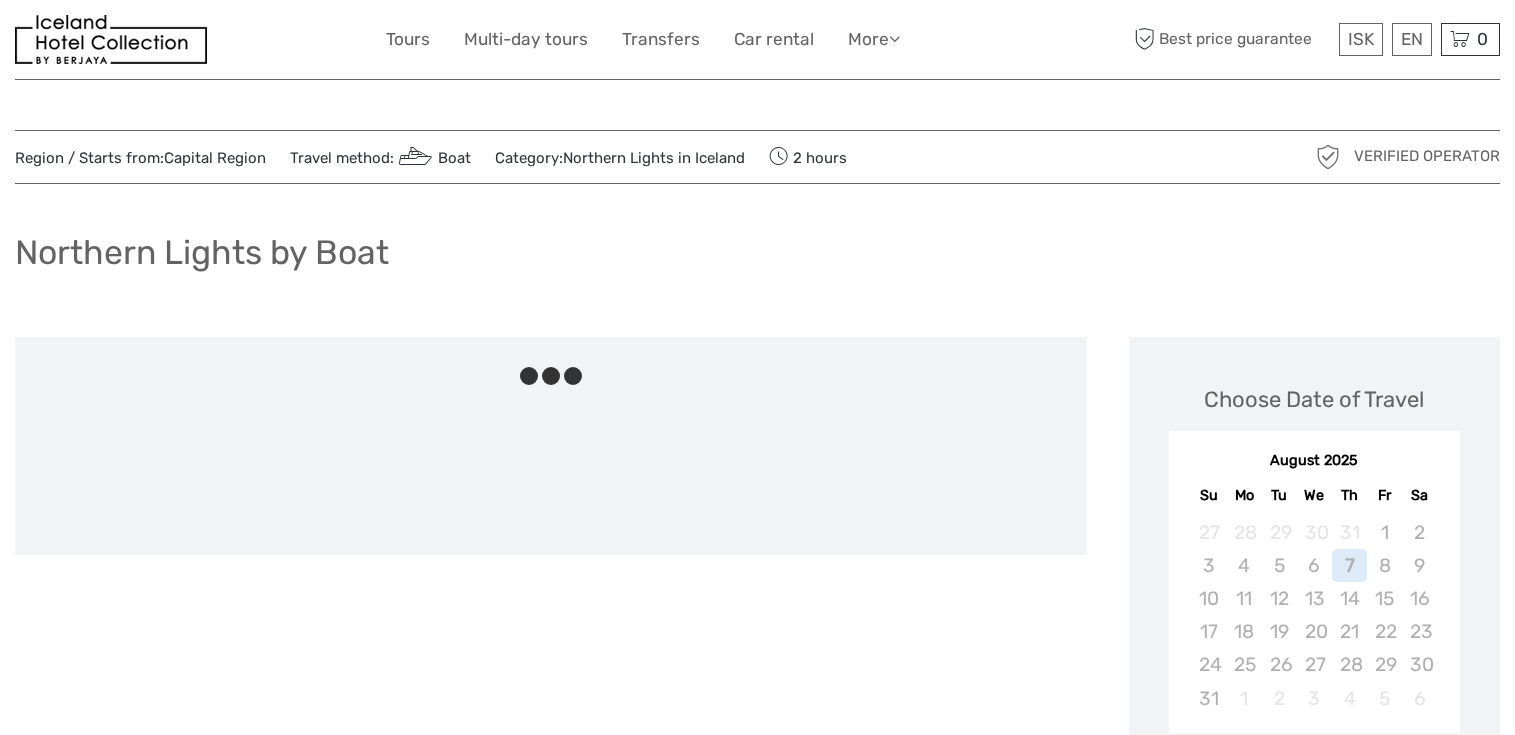 scroll, scrollTop: 0, scrollLeft: 0, axis: both 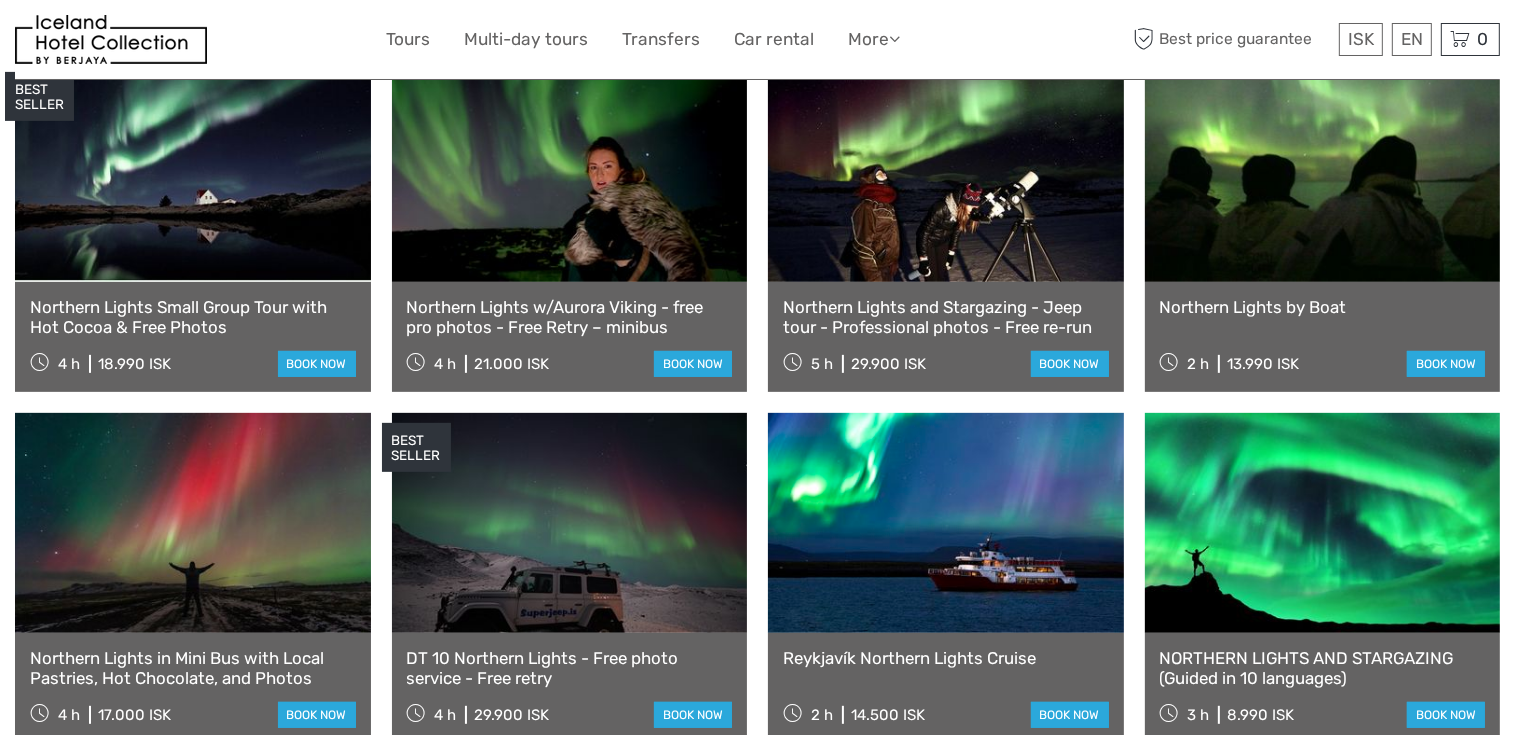 click on "Reykjavík Northern Lights Cruise" at bounding box center [946, 658] 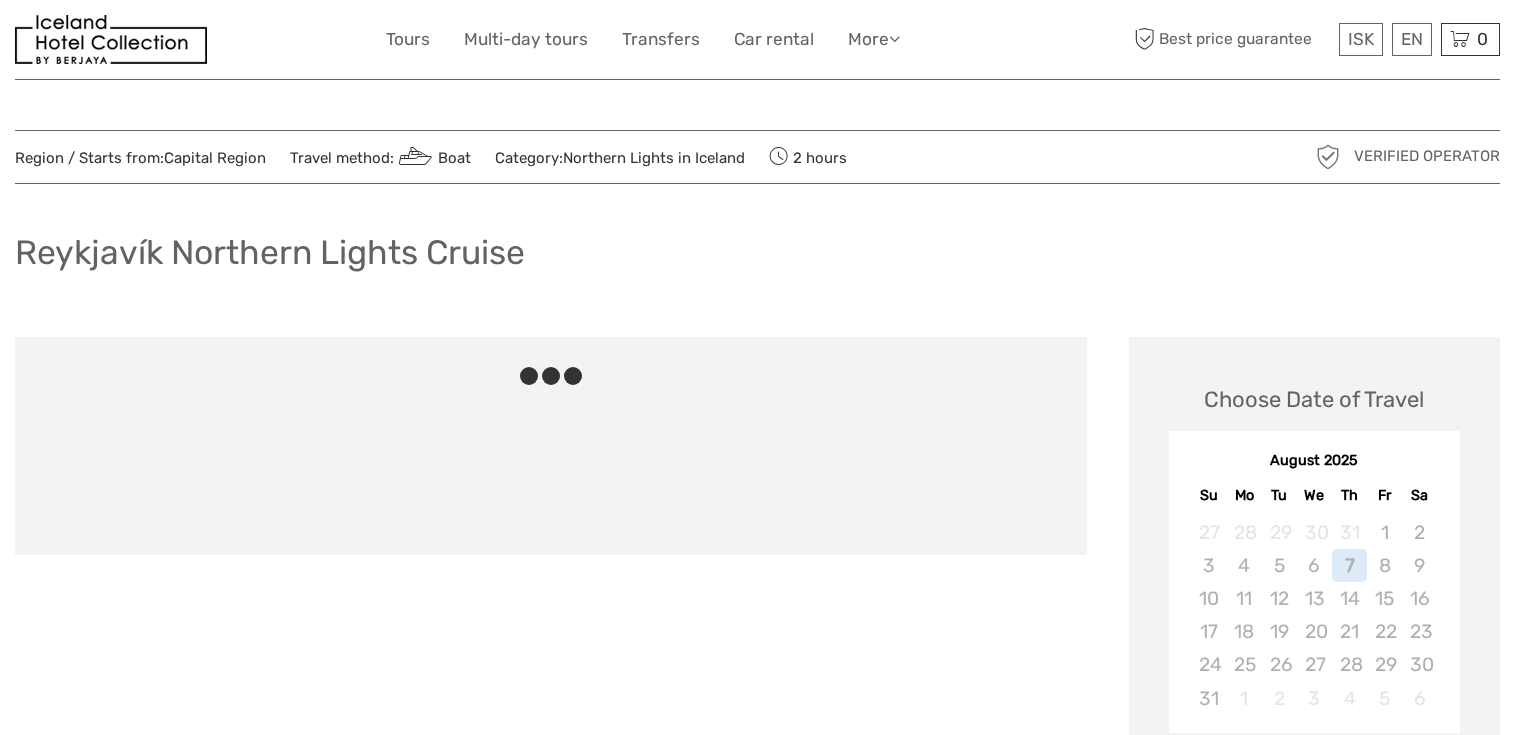scroll, scrollTop: 0, scrollLeft: 0, axis: both 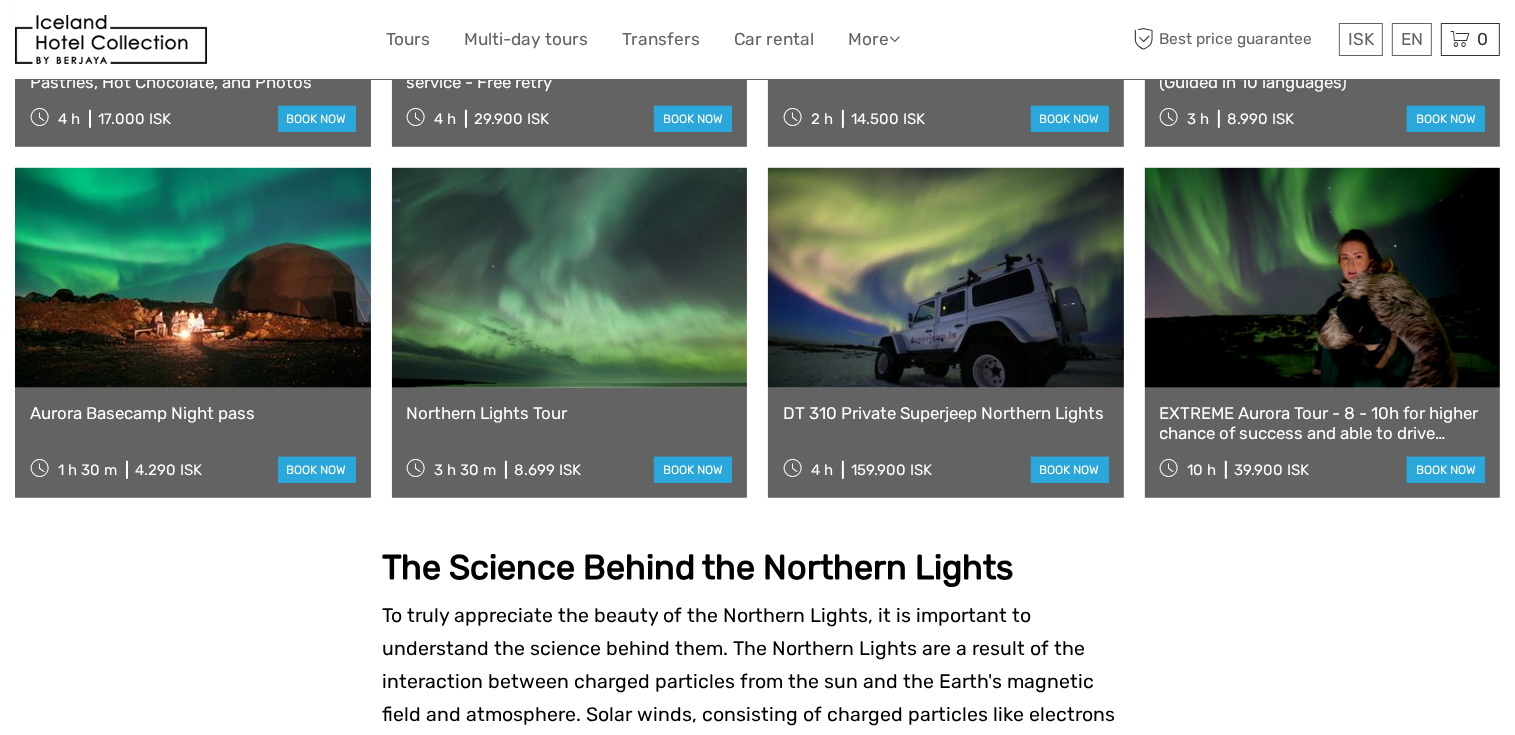 click on "Northern Lights Tour" at bounding box center [570, 413] 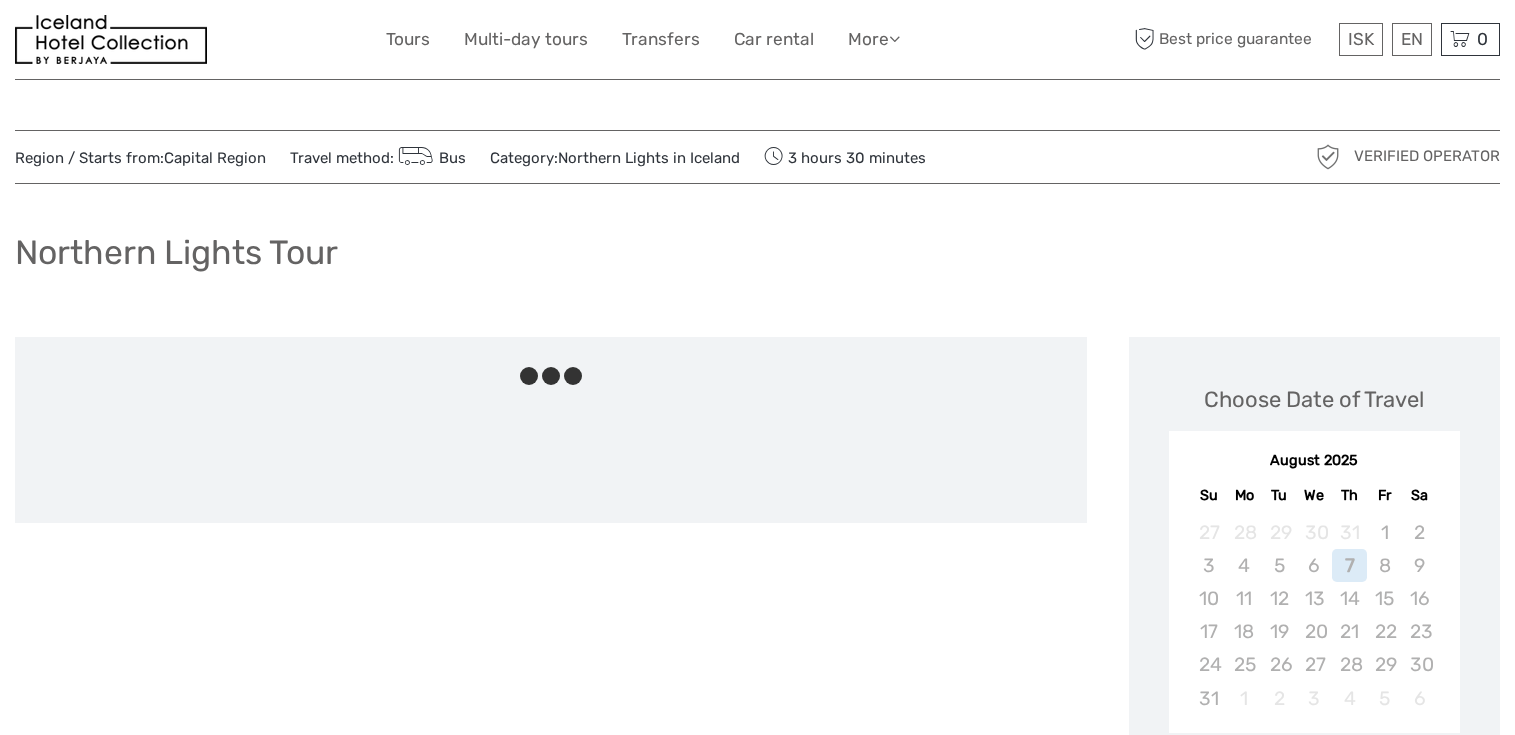 scroll, scrollTop: 0, scrollLeft: 0, axis: both 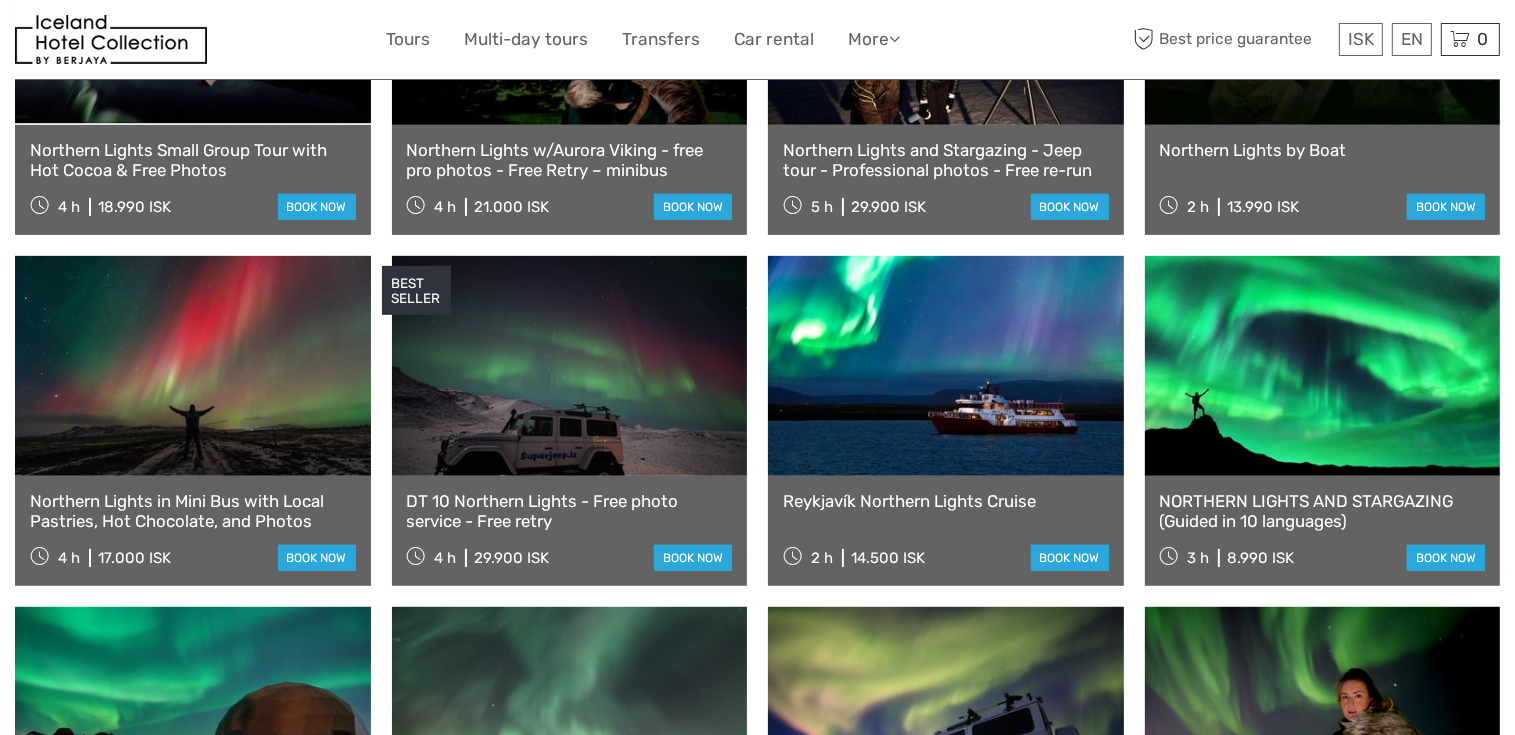 click on "NORTHERN LIGHTS AND STARGAZING (Guided in 10 languages)" at bounding box center [1323, 511] 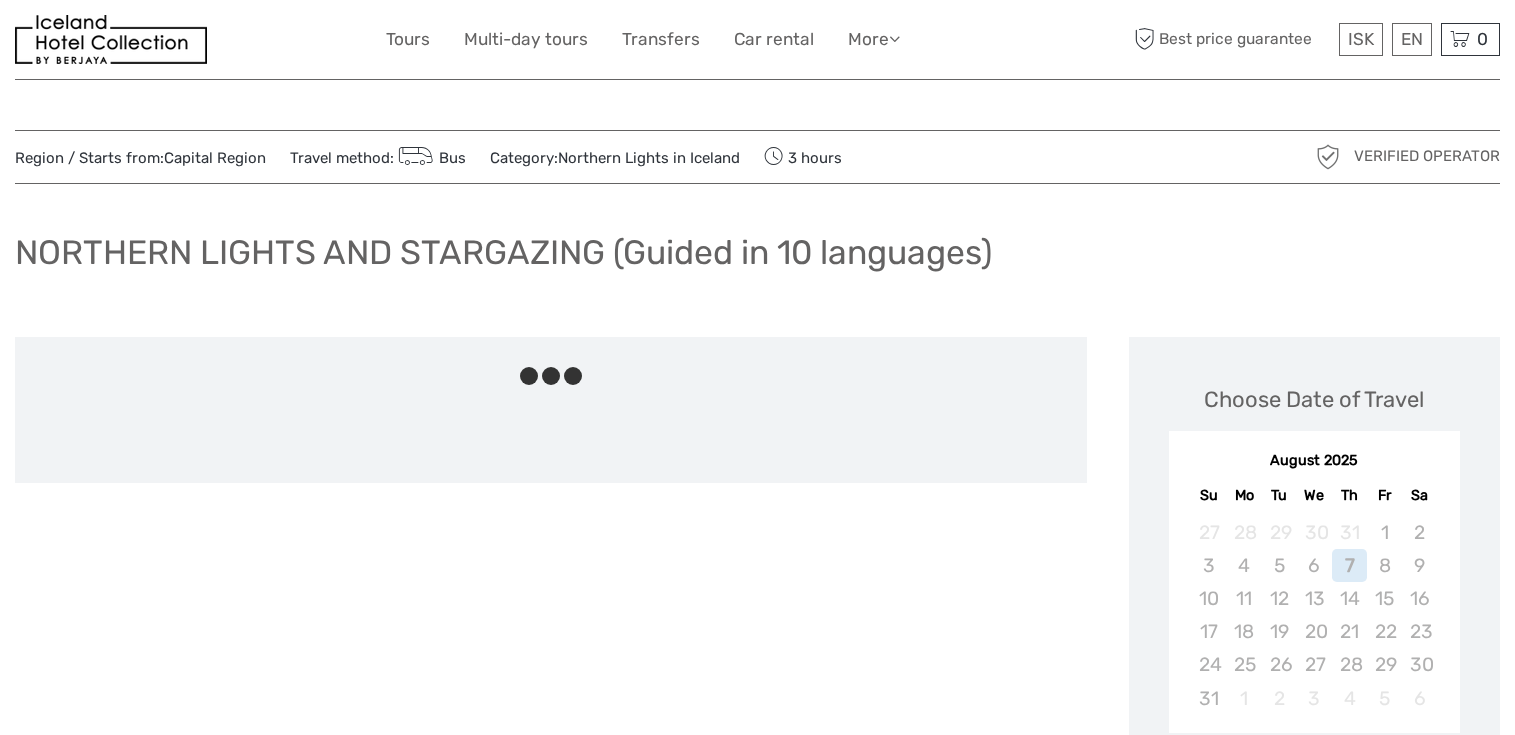 scroll, scrollTop: 0, scrollLeft: 0, axis: both 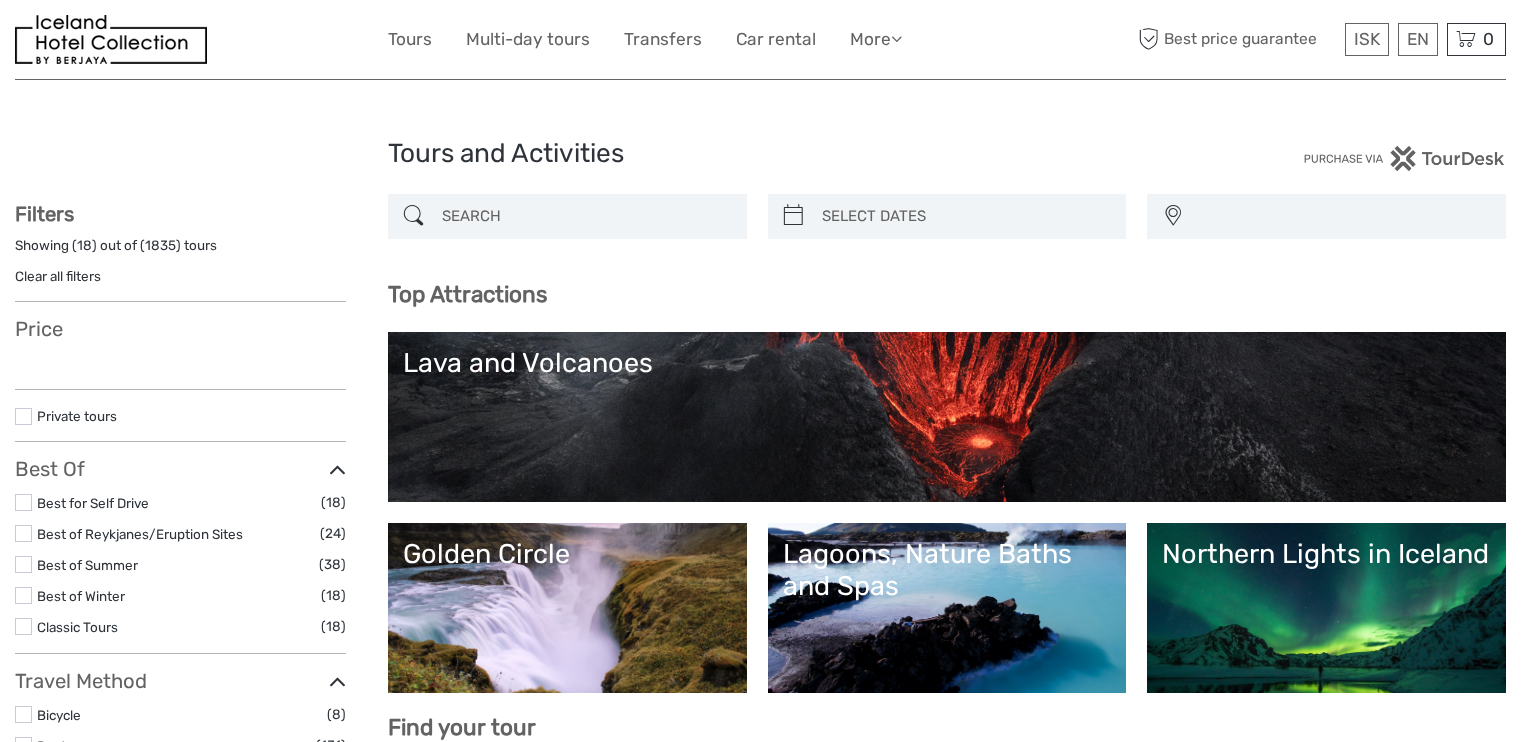 select 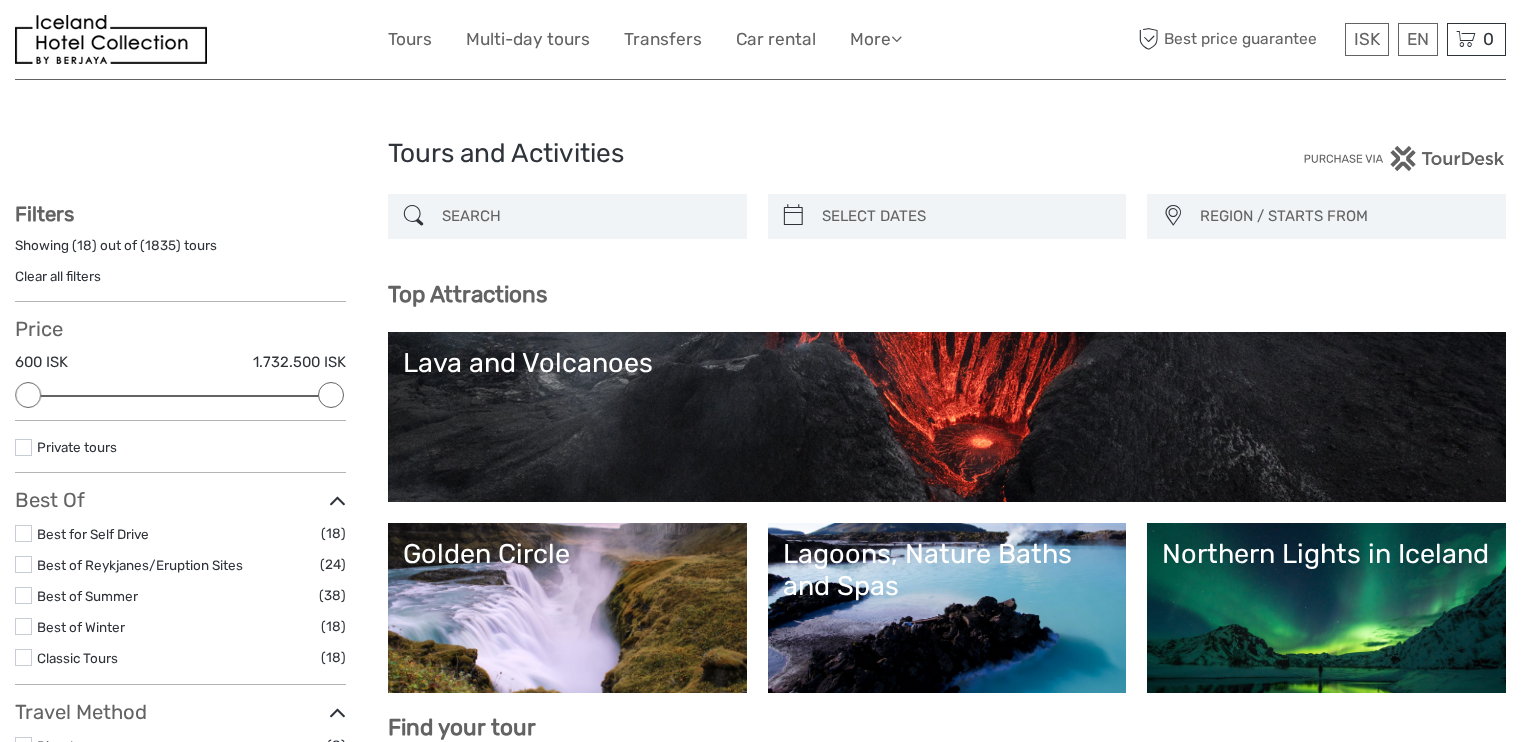 scroll, scrollTop: 468, scrollLeft: 0, axis: vertical 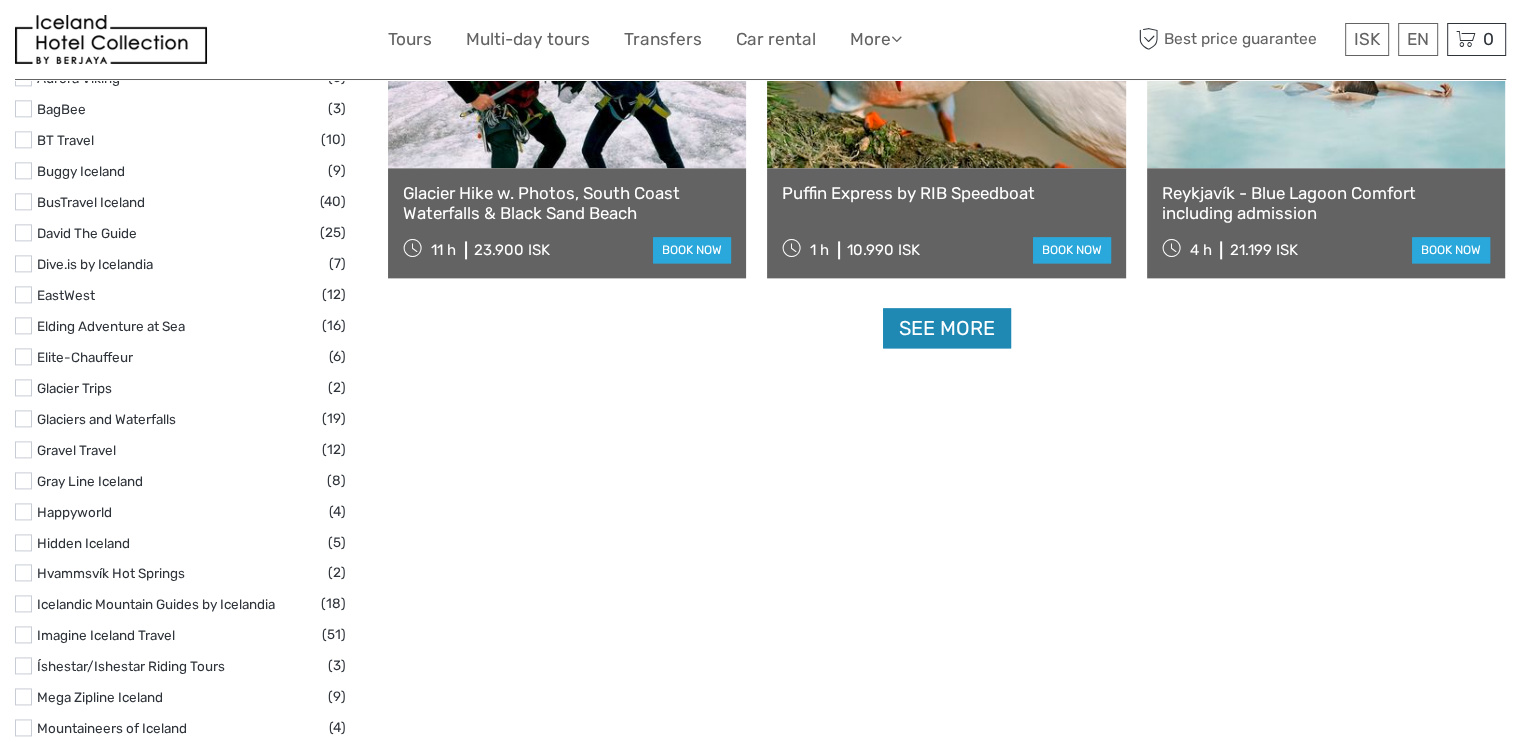 click on "See more" at bounding box center [947, 328] 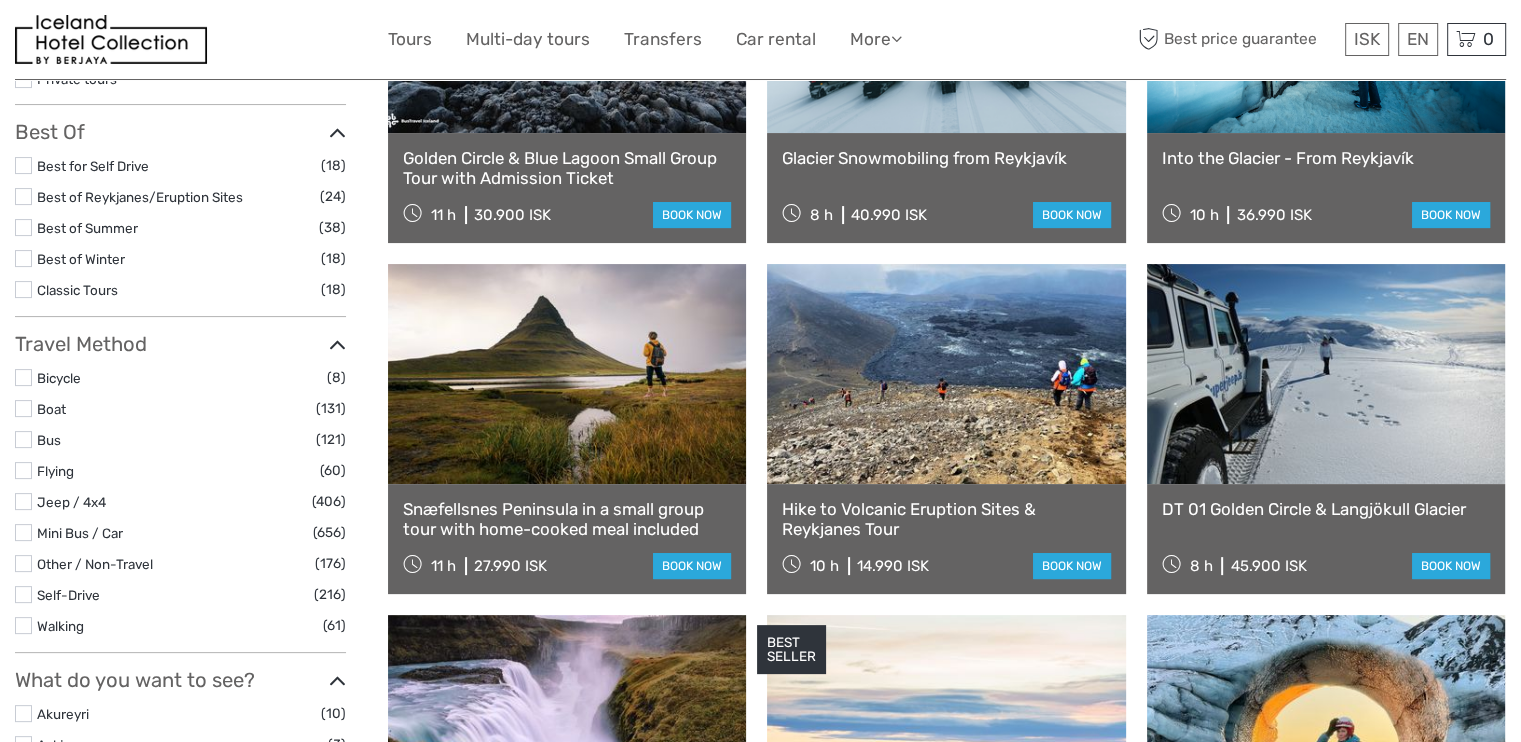scroll, scrollTop: 380, scrollLeft: 0, axis: vertical 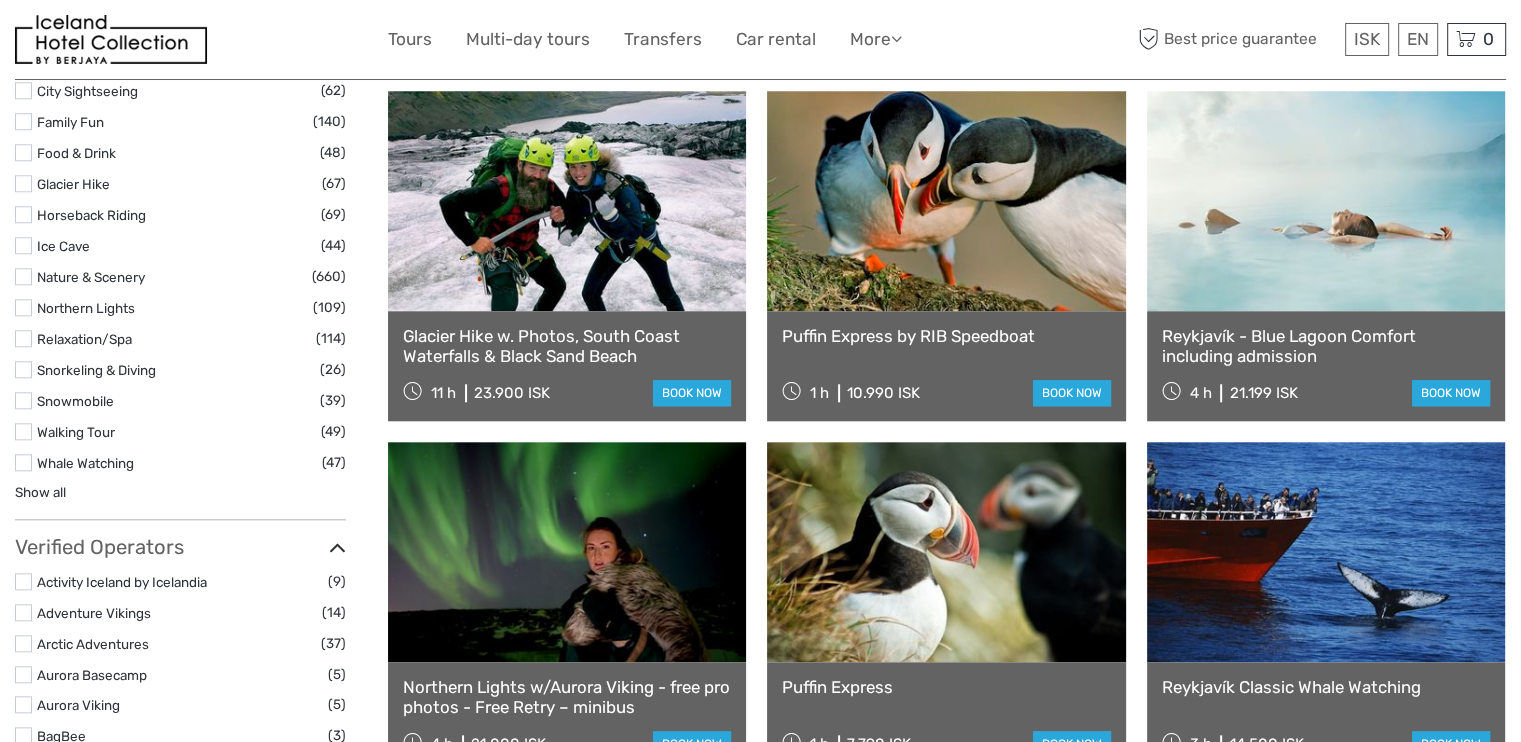 click at bounding box center (23, 400) 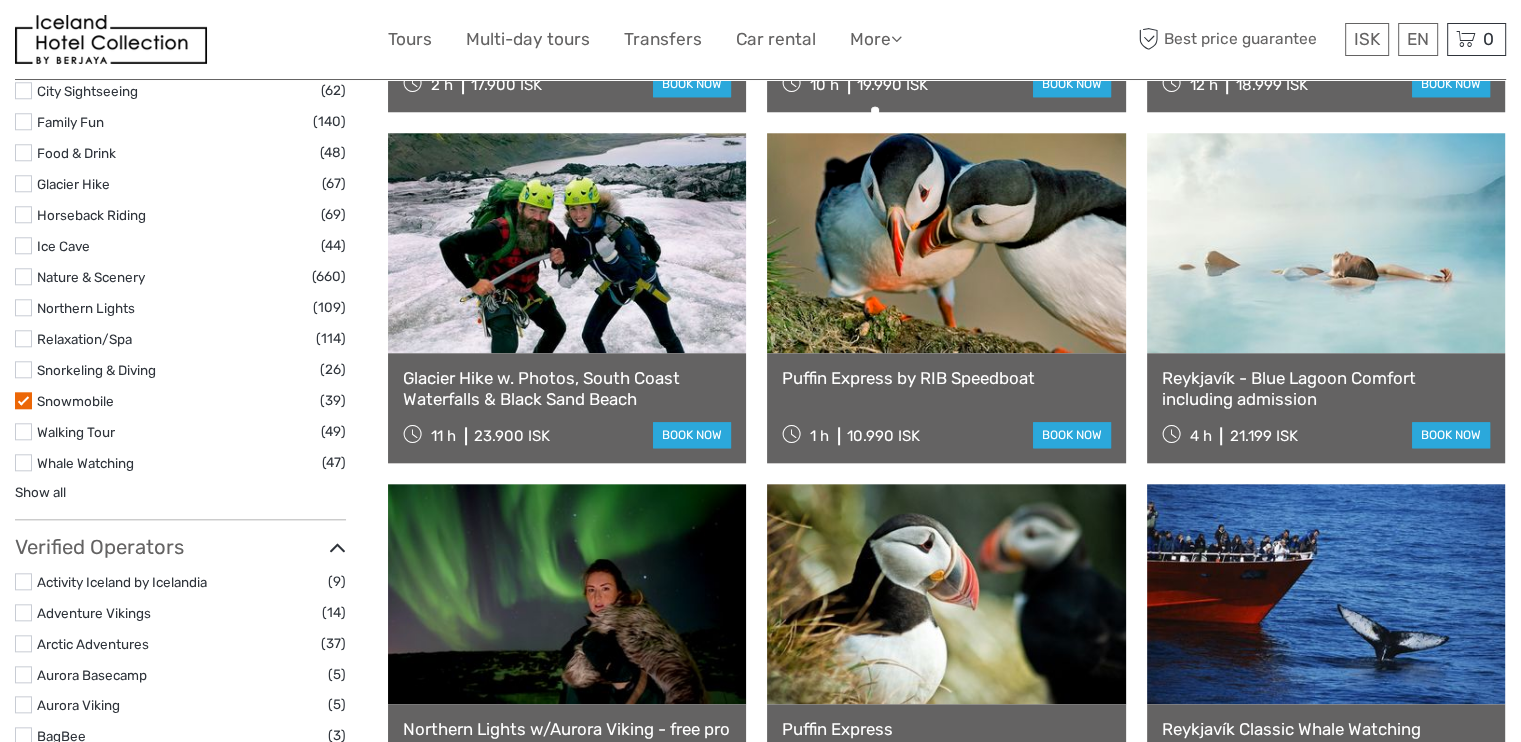 scroll, scrollTop: 748, scrollLeft: 0, axis: vertical 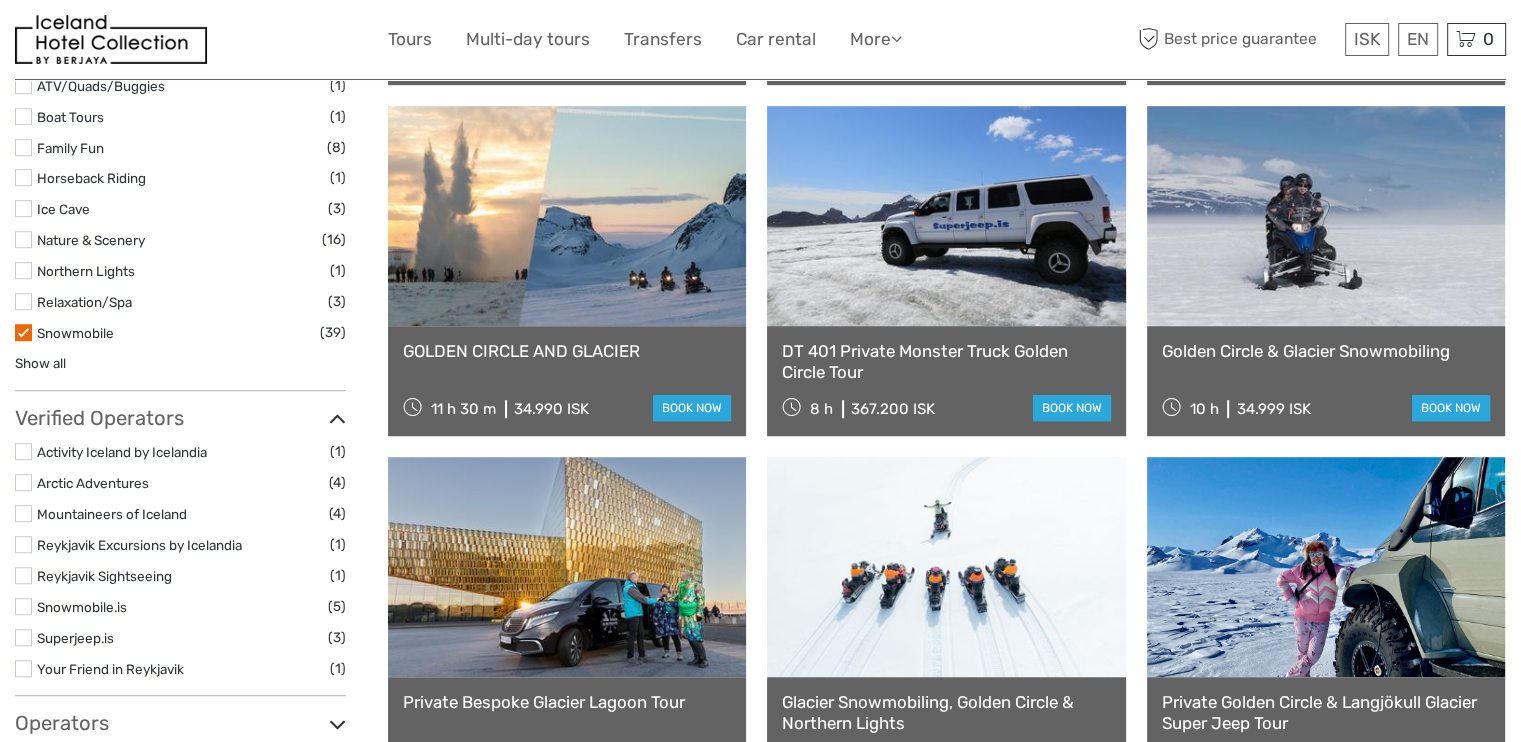 click at bounding box center [23, 270] 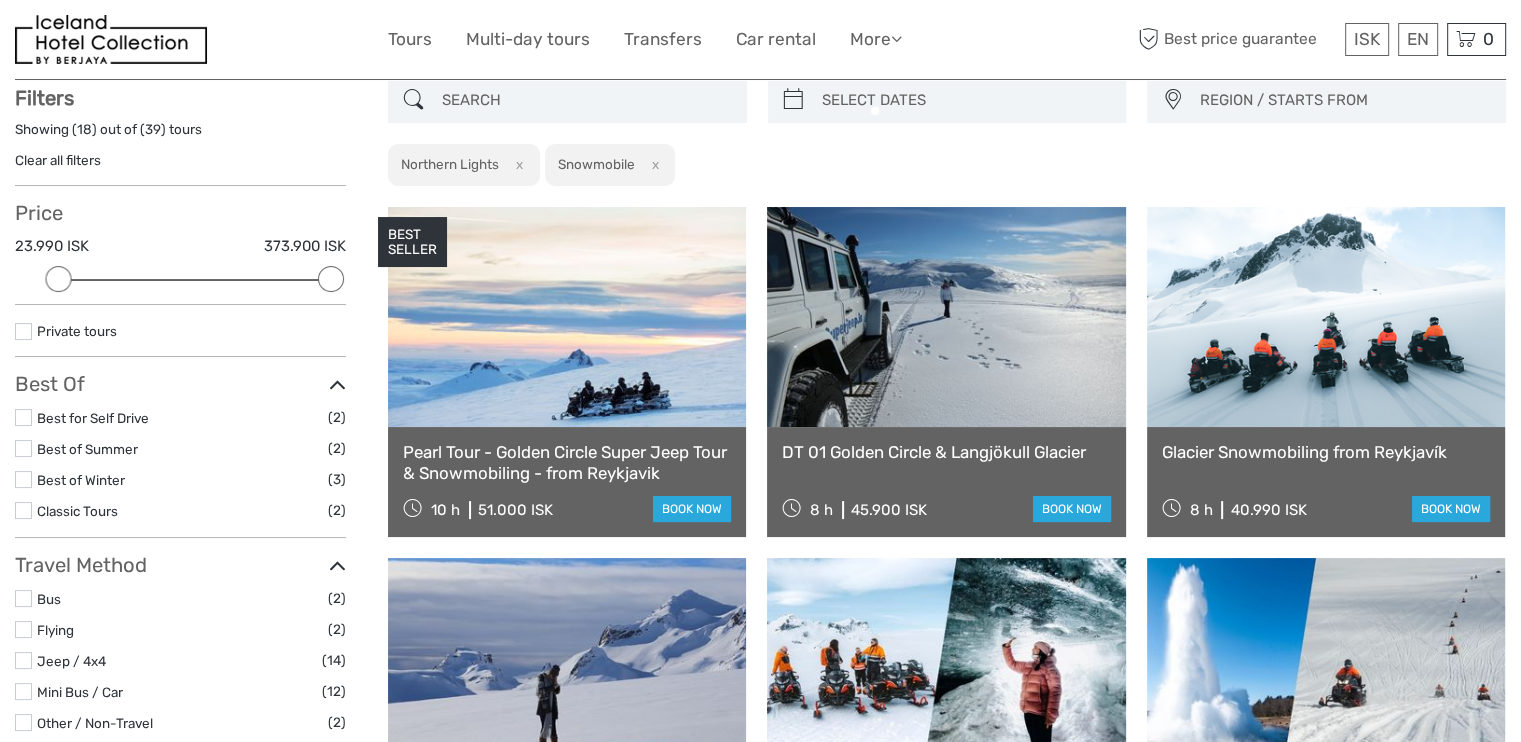 scroll, scrollTop: 113, scrollLeft: 0, axis: vertical 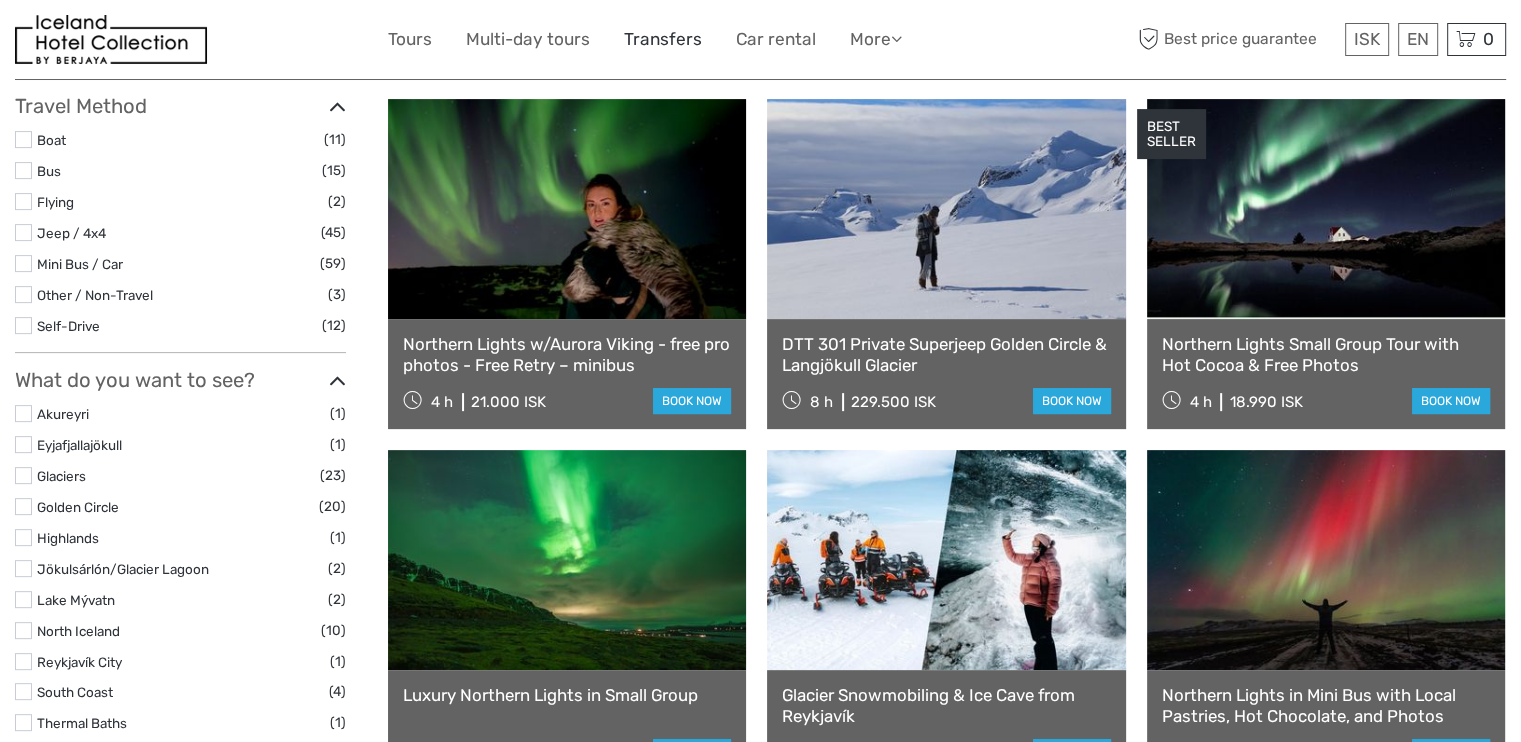 click on "Transfers" at bounding box center [663, 39] 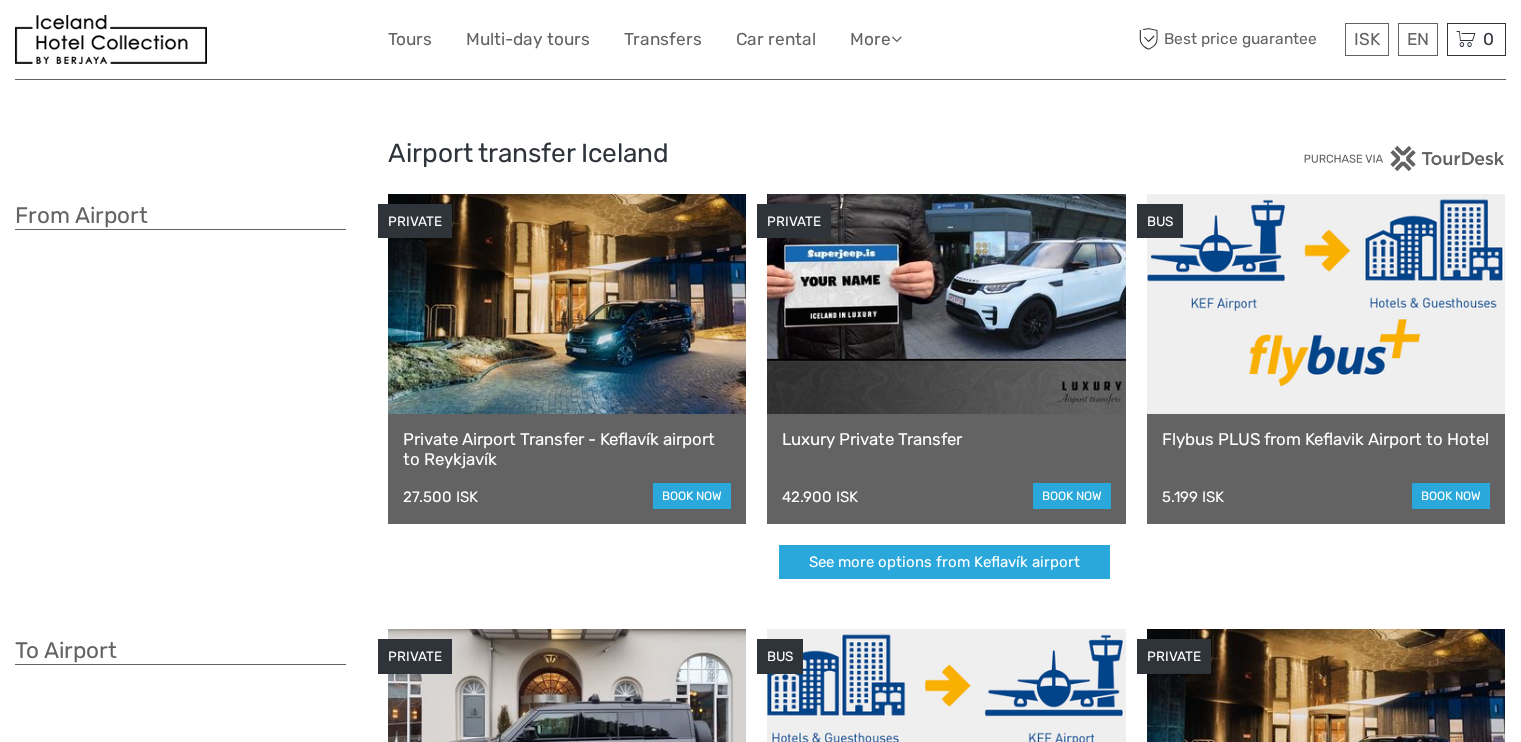 scroll, scrollTop: 0, scrollLeft: 0, axis: both 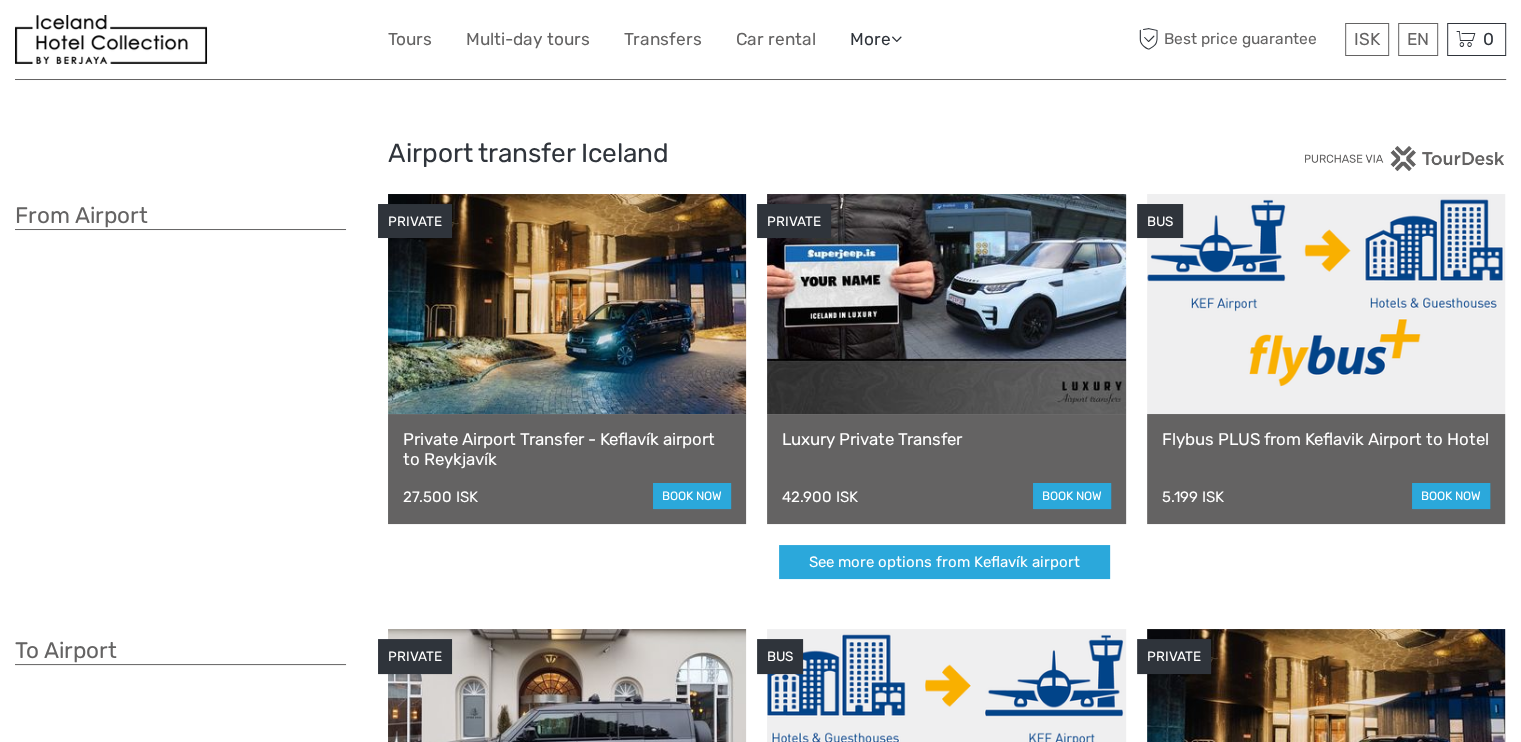 click at bounding box center (896, 38) 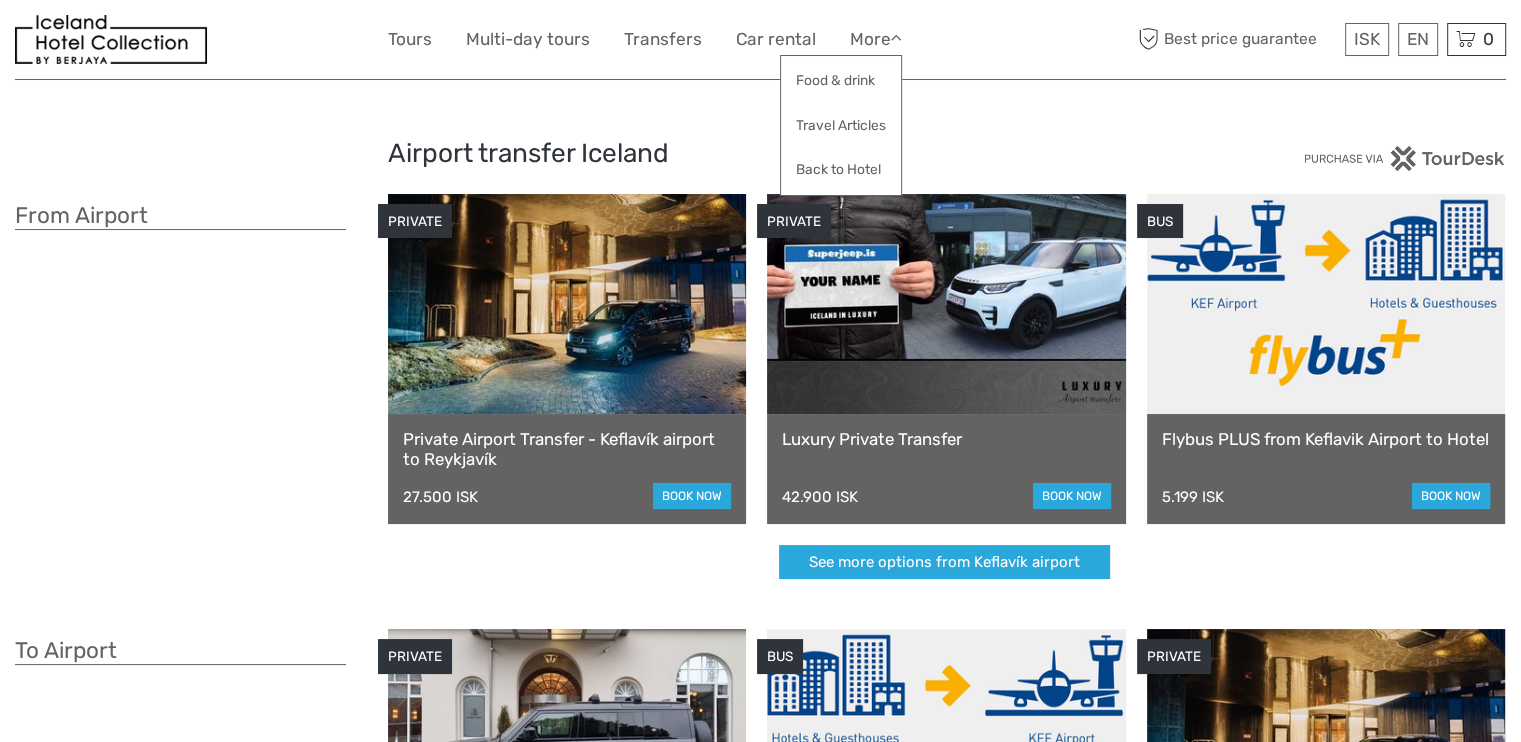 click on "ISK
ISK
€
$
£
EN
English
Español
Deutsch
Tours
Multi-day tours
Transfers
Car rental
More
Food & drink
Travel Articles
Back to Hotel
Food & drink
Travel Articles
Back to Hotel
Best price guarantee" at bounding box center [761, 39] 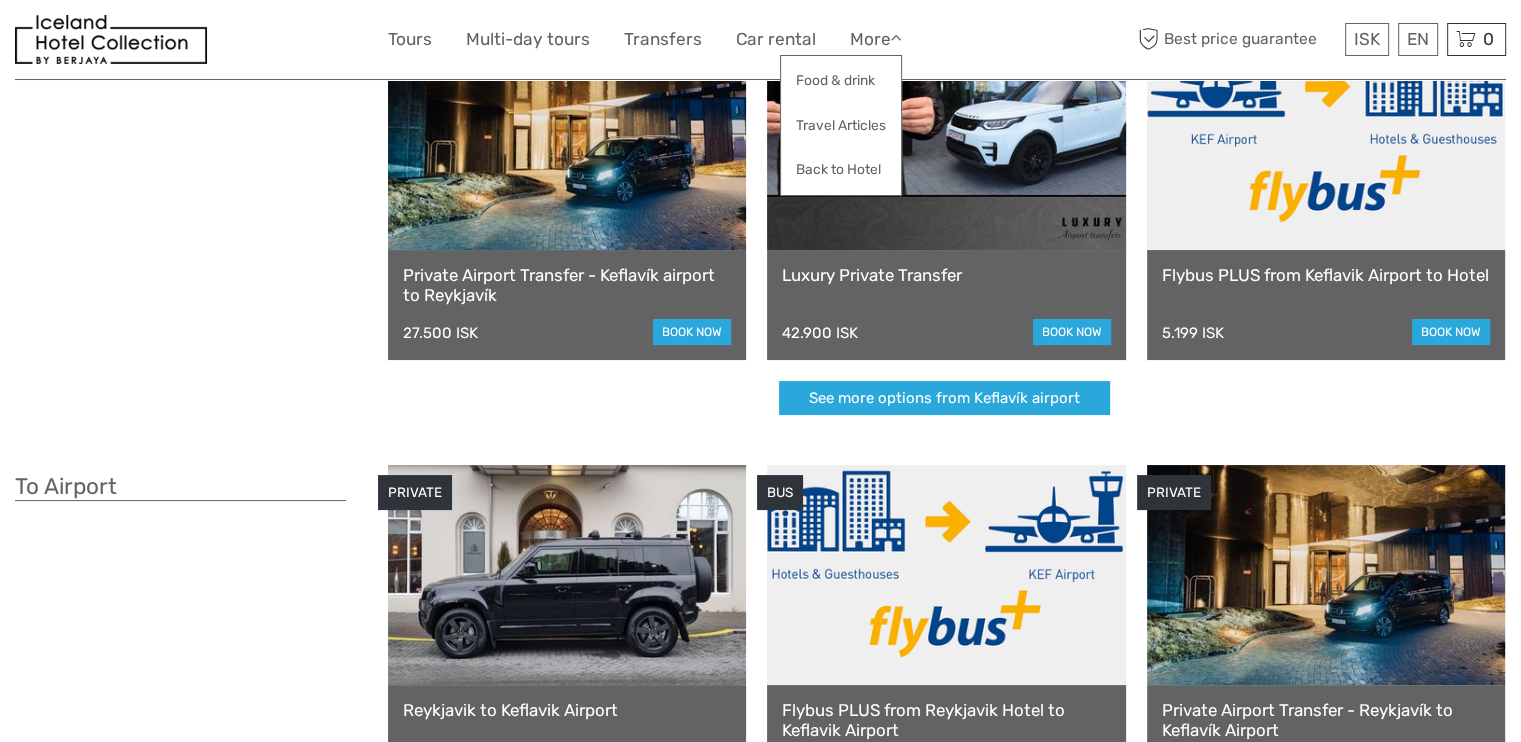 scroll, scrollTop: 0, scrollLeft: 0, axis: both 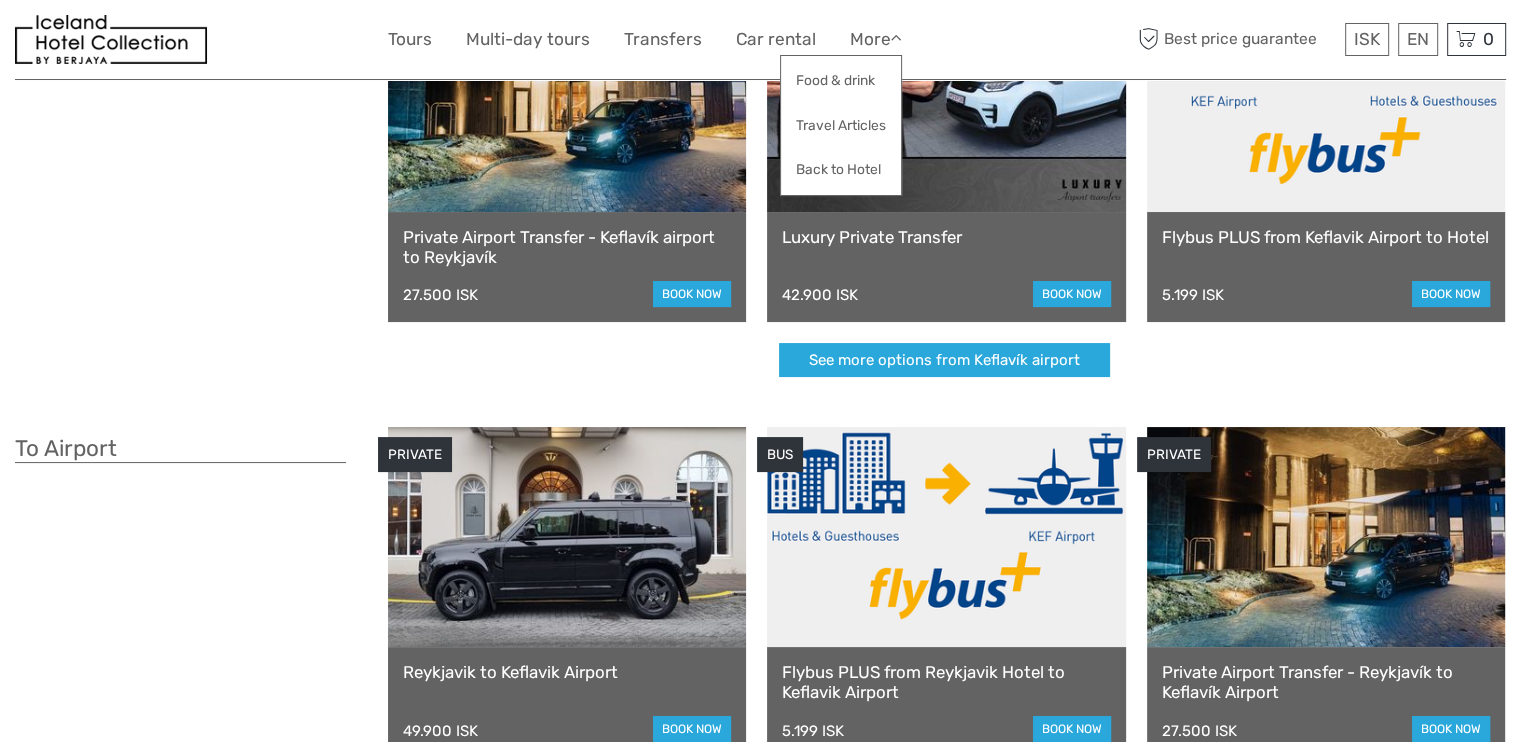 click on "From Airport" at bounding box center (201, 195) 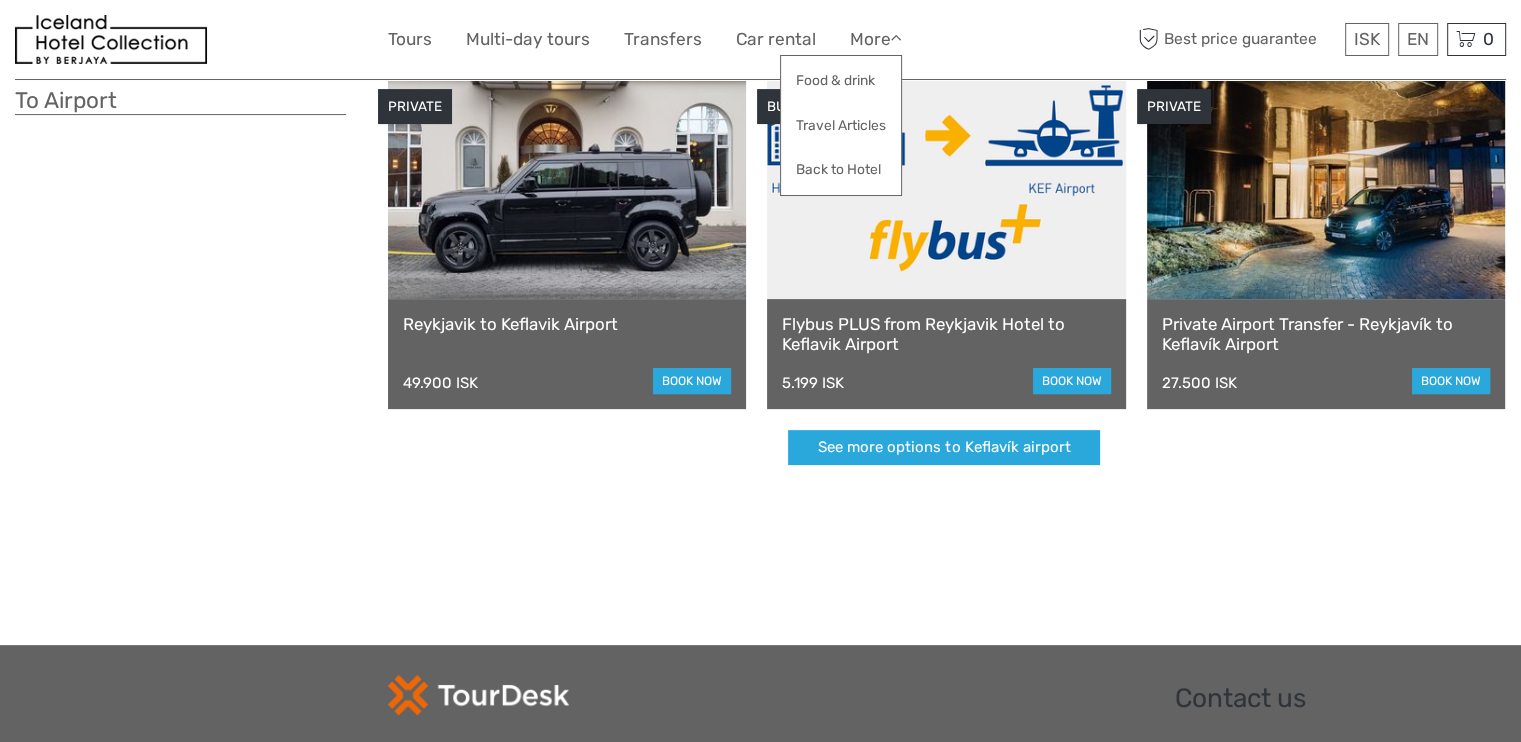 scroll, scrollTop: 570, scrollLeft: 0, axis: vertical 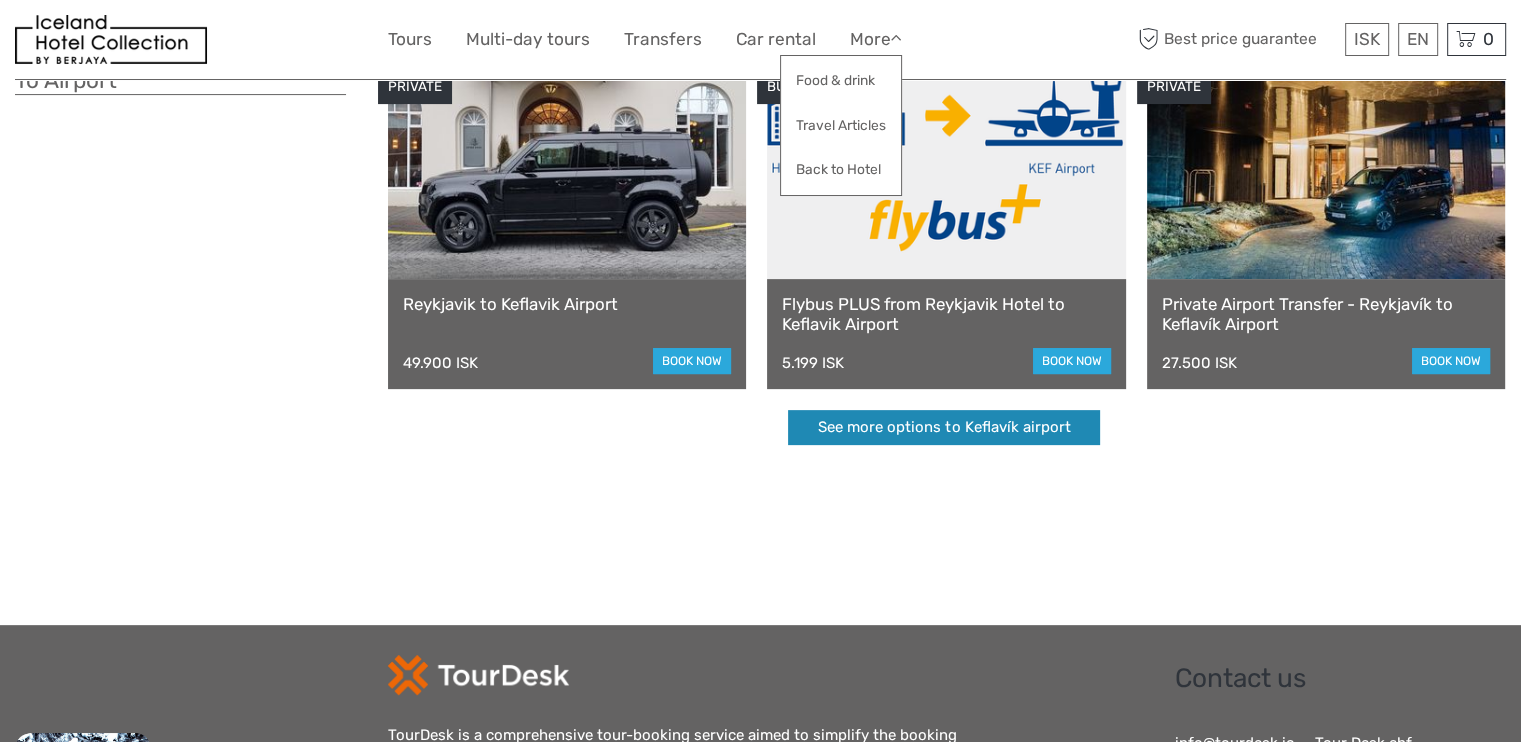click on "See more options to Keflavík airport" at bounding box center [944, 427] 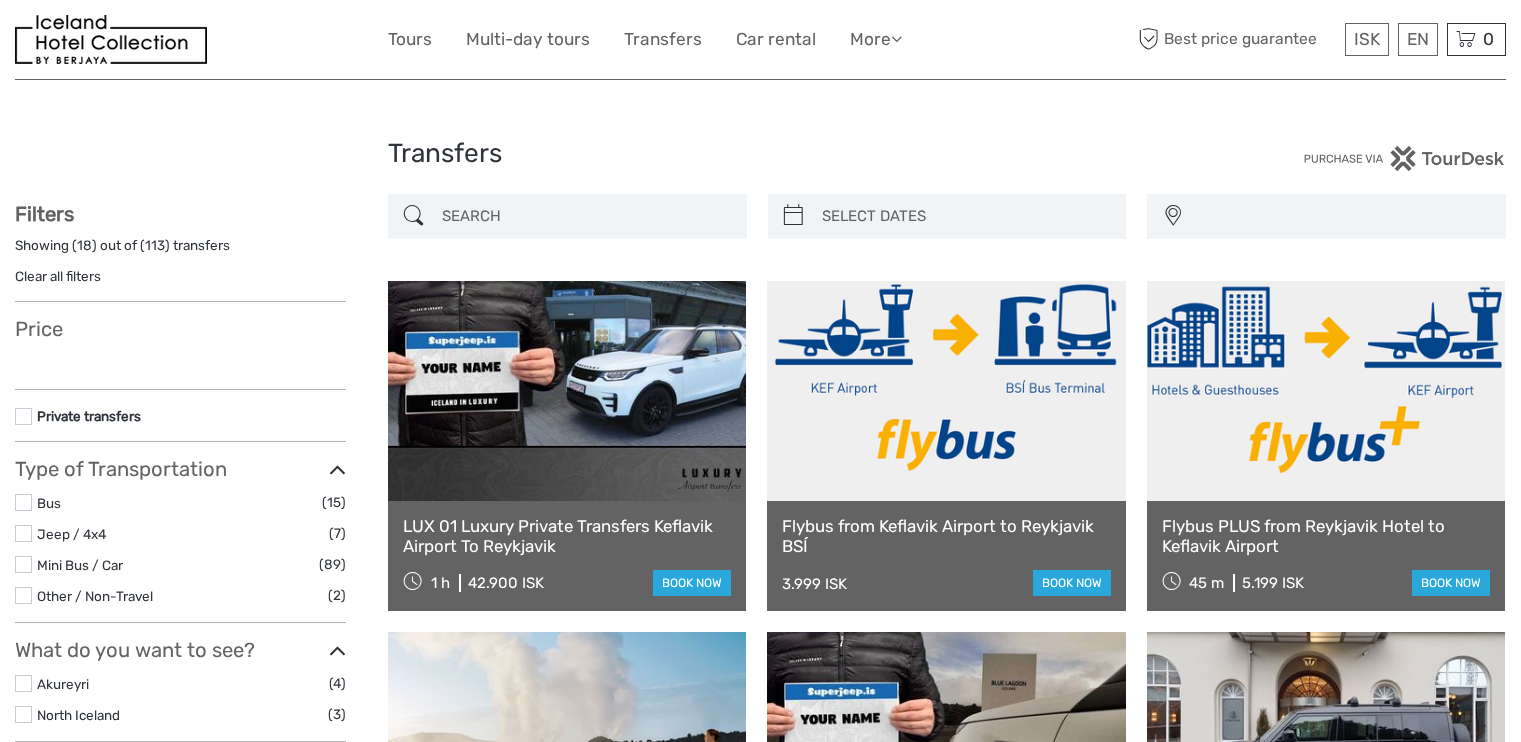 select 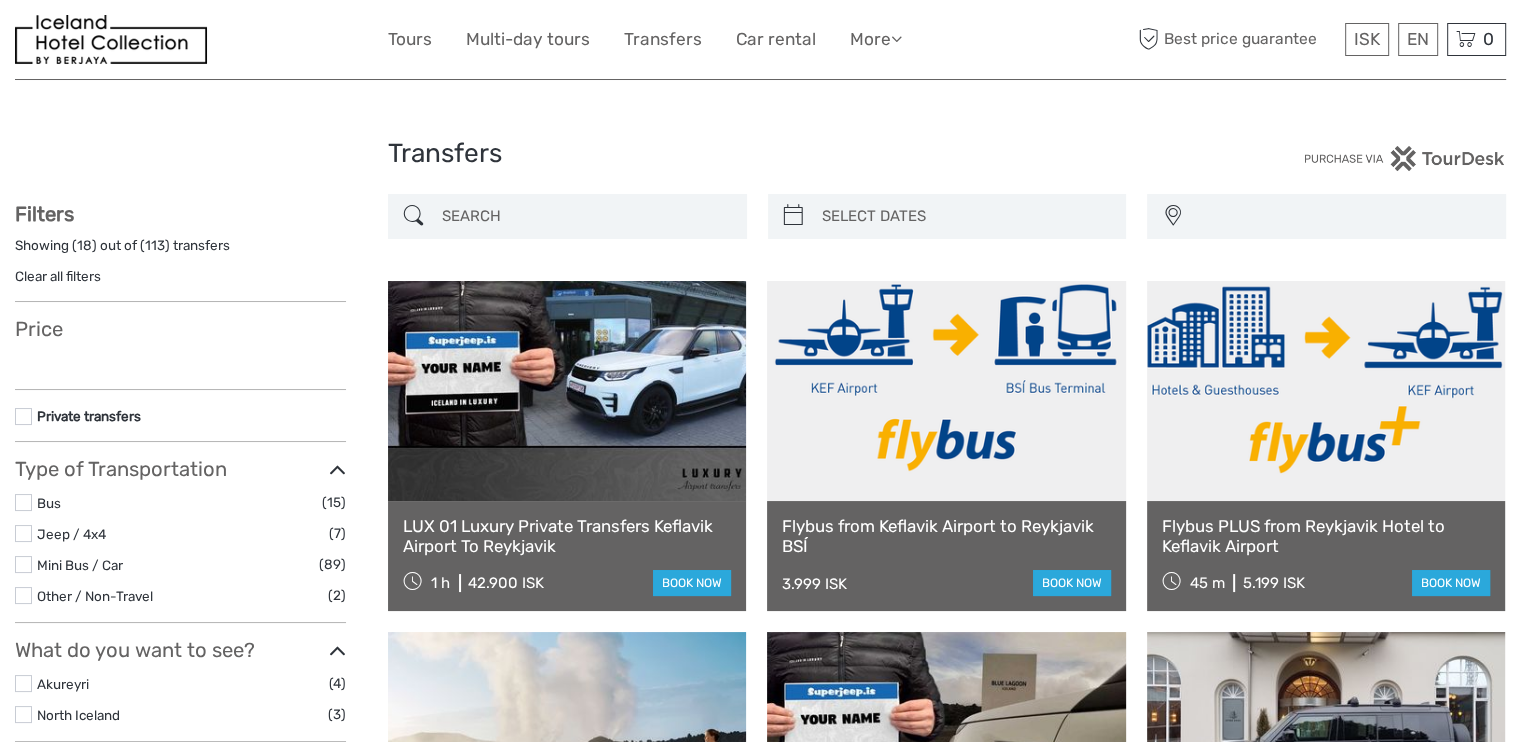 select 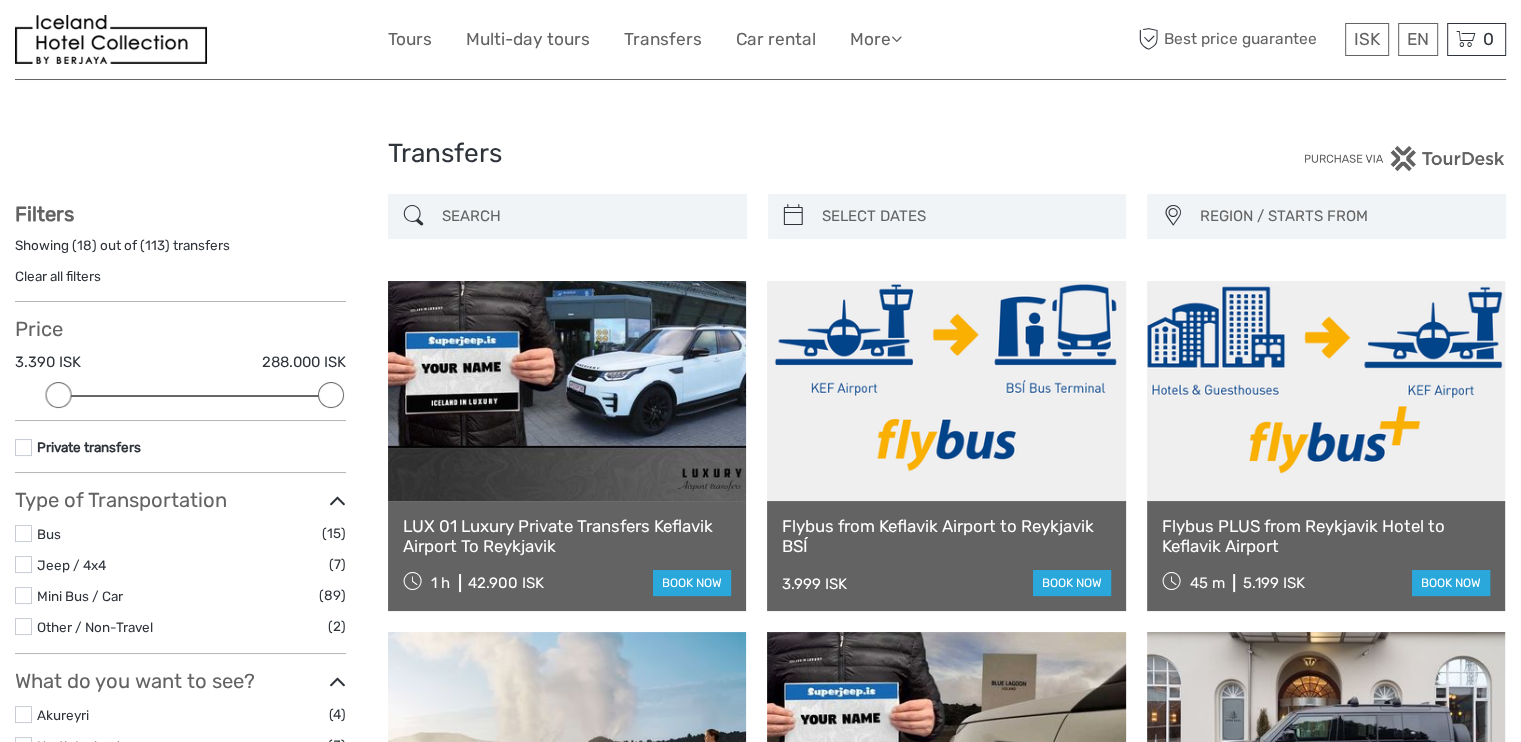 scroll, scrollTop: 0, scrollLeft: 0, axis: both 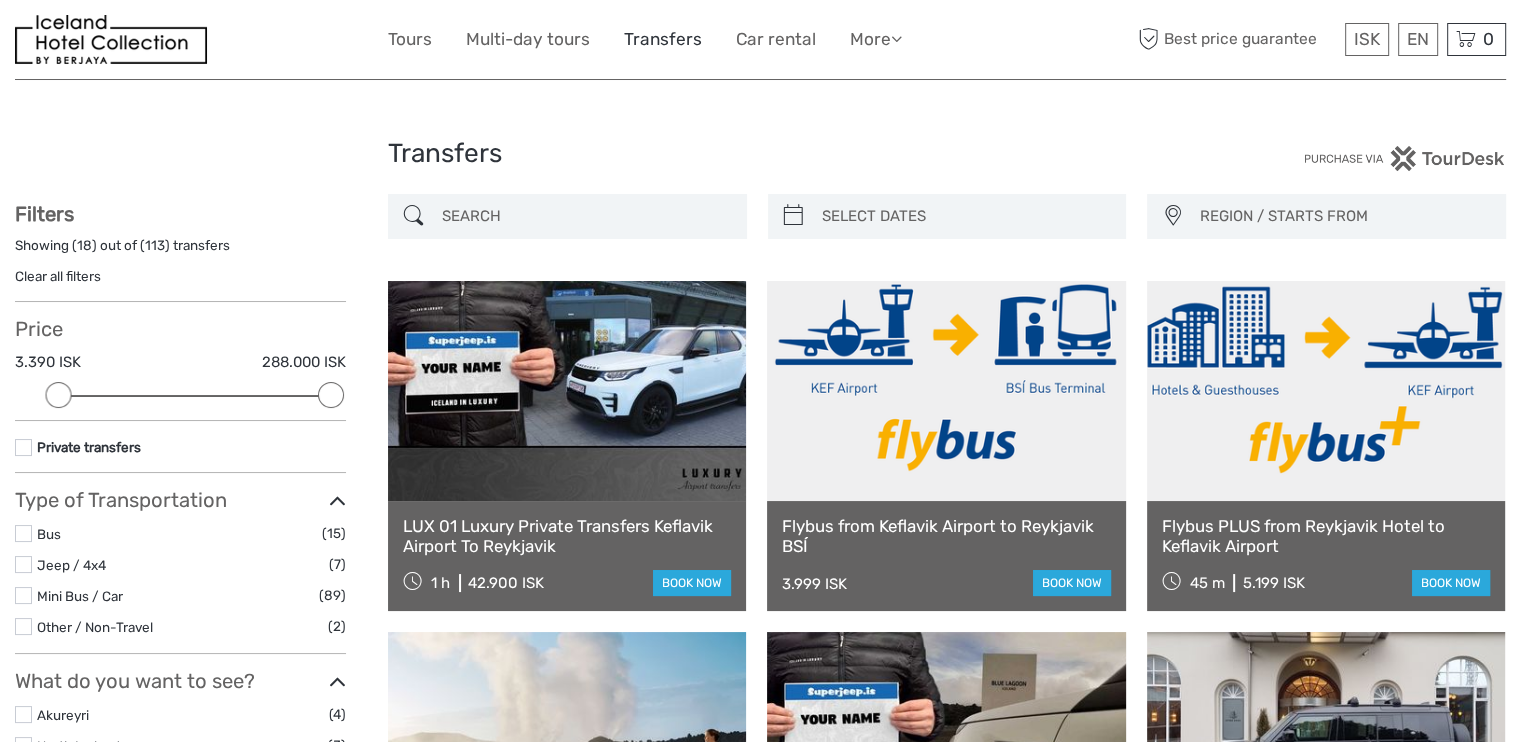 click on "Transfers" at bounding box center (663, 39) 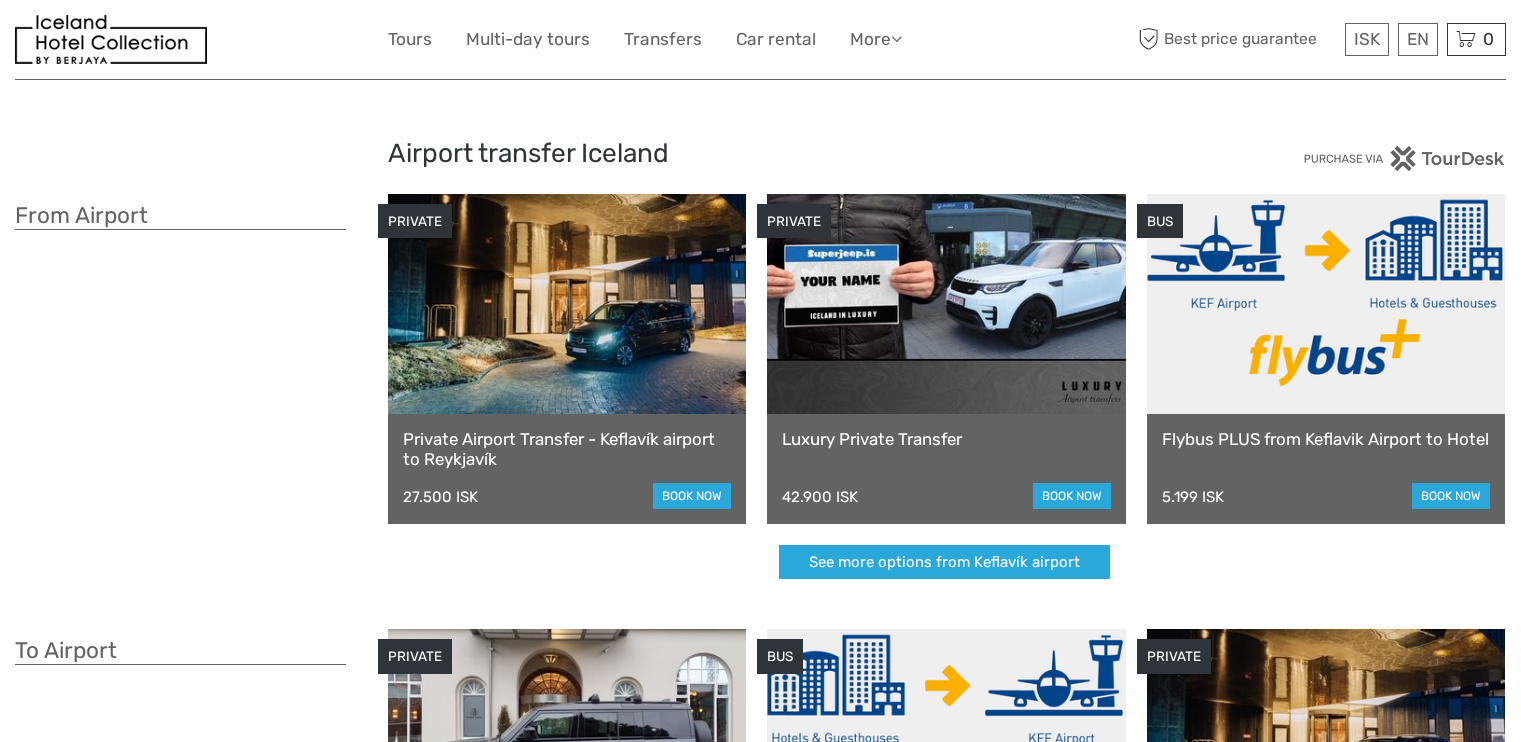 scroll, scrollTop: 0, scrollLeft: 0, axis: both 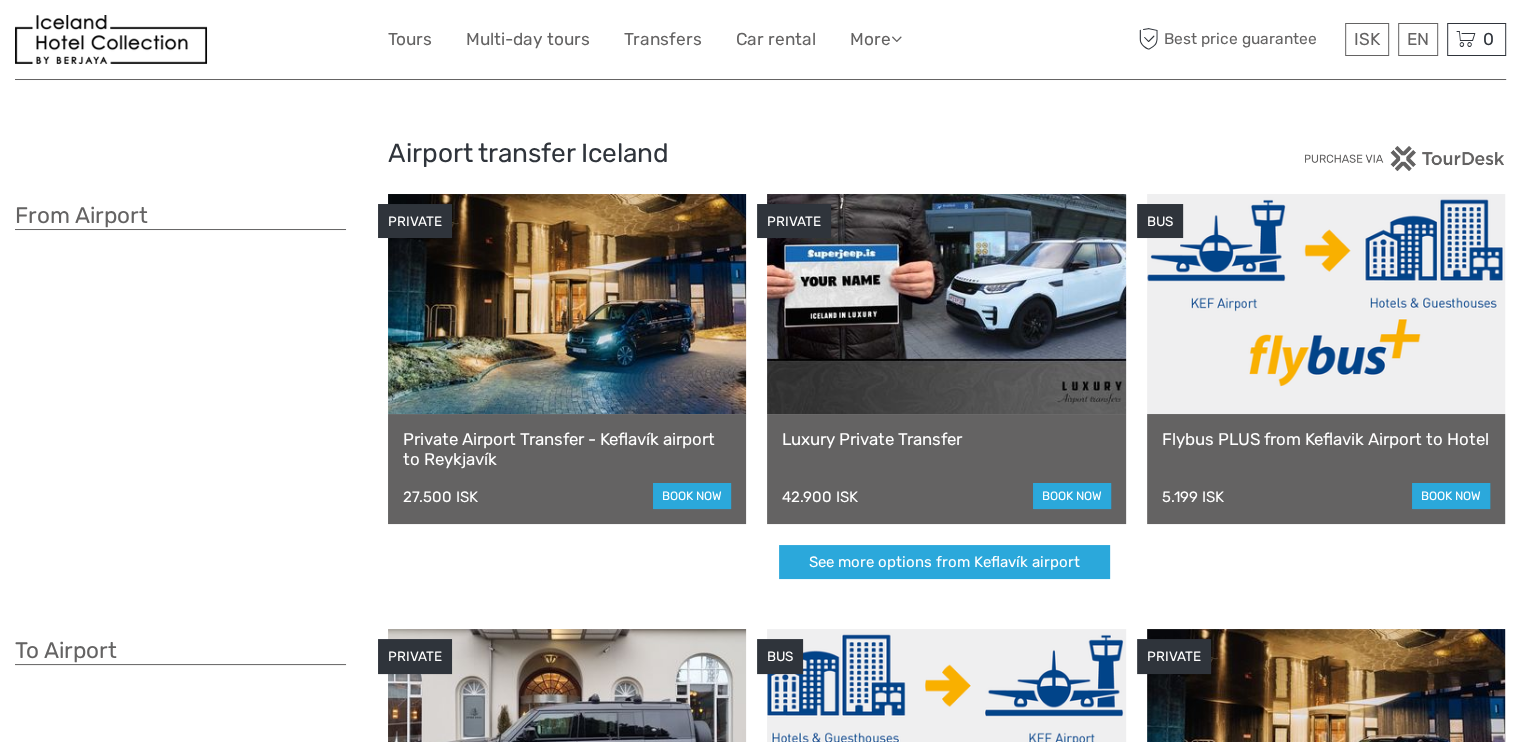 click on "ISK
ISK
€
$
£
EN
English
Español
Deutsch
Tours
Multi-day tours
Transfers
Car rental
More
Food & drink
Travel Articles
Back to Hotel
Food & drink
Travel Articles
Back to Hotel
Best price guarantee
Best price guarantee
ISK
ISK
€
$
£
EN
English
Español" at bounding box center [760, 804] 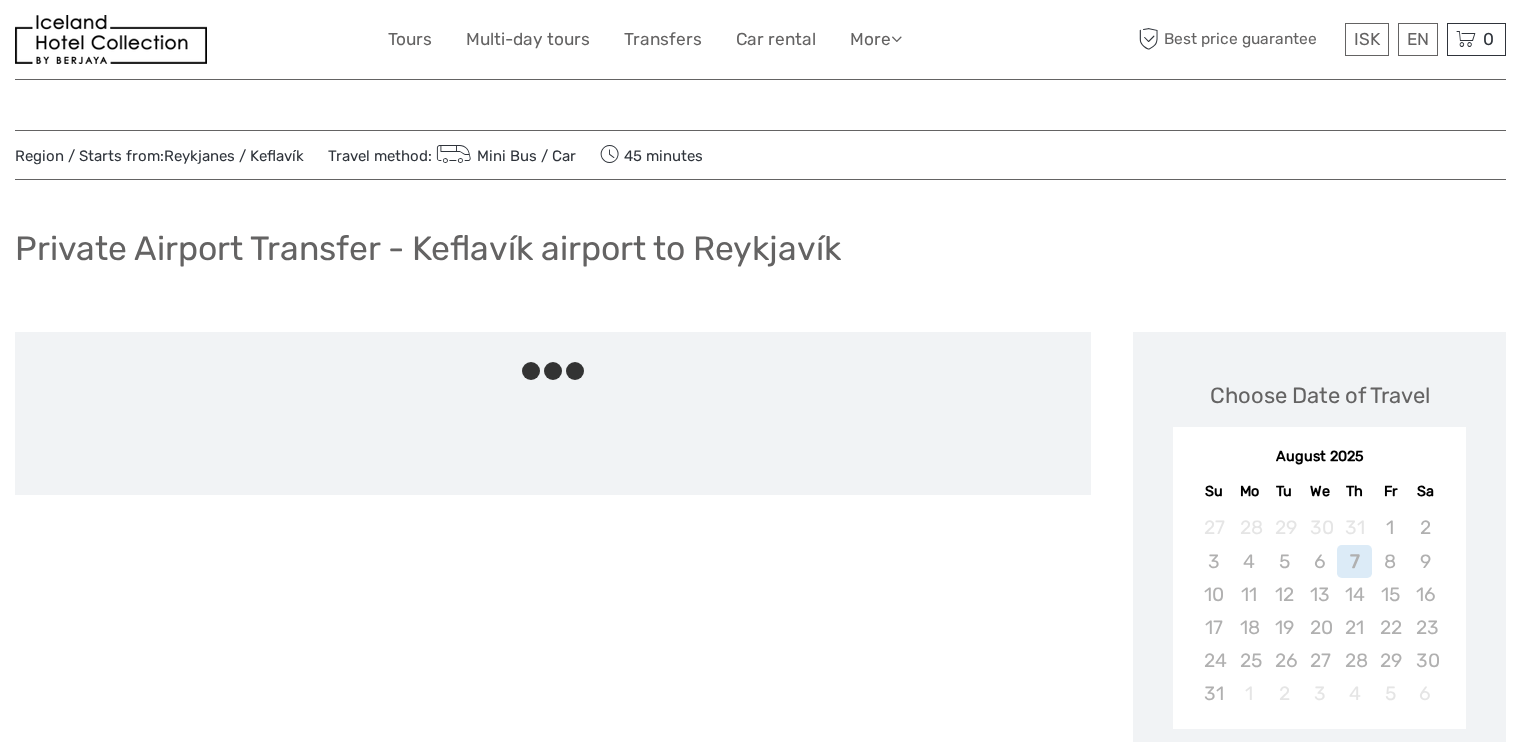 scroll, scrollTop: 0, scrollLeft: 0, axis: both 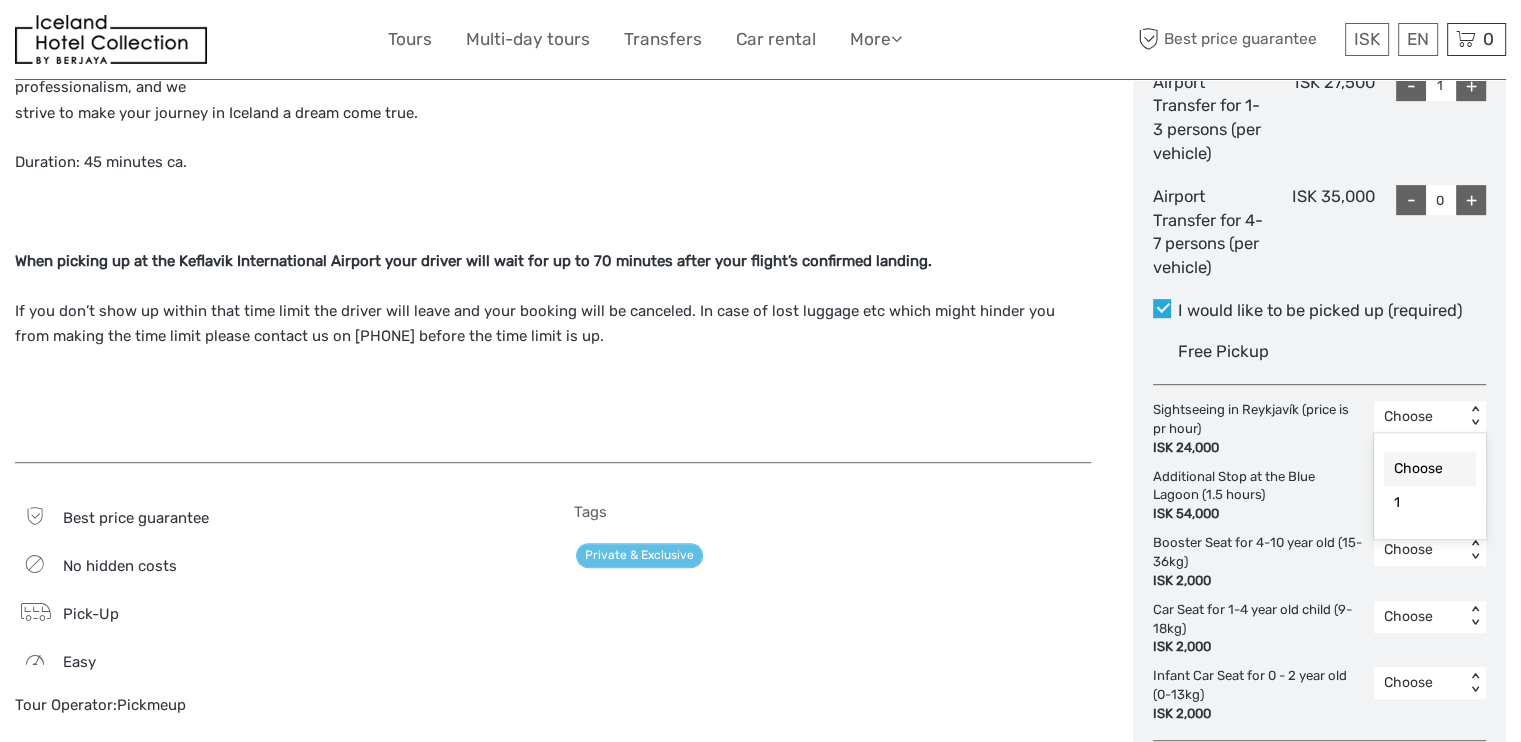 click on "< >" at bounding box center (1475, 416) 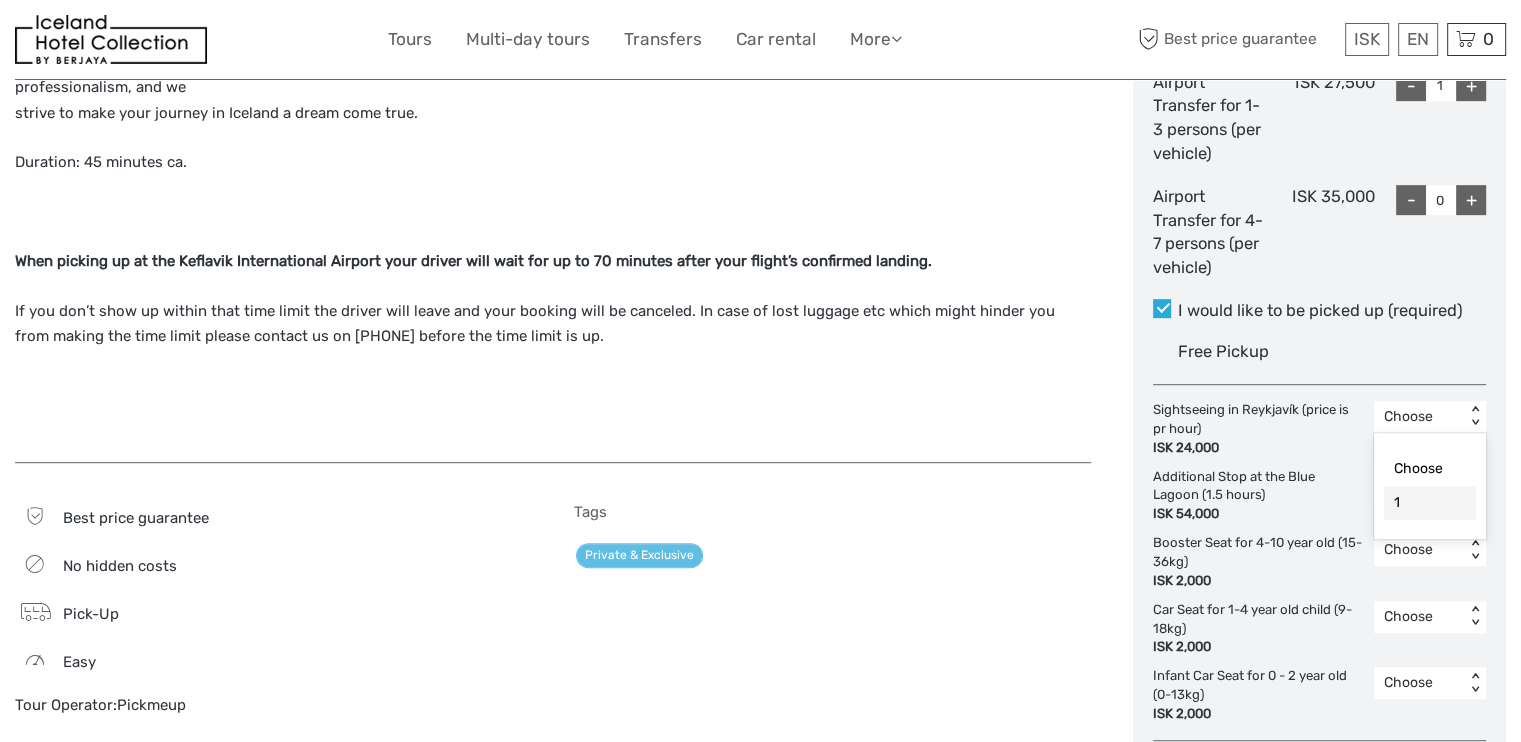 click on "1" at bounding box center [1430, 503] 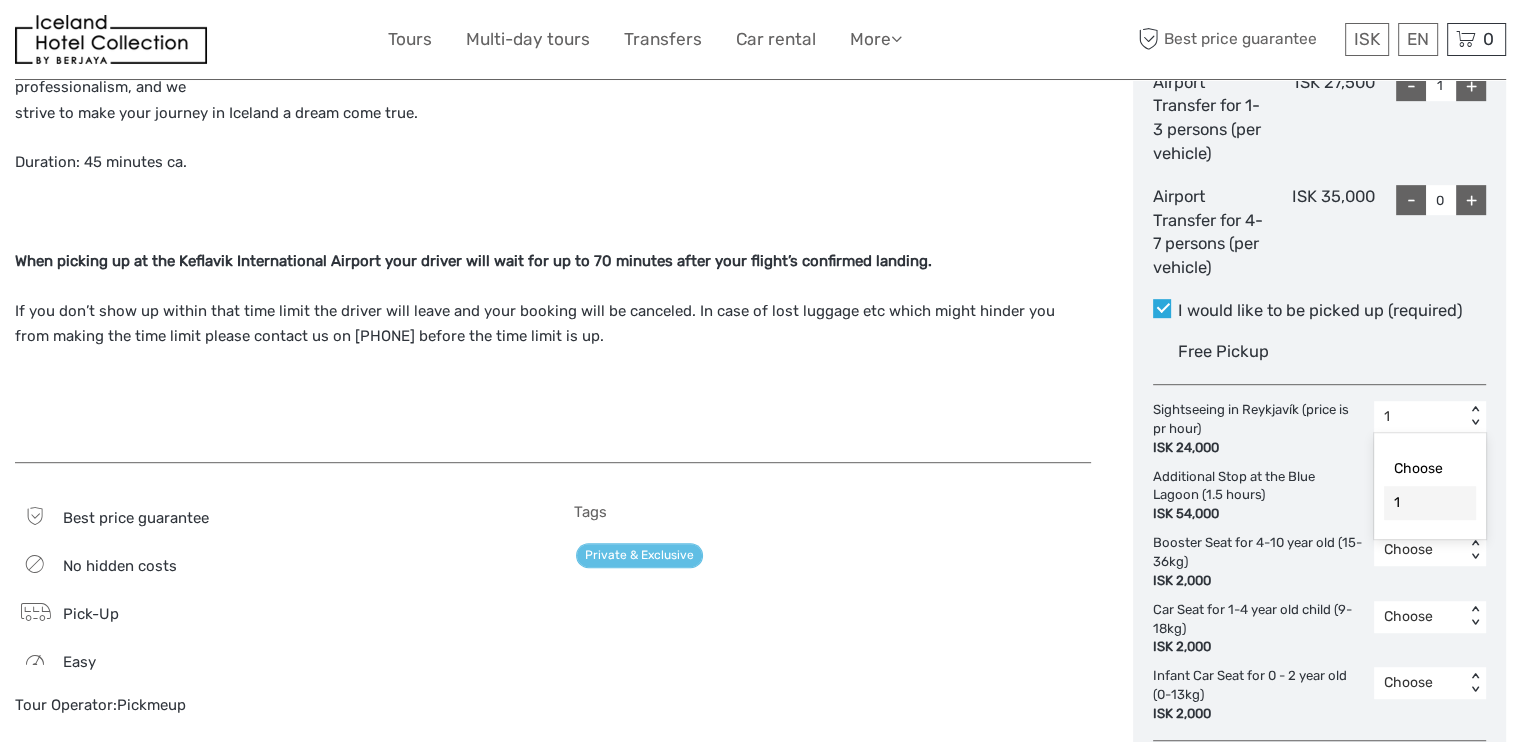click on "< >" at bounding box center [1475, 416] 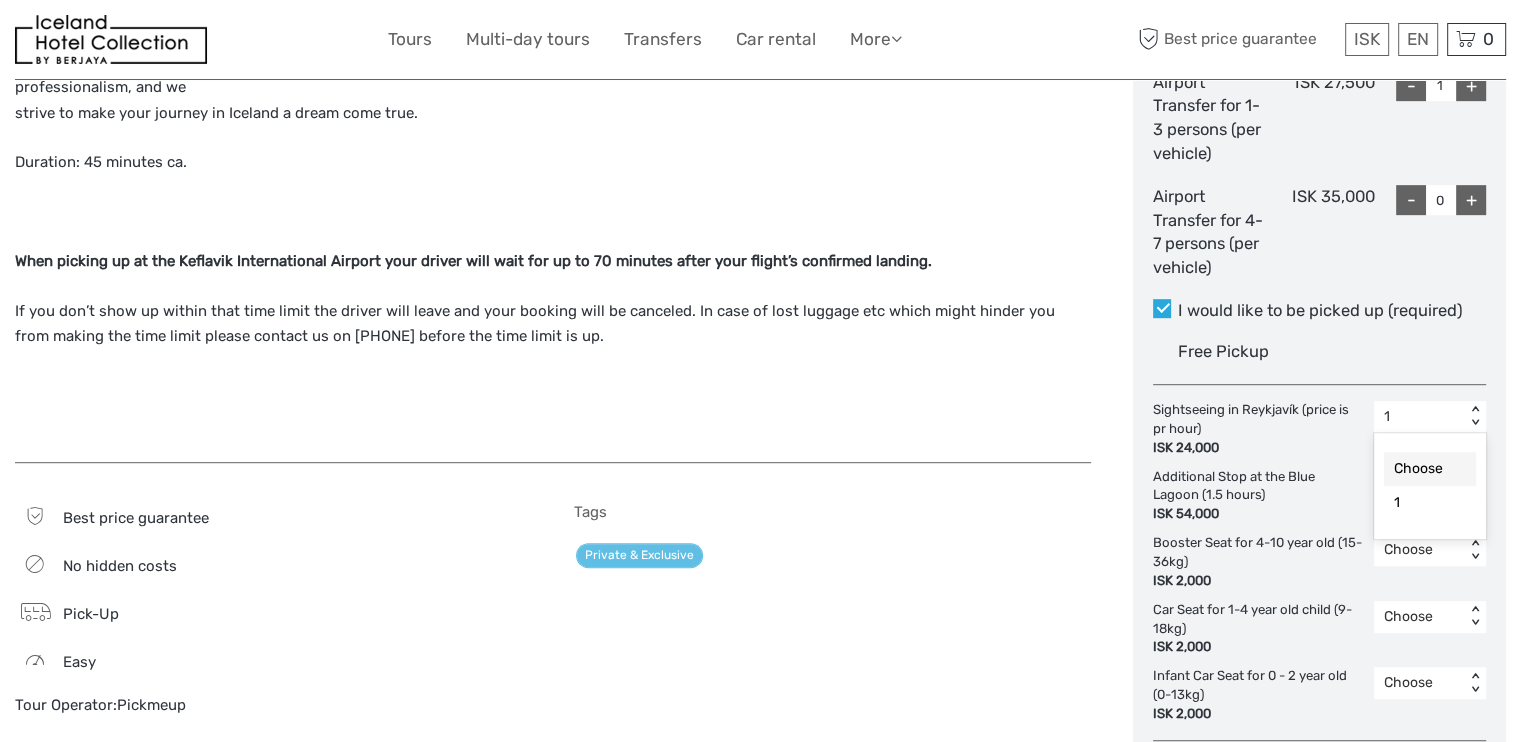 click on "Choose" at bounding box center [1430, 469] 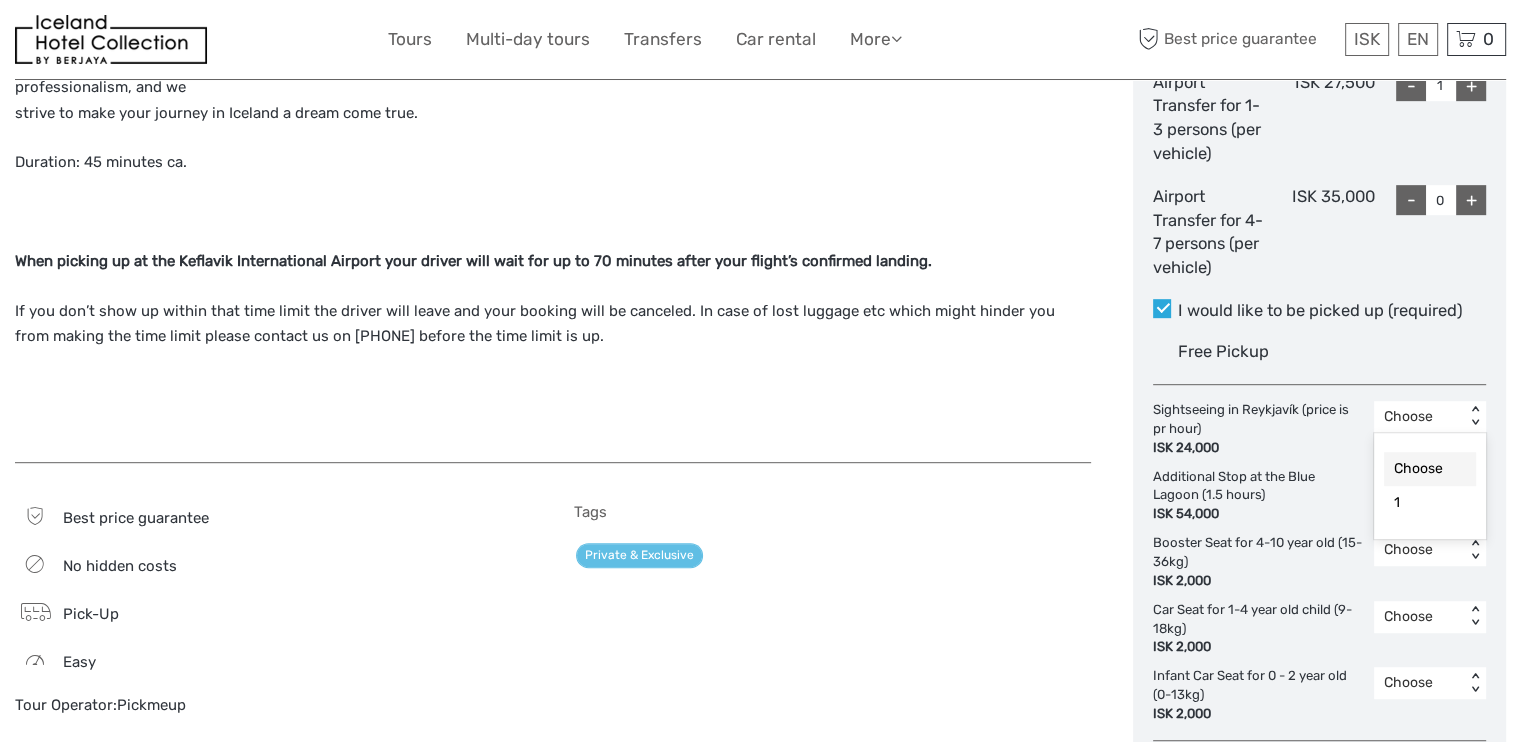 click on "< >" at bounding box center [1475, 416] 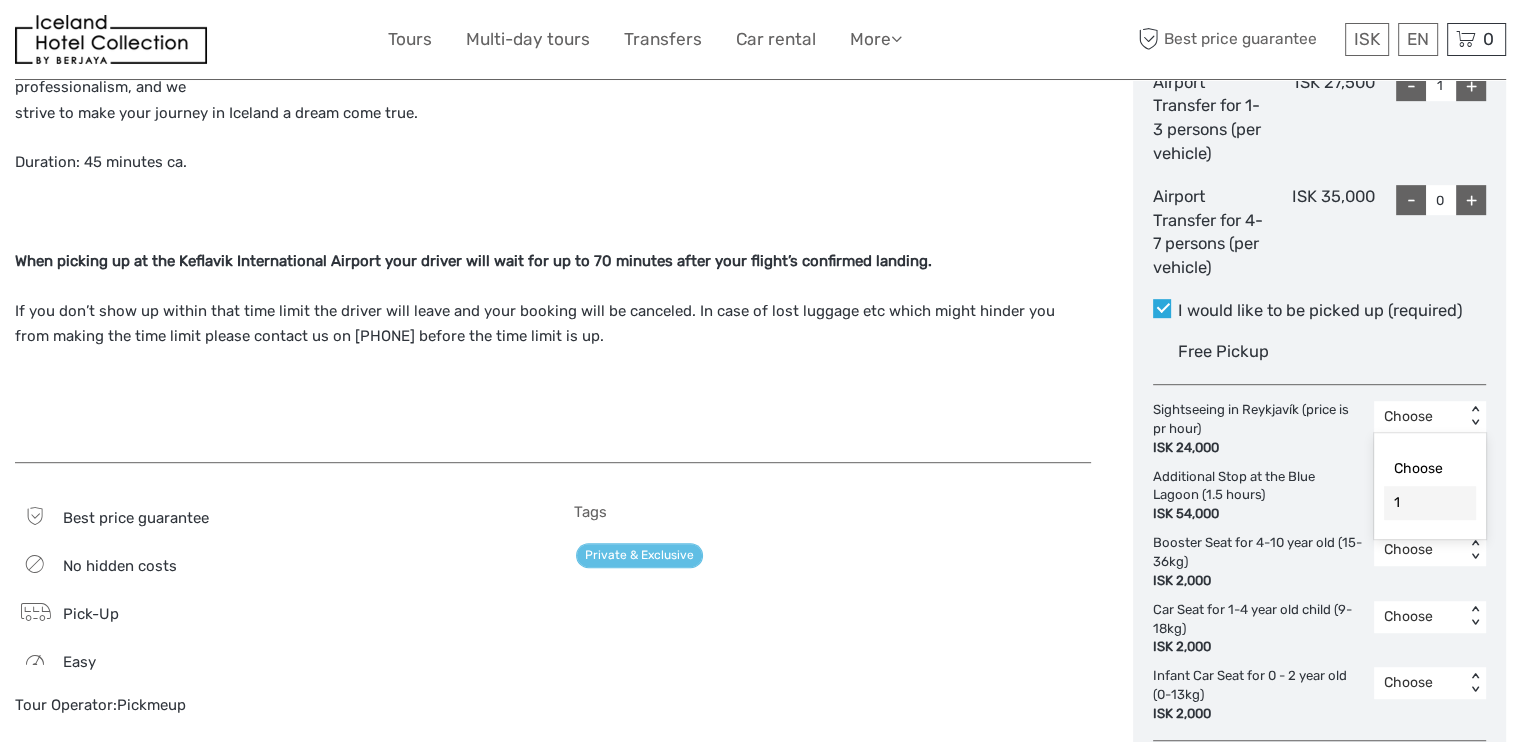 click on "1" at bounding box center (1430, 503) 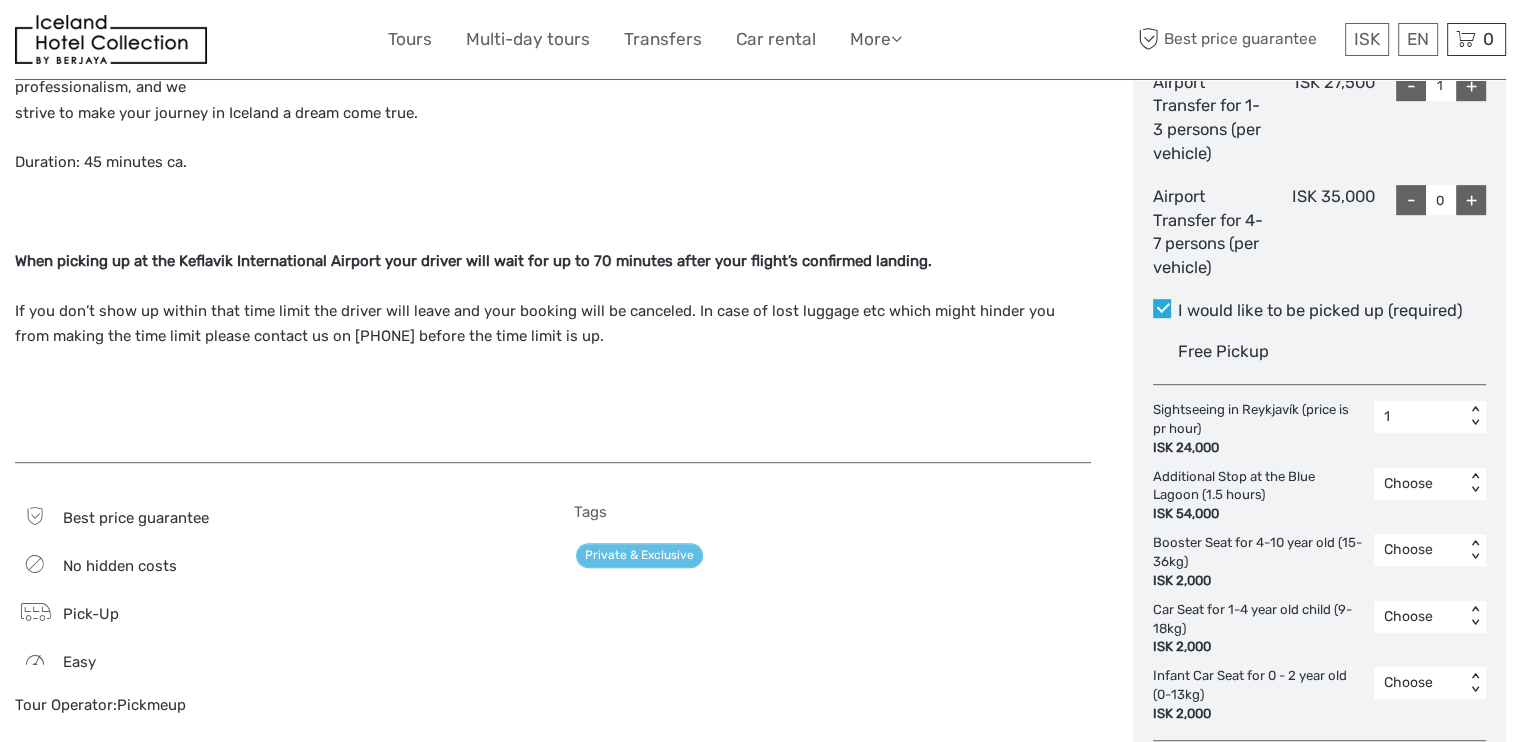 scroll, scrollTop: 1035, scrollLeft: 0, axis: vertical 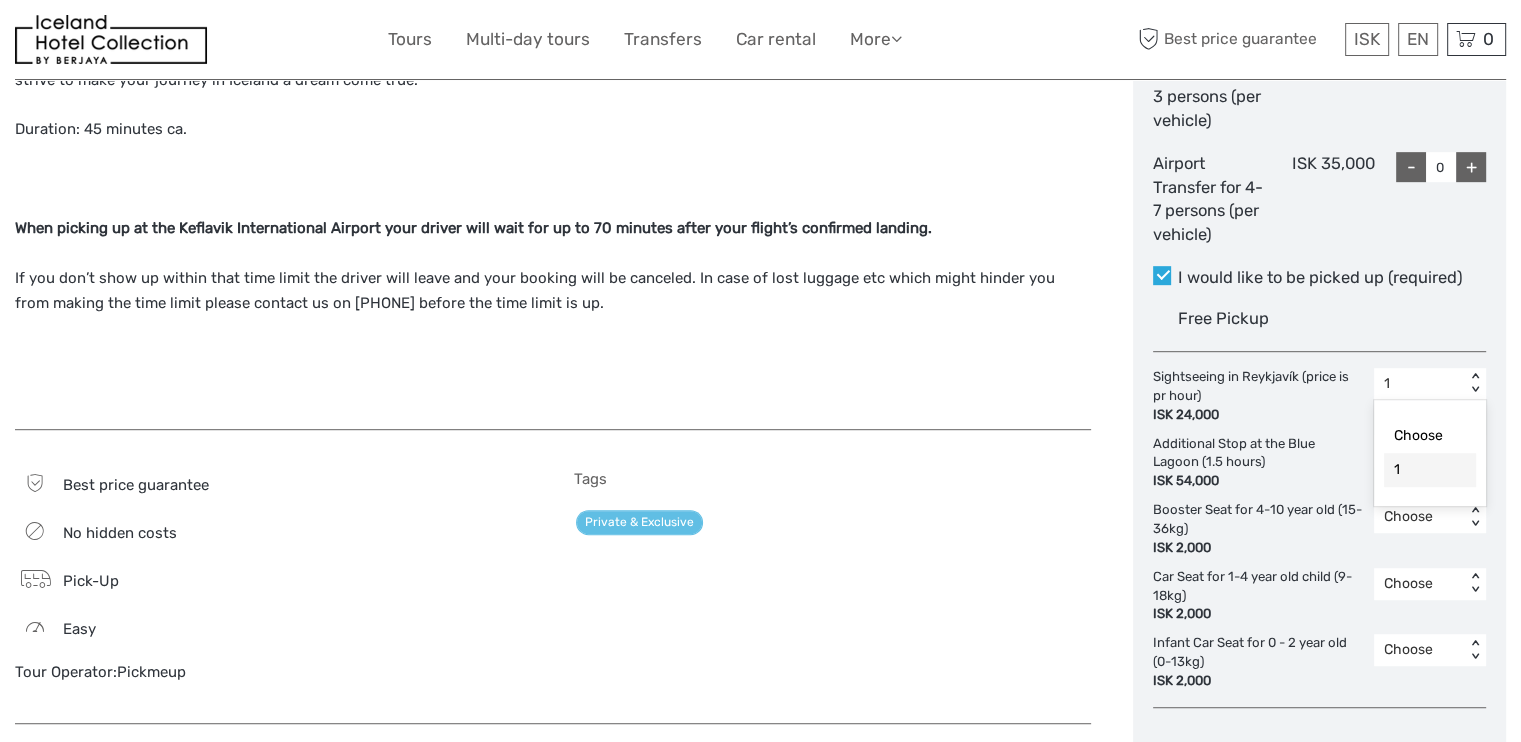 click on "< >" at bounding box center (1475, 383) 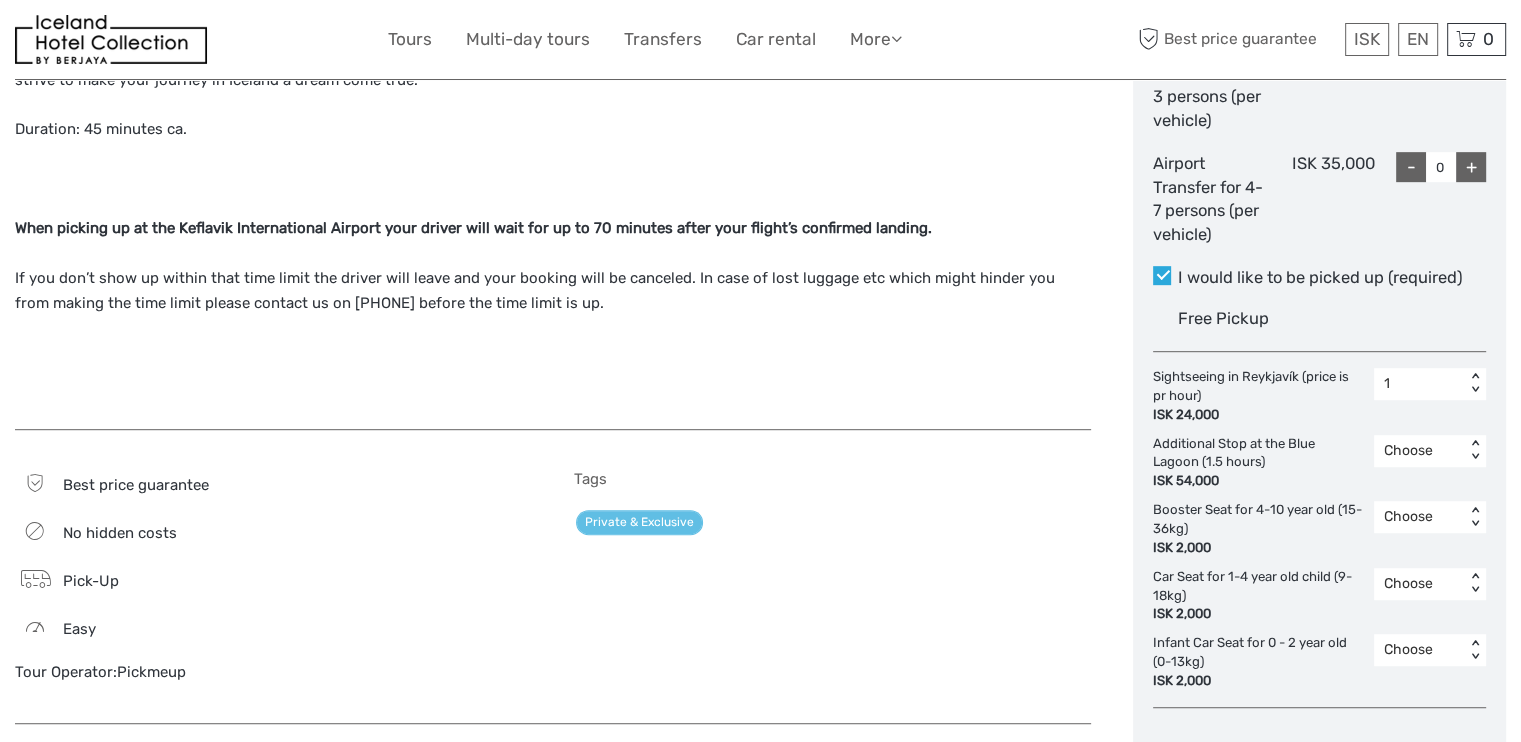 click on "< >" at bounding box center [1475, 383] 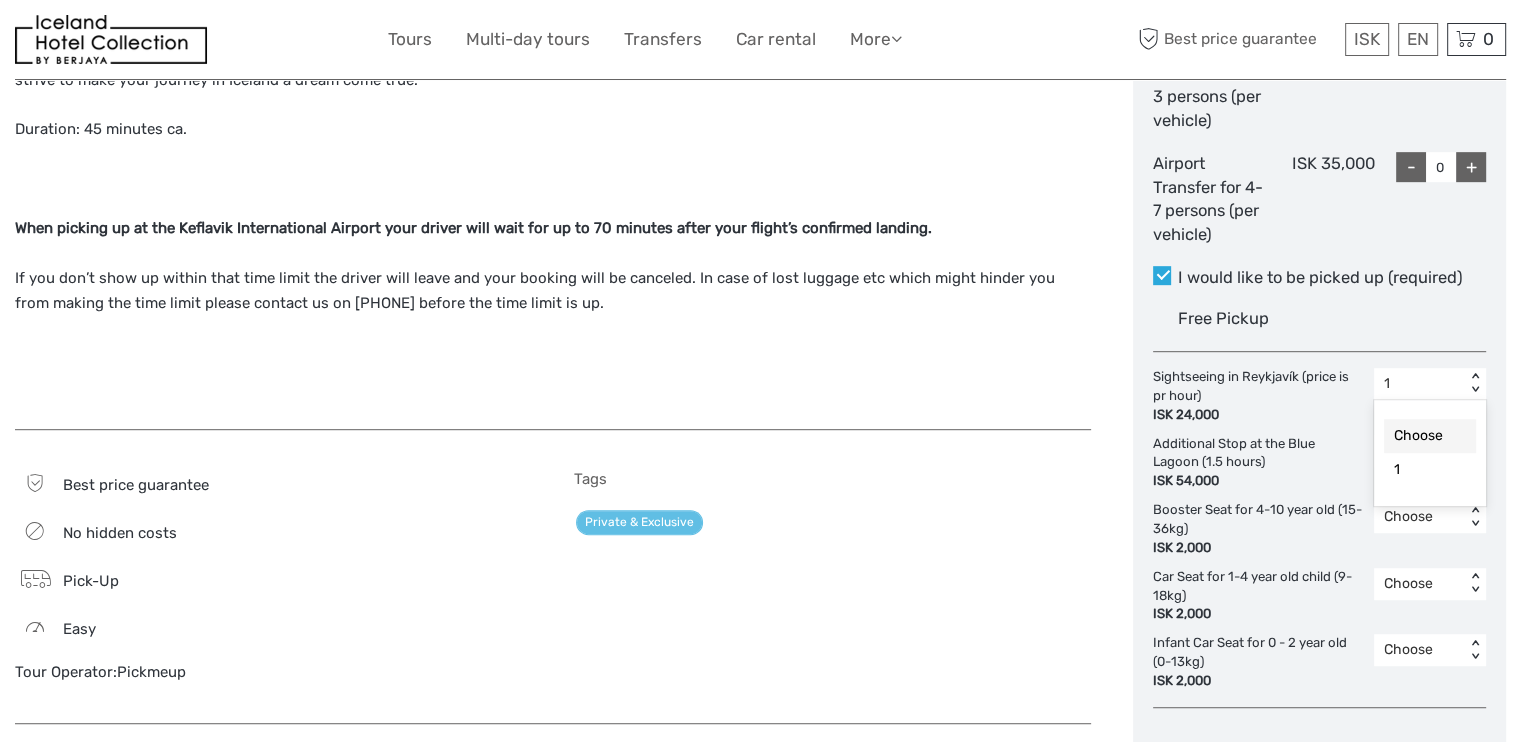 drag, startPoint x: 1432, startPoint y: 430, endPoint x: 1420, endPoint y: 432, distance: 12.165525 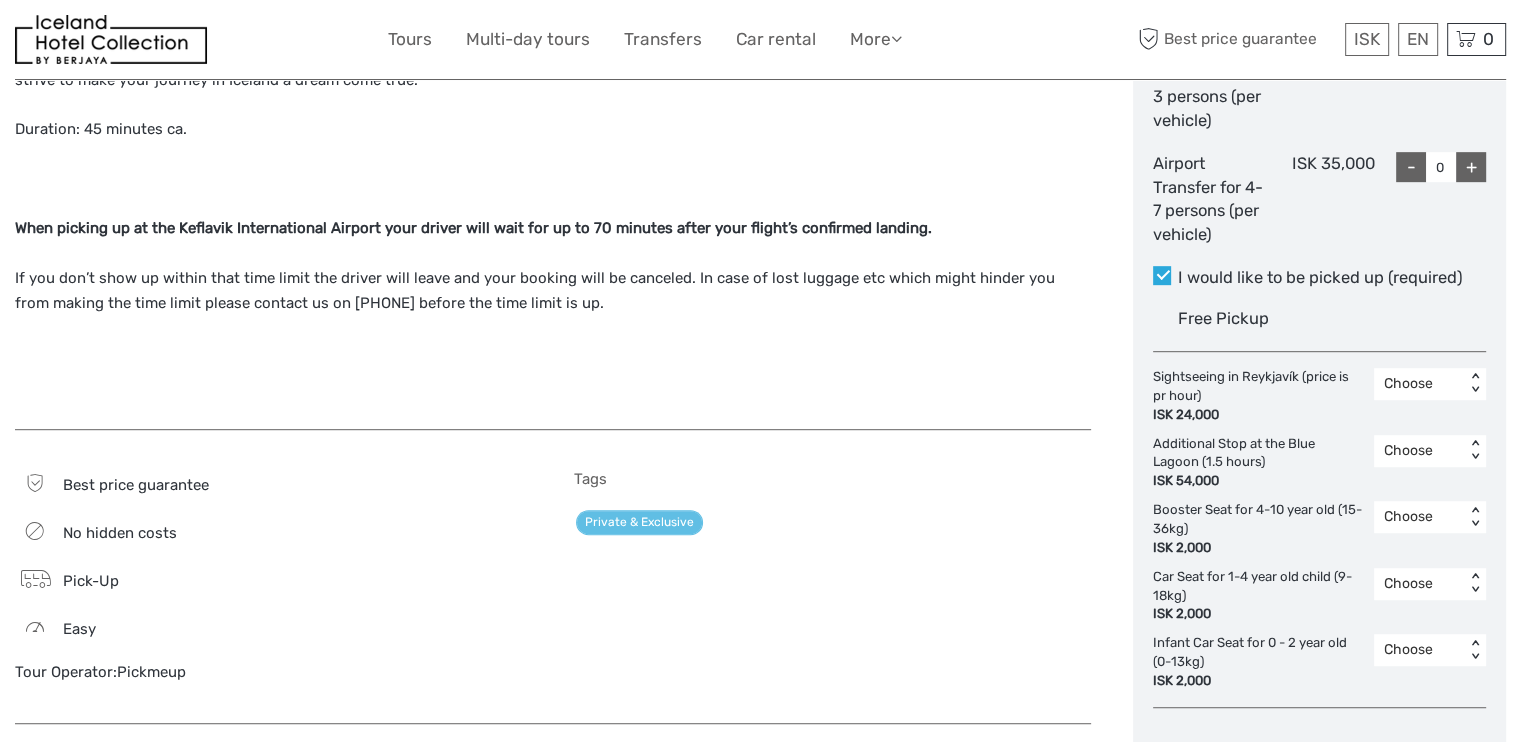 click on "< >" at bounding box center [1475, 450] 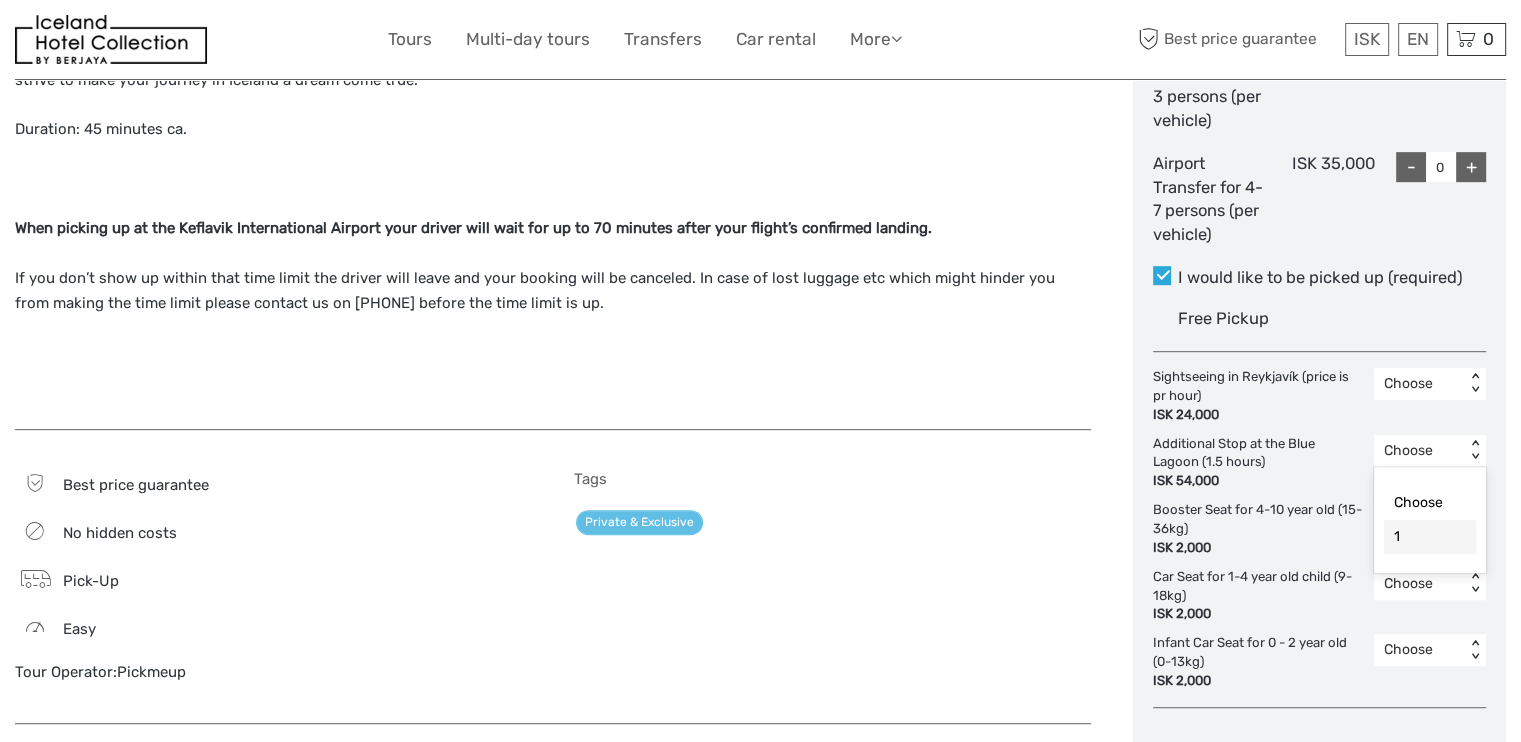click on "1" at bounding box center (1430, 537) 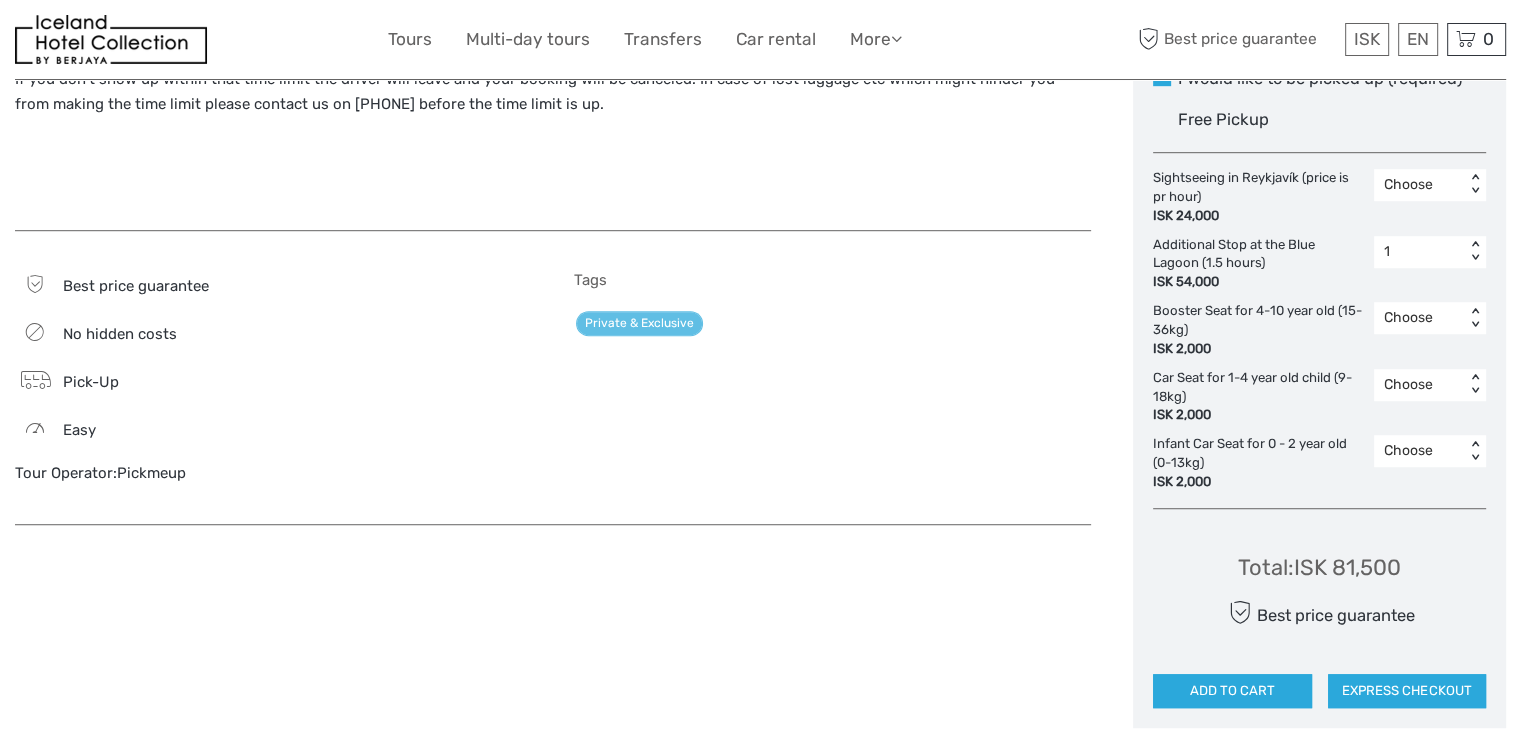scroll, scrollTop: 1231, scrollLeft: 0, axis: vertical 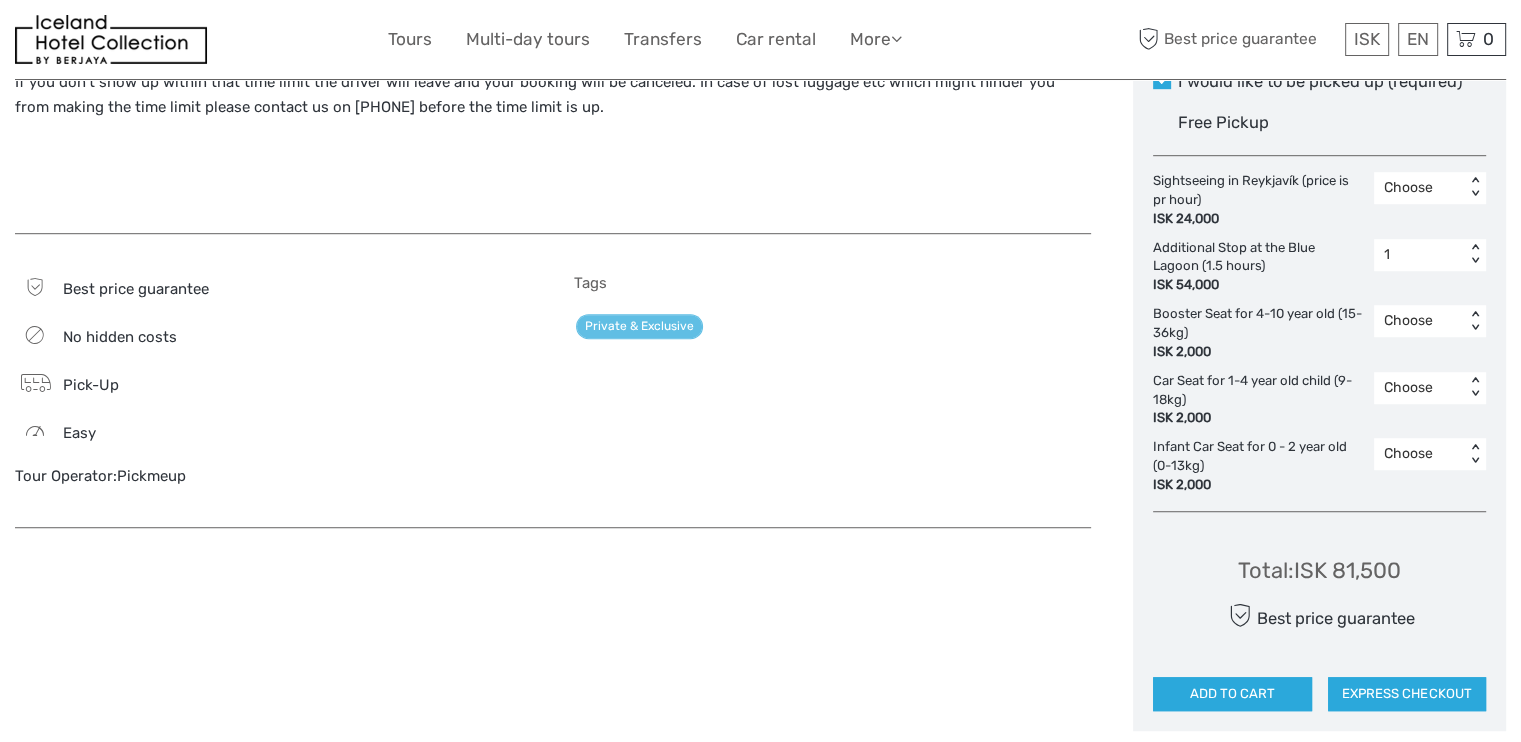 click on "< >" at bounding box center [1475, 254] 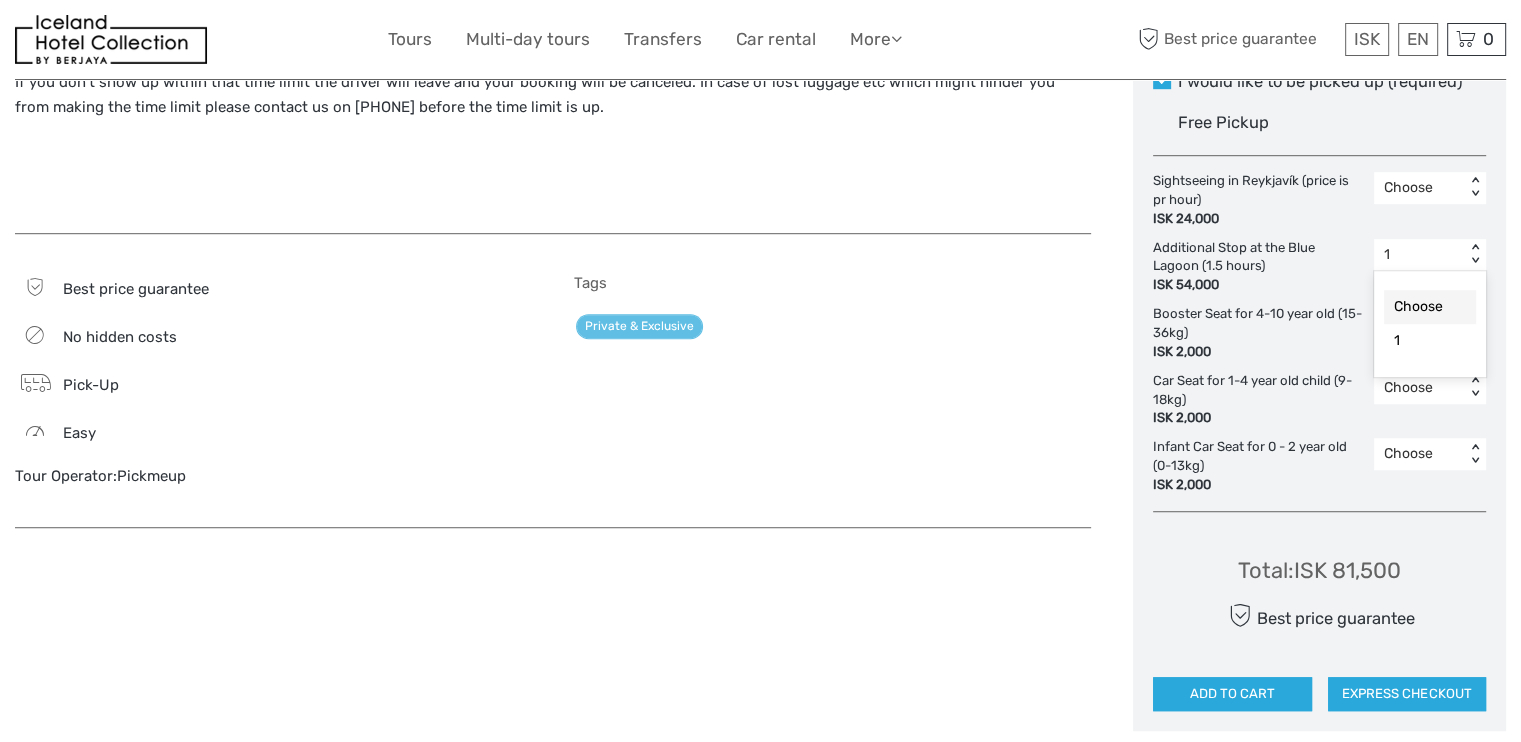 click on "Choose" at bounding box center (1430, 307) 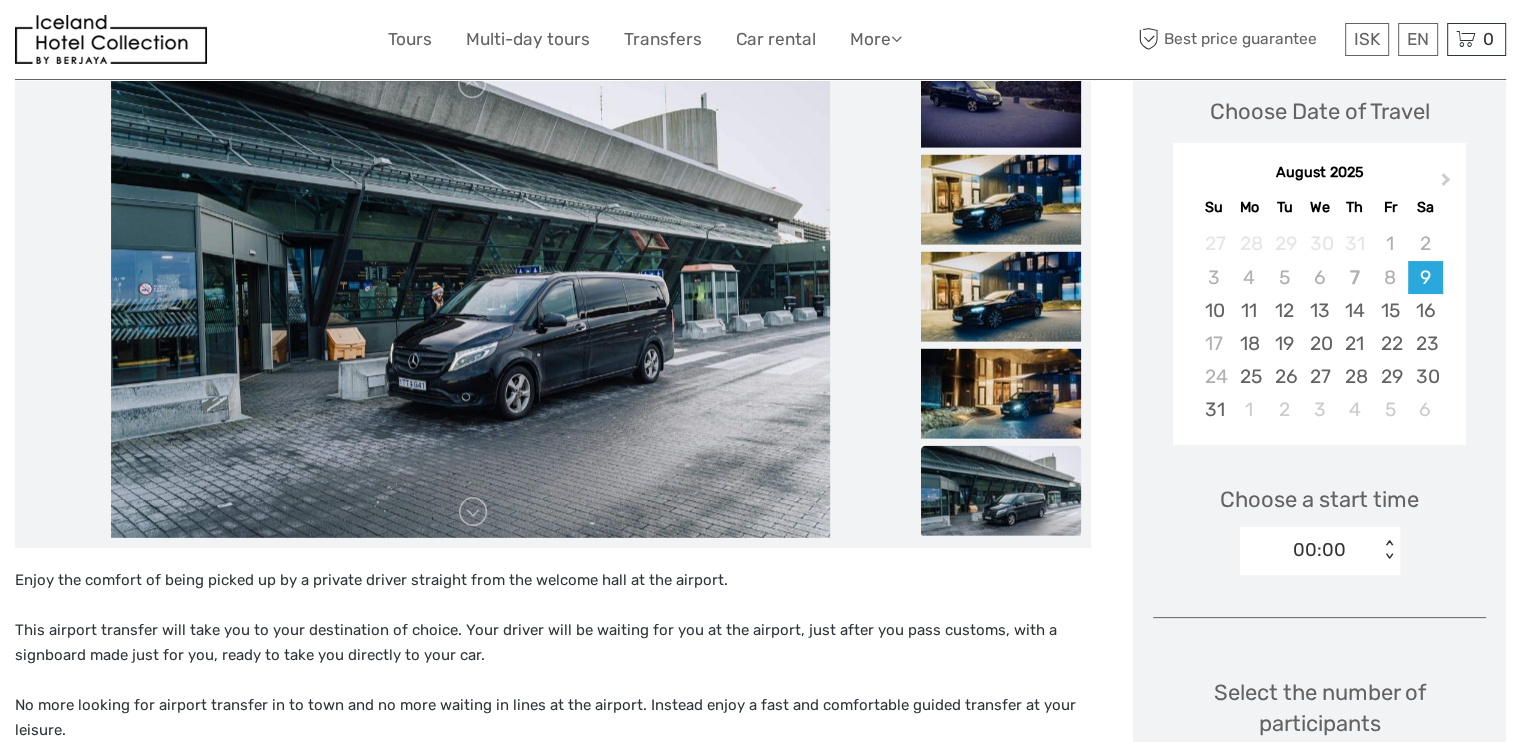 scroll, scrollTop: 270, scrollLeft: 0, axis: vertical 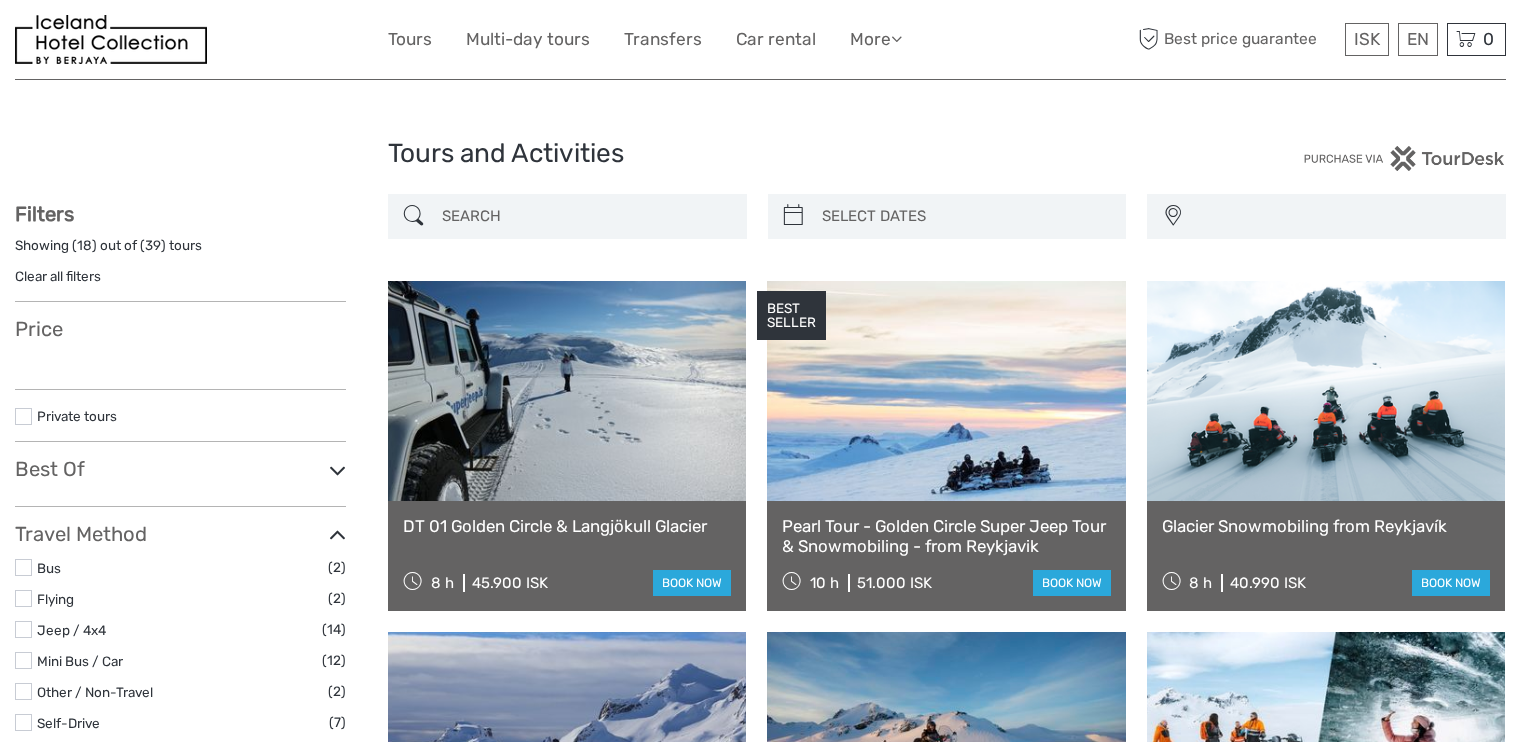 select 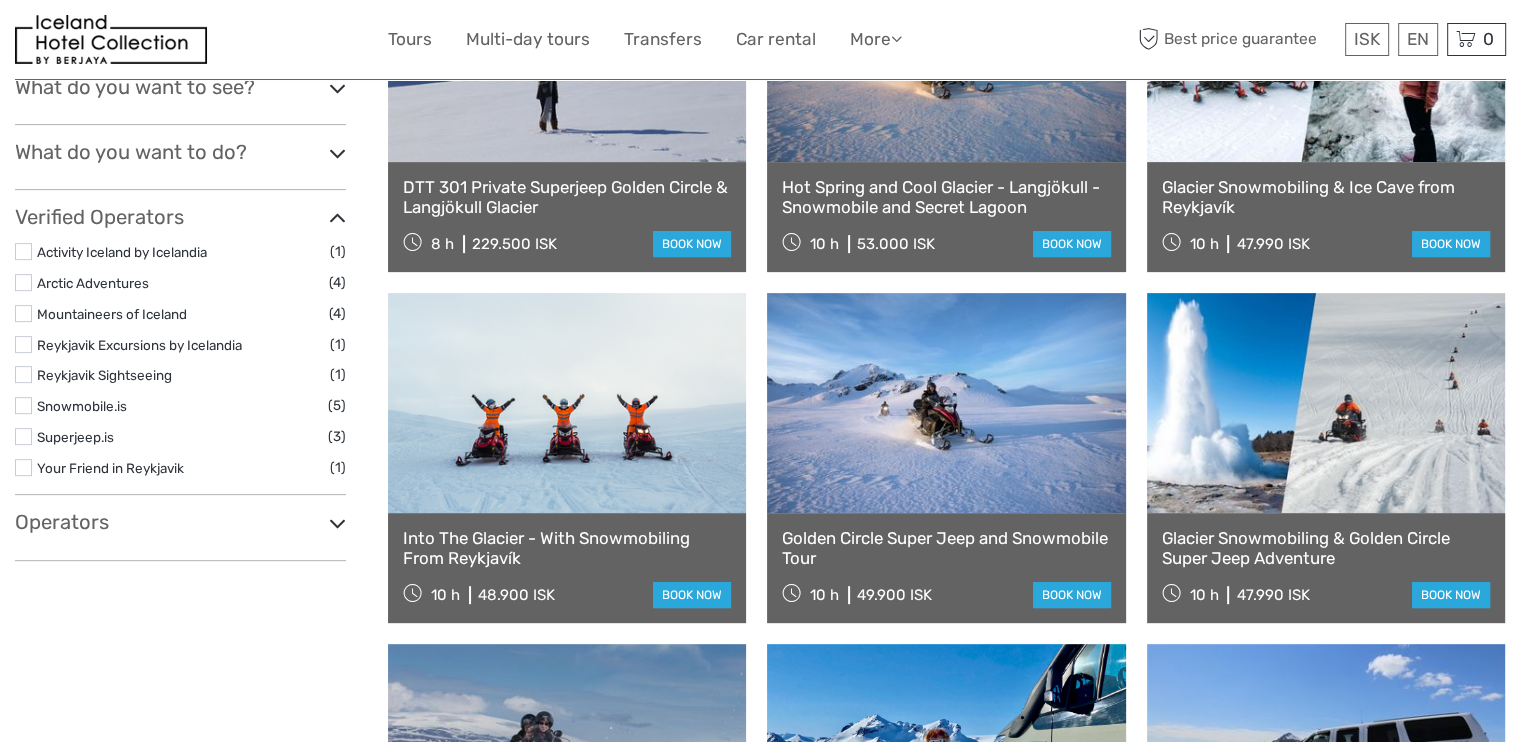 select 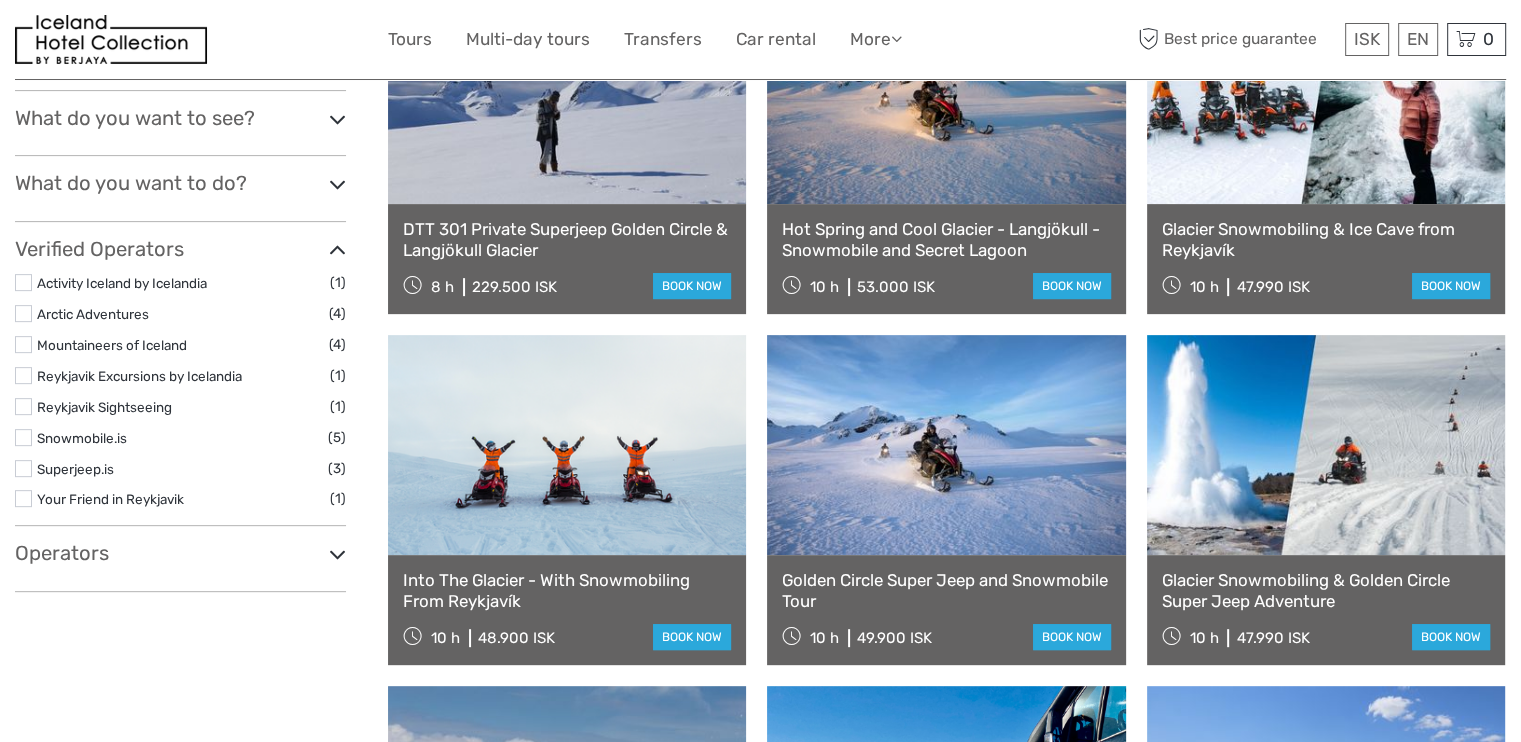 scroll, scrollTop: 0, scrollLeft: 0, axis: both 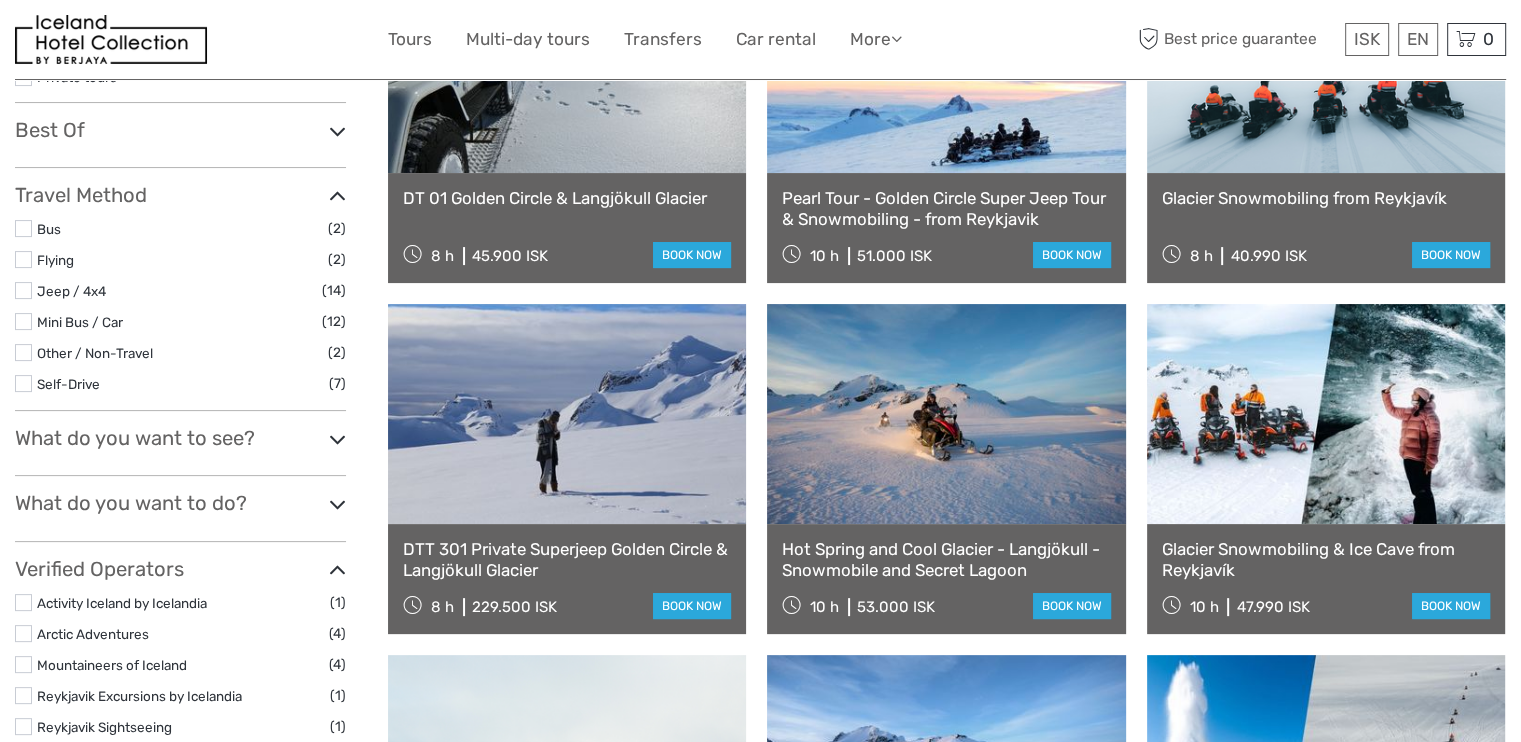 click on "Glacier Snowmobiling from Reykjavík" at bounding box center (1326, 198) 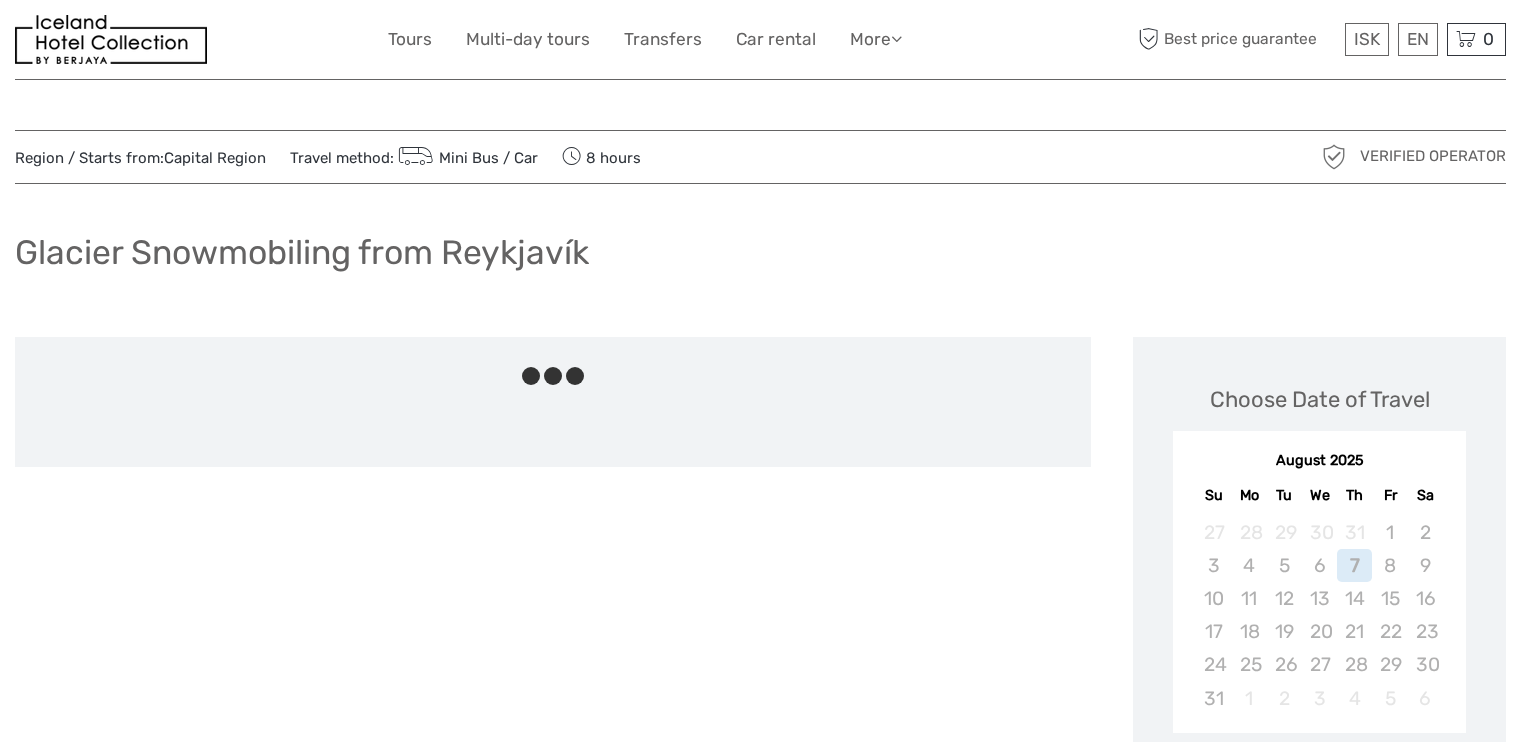 scroll, scrollTop: 0, scrollLeft: 0, axis: both 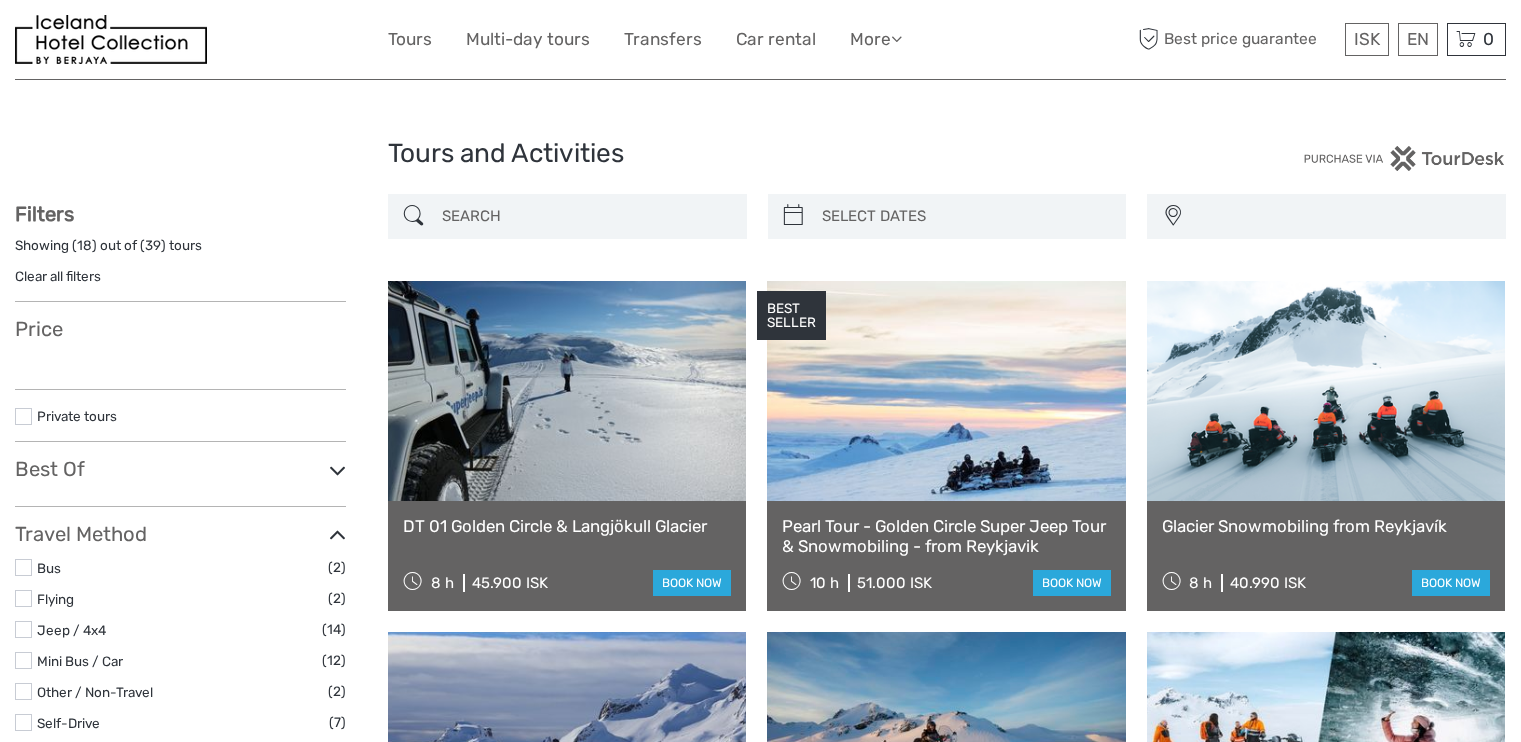 select 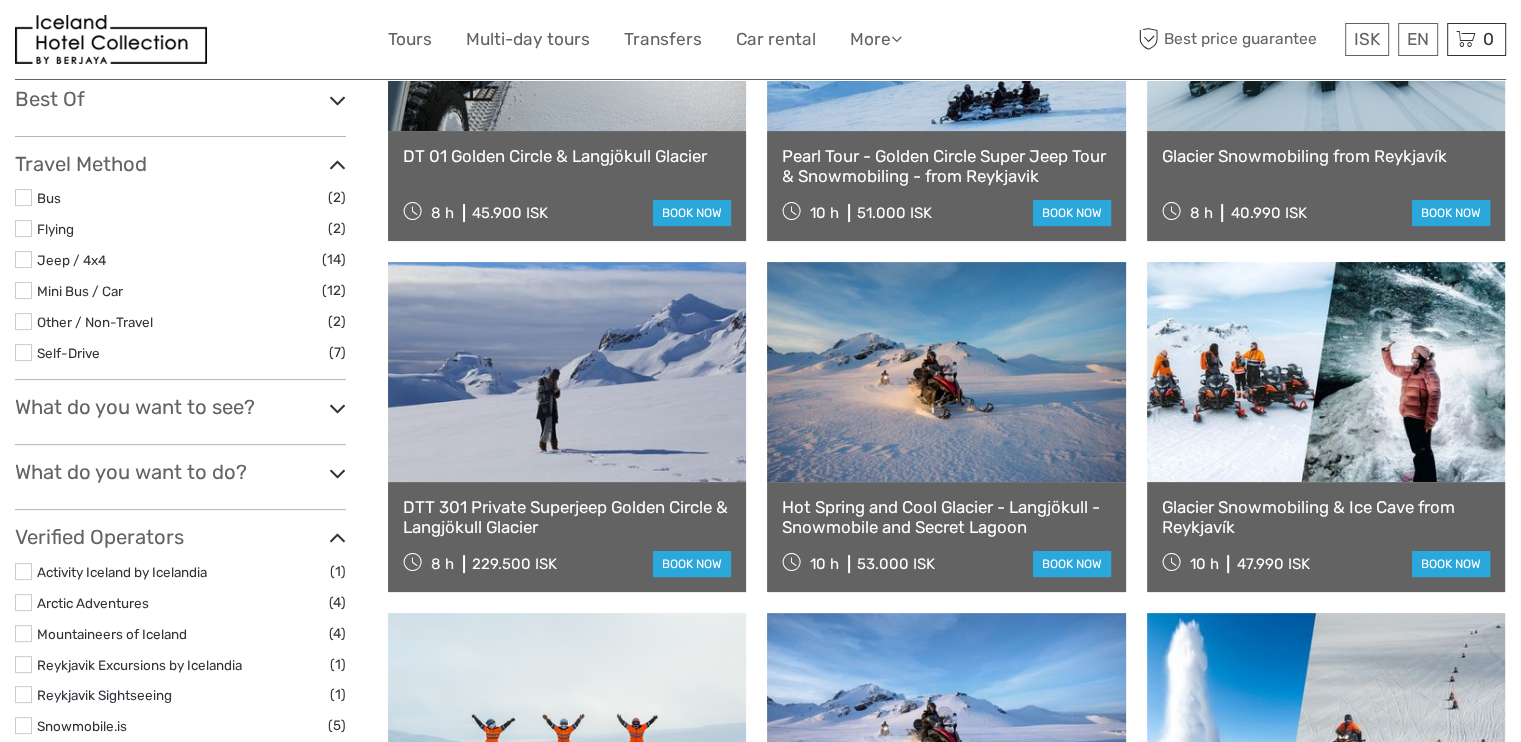 select 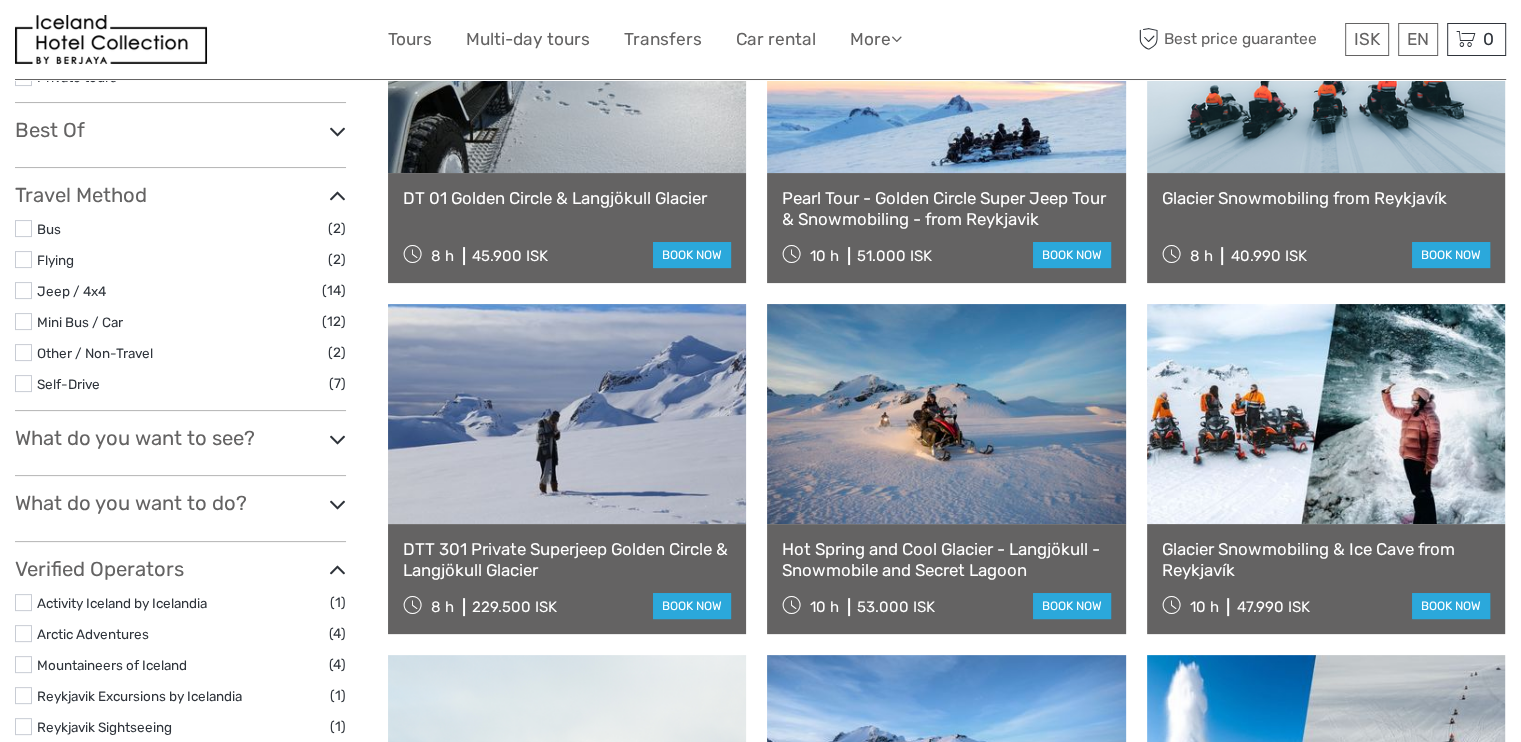 scroll, scrollTop: 0, scrollLeft: 0, axis: both 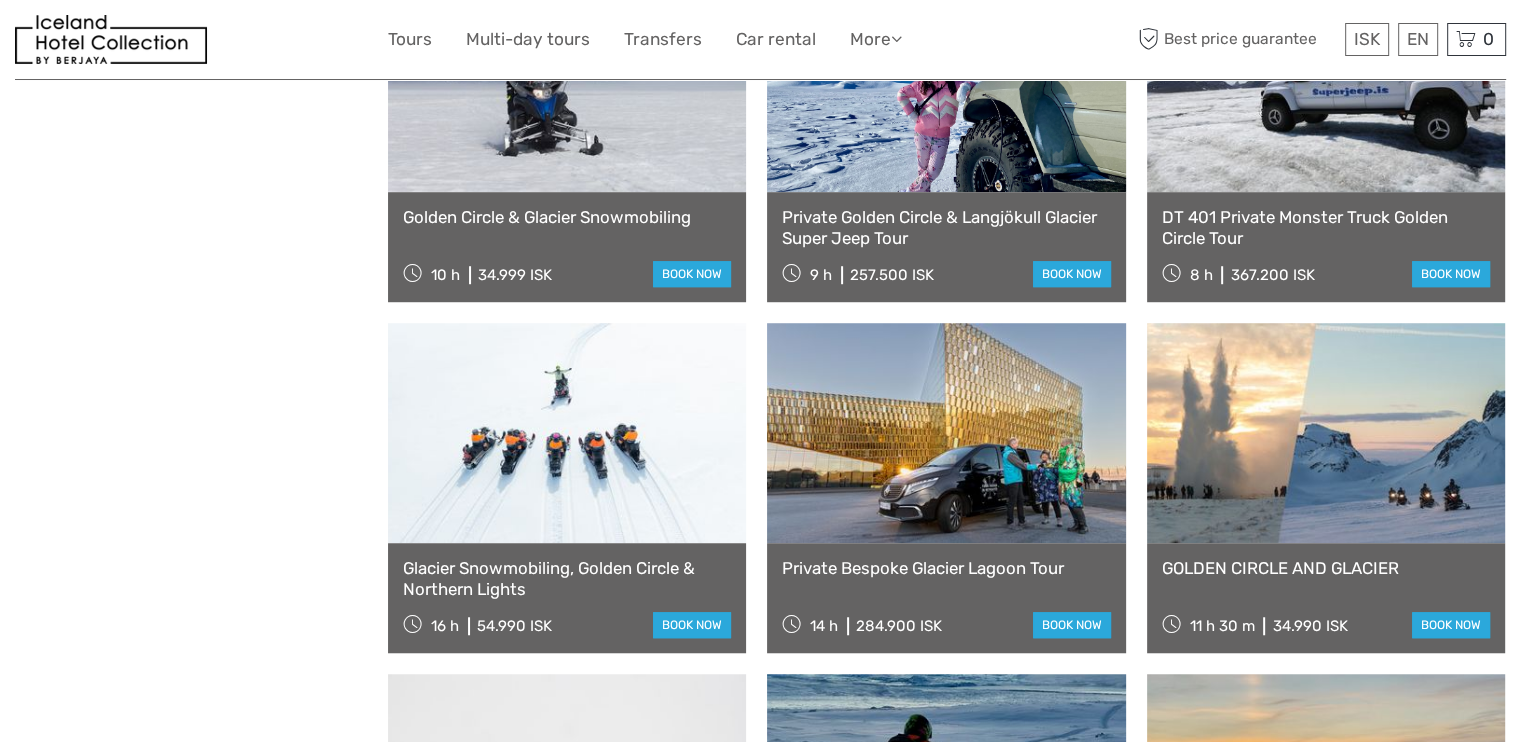 click on "Glacier Snowmobiling, Golden Circle & Northern Lights" at bounding box center (567, 578) 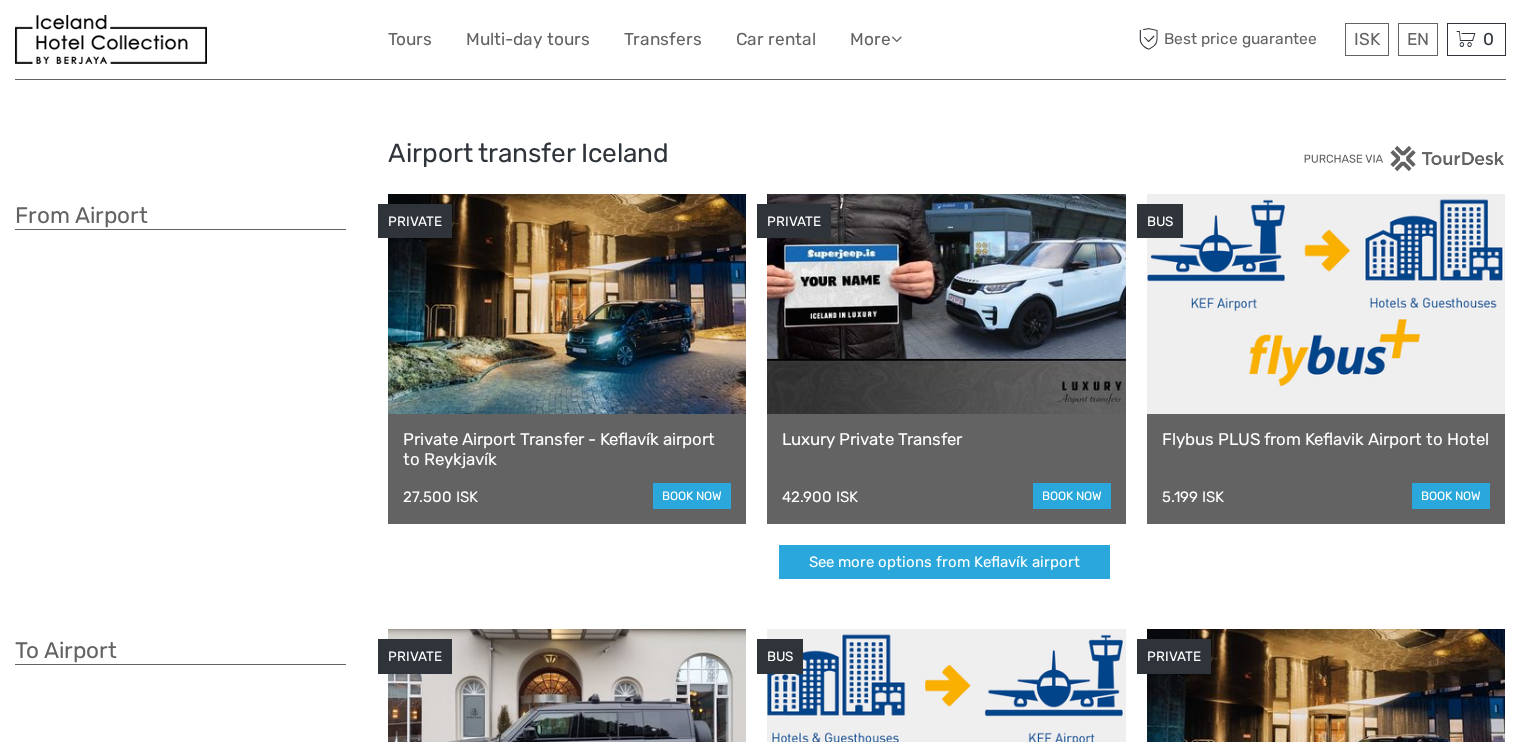 scroll, scrollTop: 0, scrollLeft: 0, axis: both 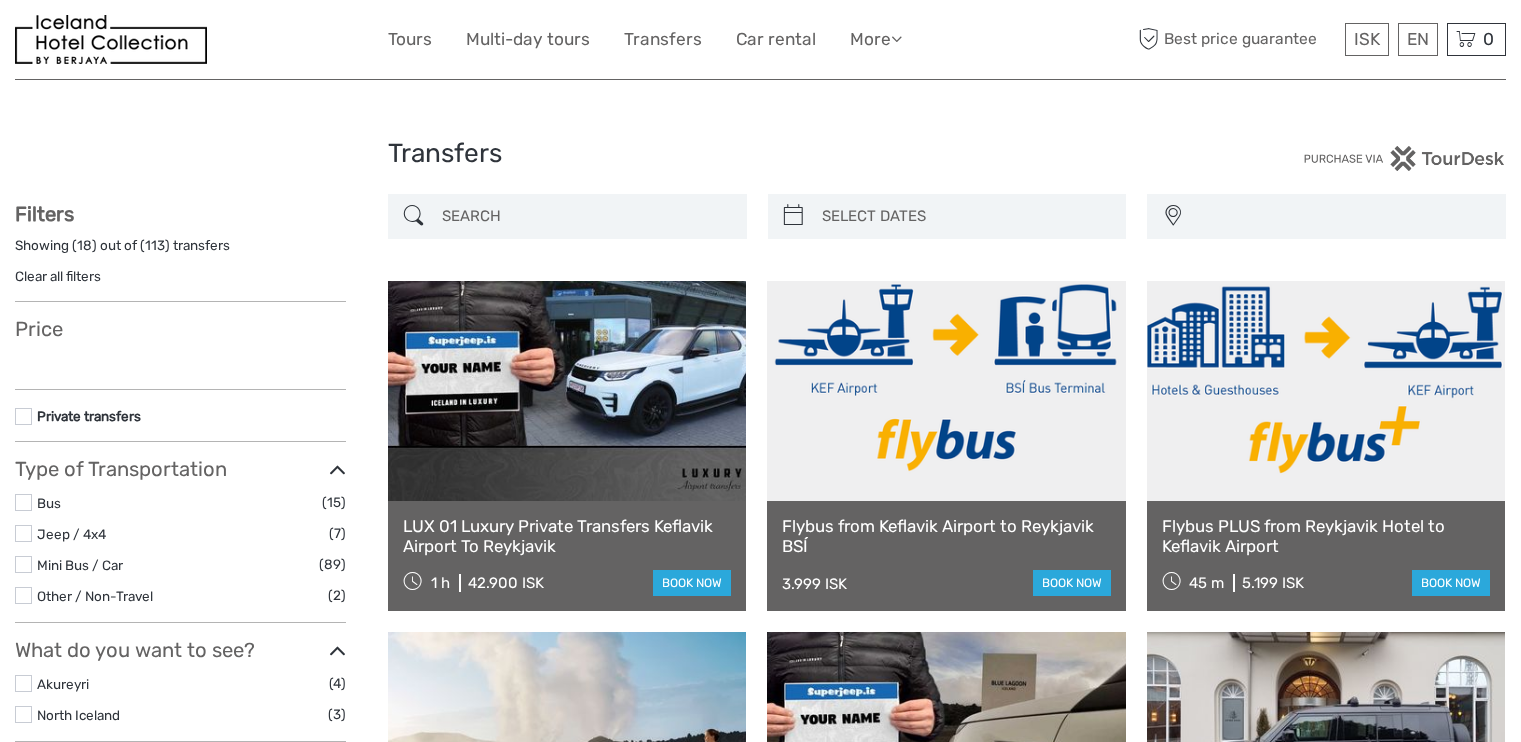 select 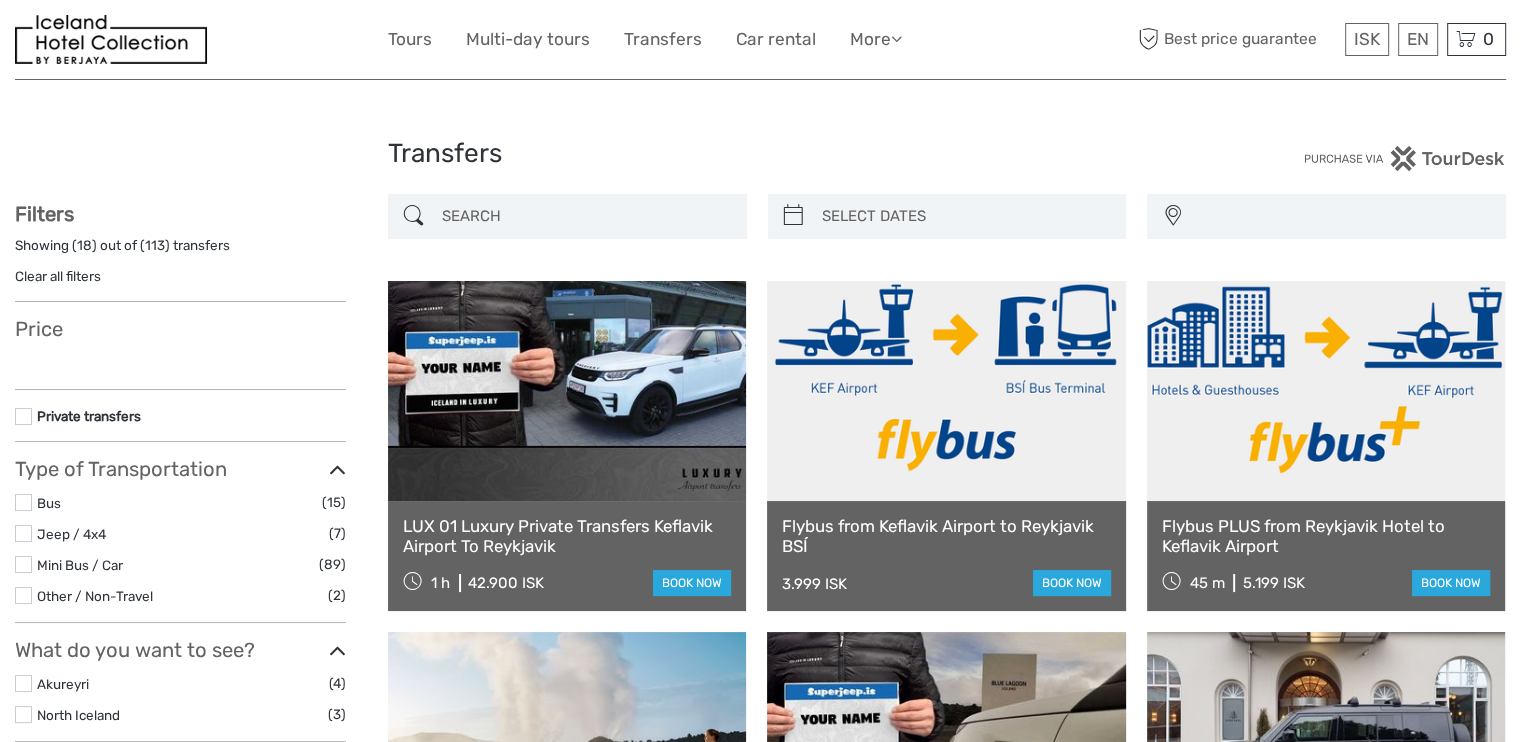 select 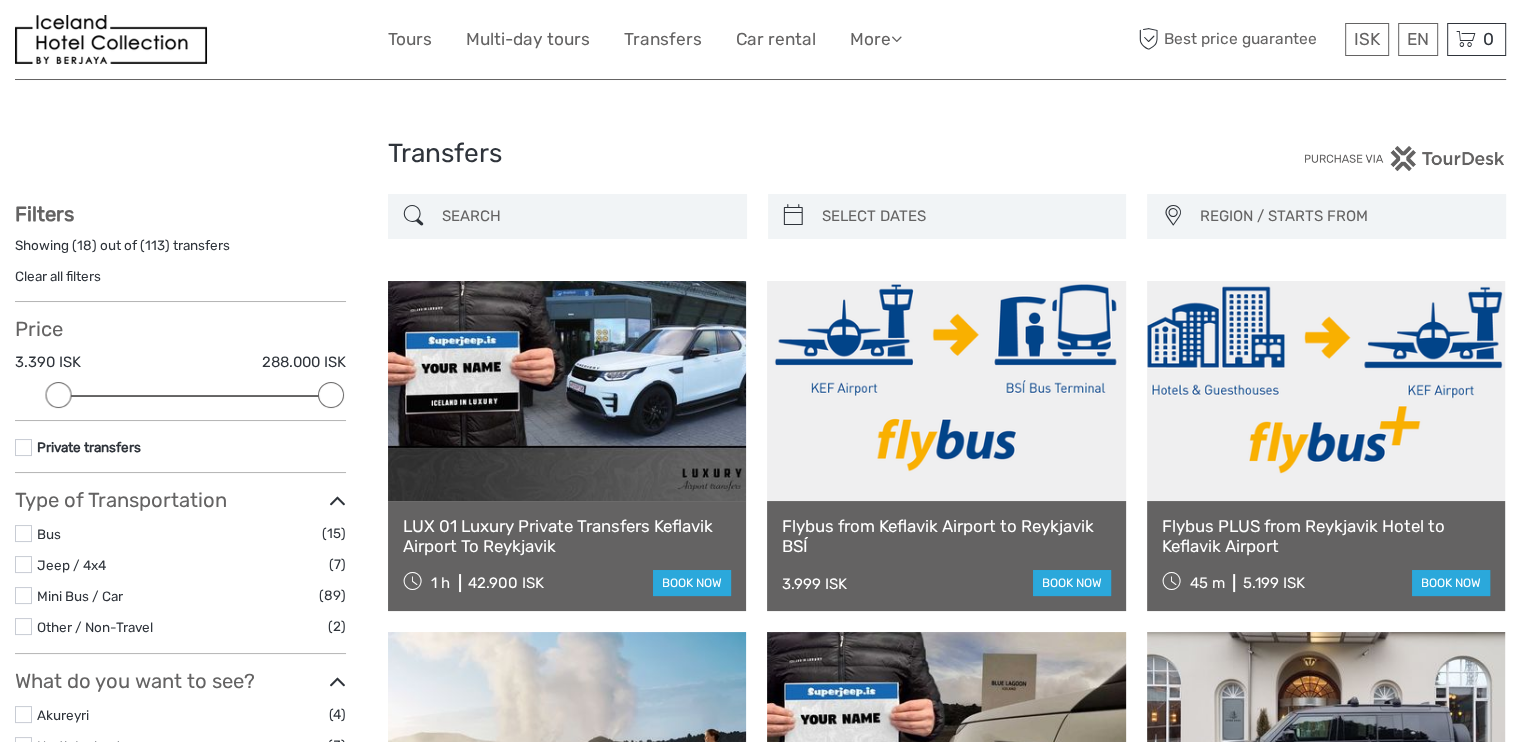 scroll, scrollTop: 0, scrollLeft: 0, axis: both 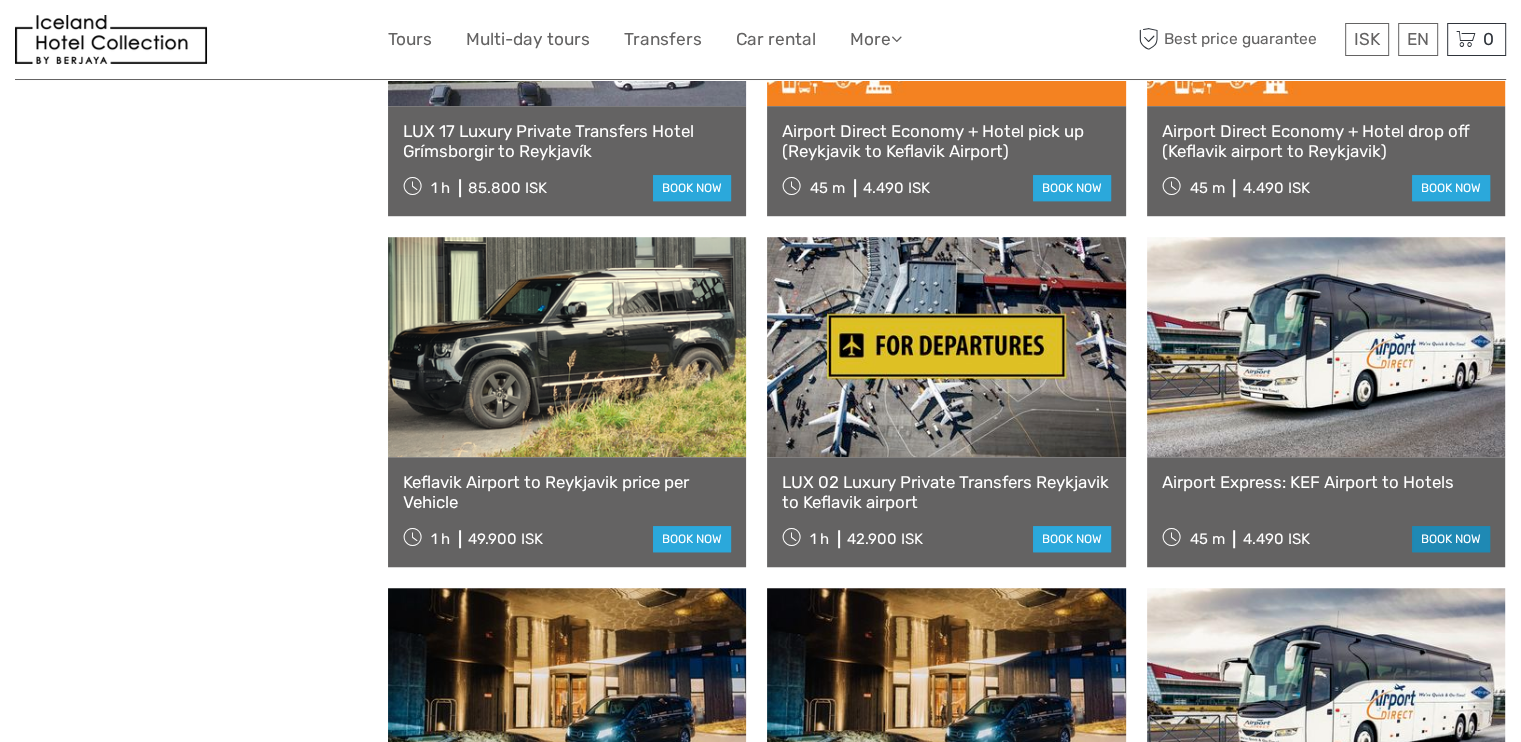 click on "book now" at bounding box center [1451, 539] 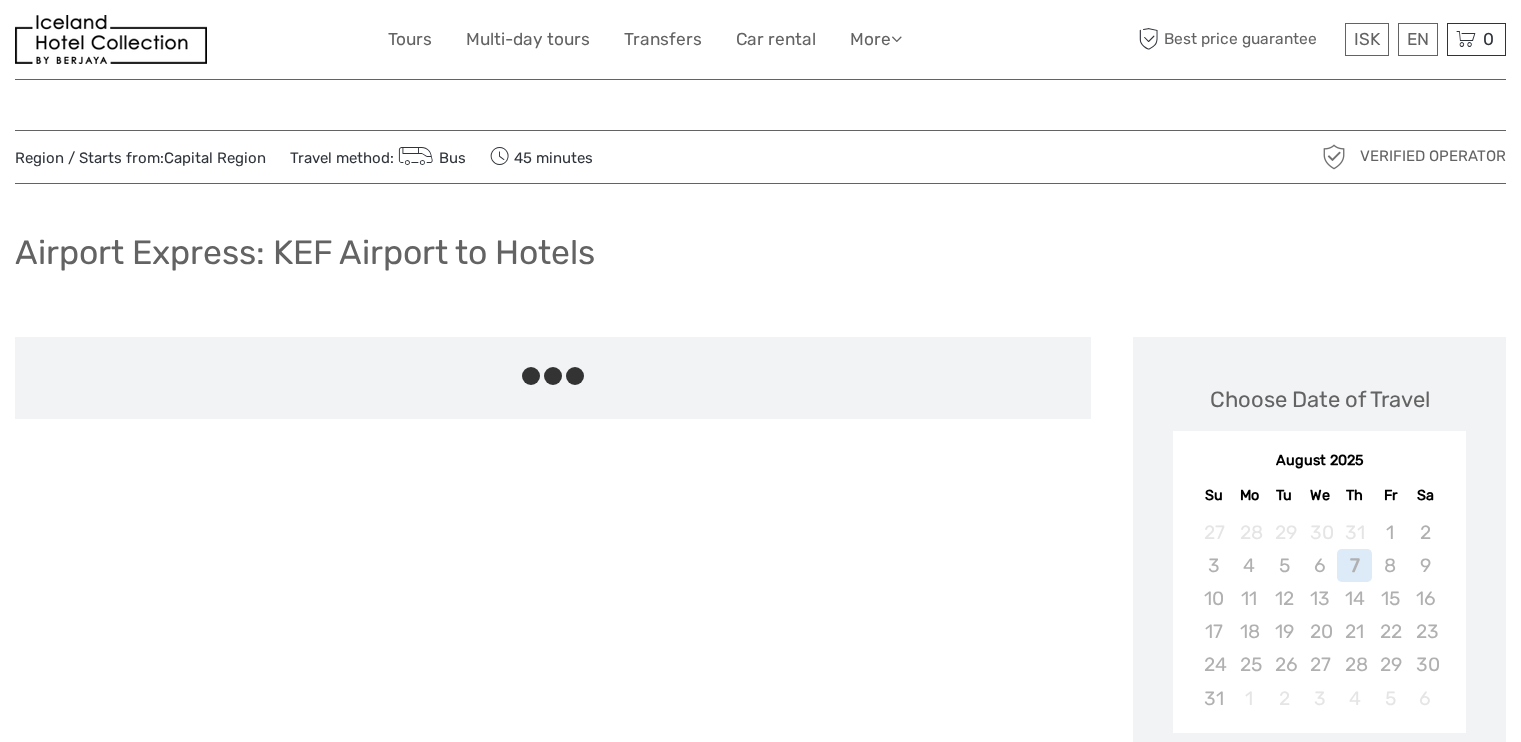 scroll, scrollTop: 0, scrollLeft: 0, axis: both 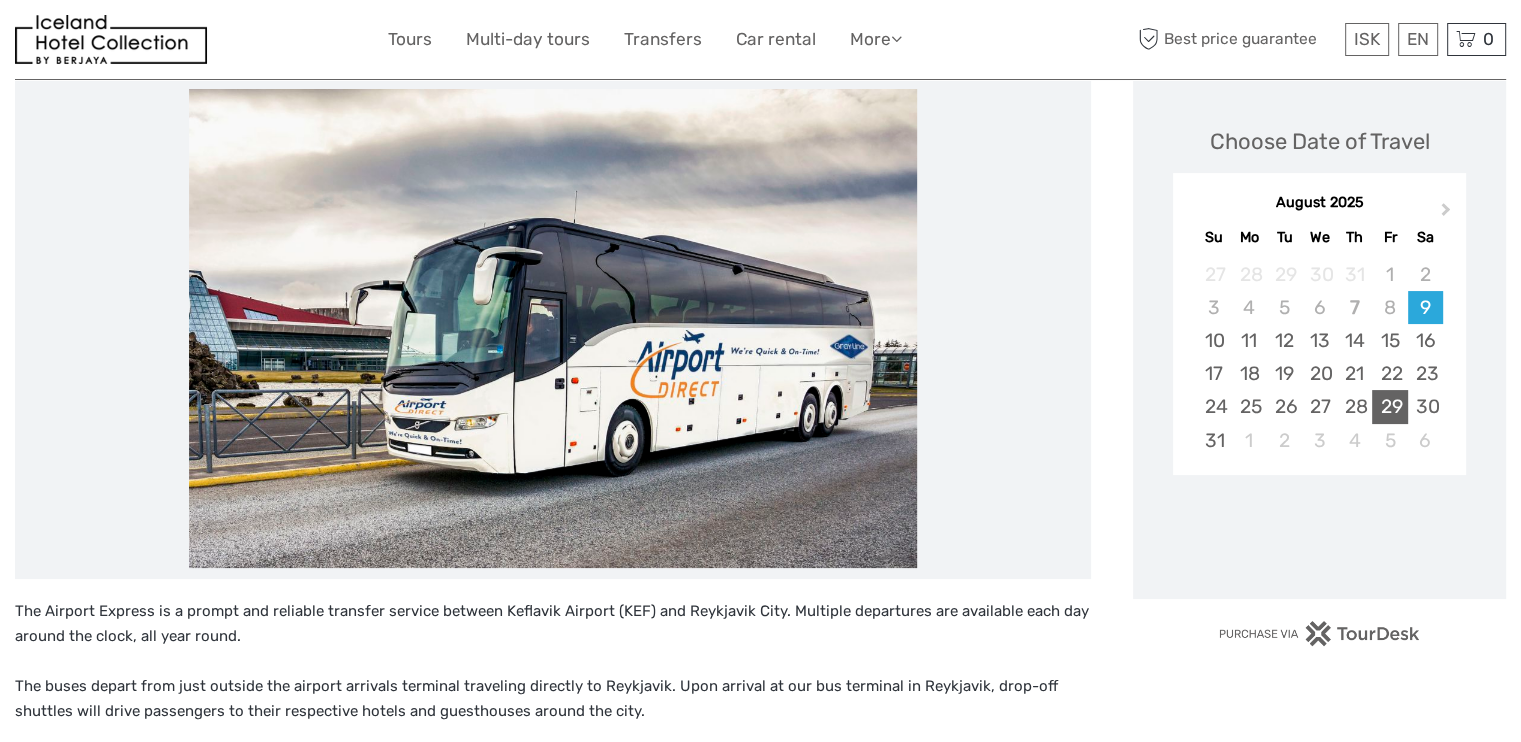 click on "29" at bounding box center [1389, 406] 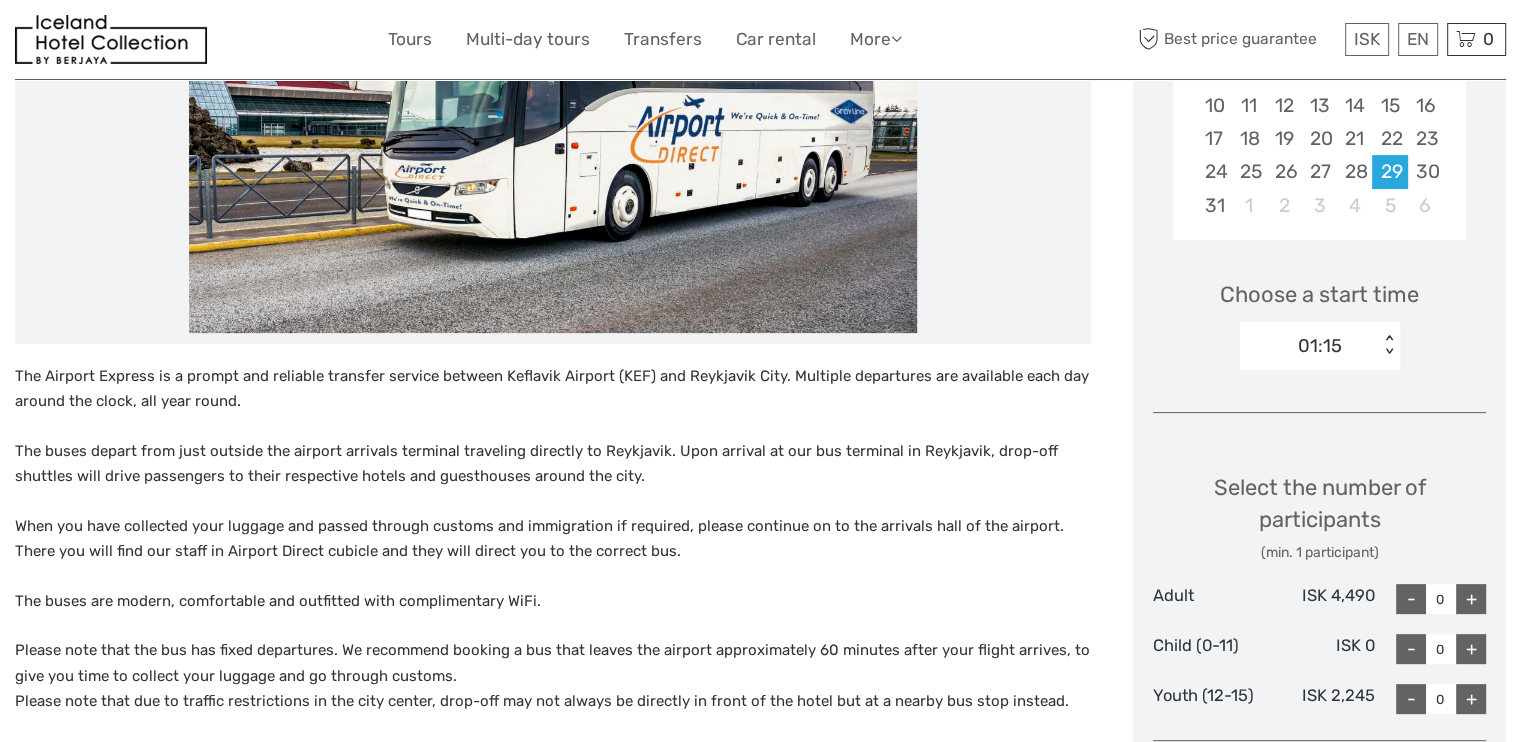 scroll, scrollTop: 552, scrollLeft: 0, axis: vertical 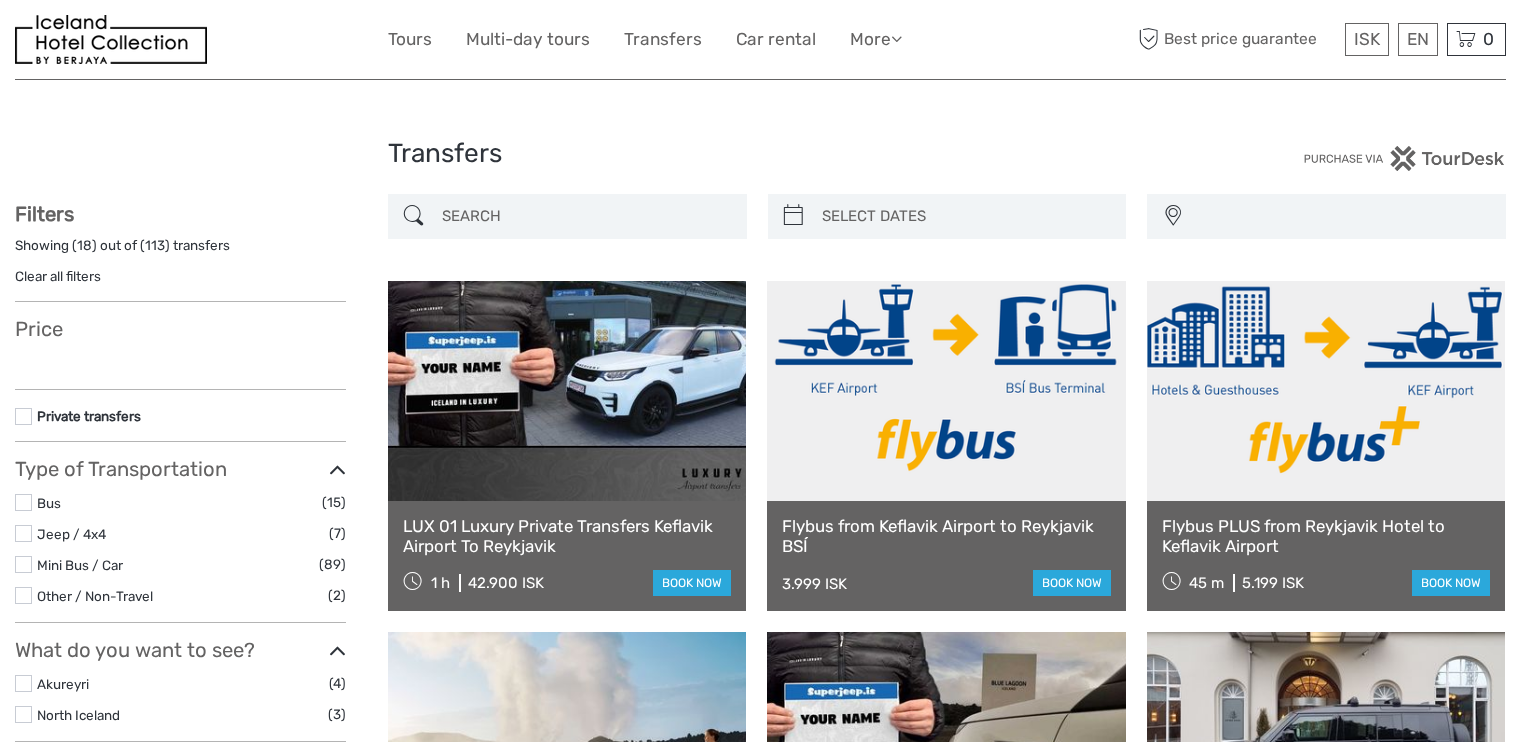 select 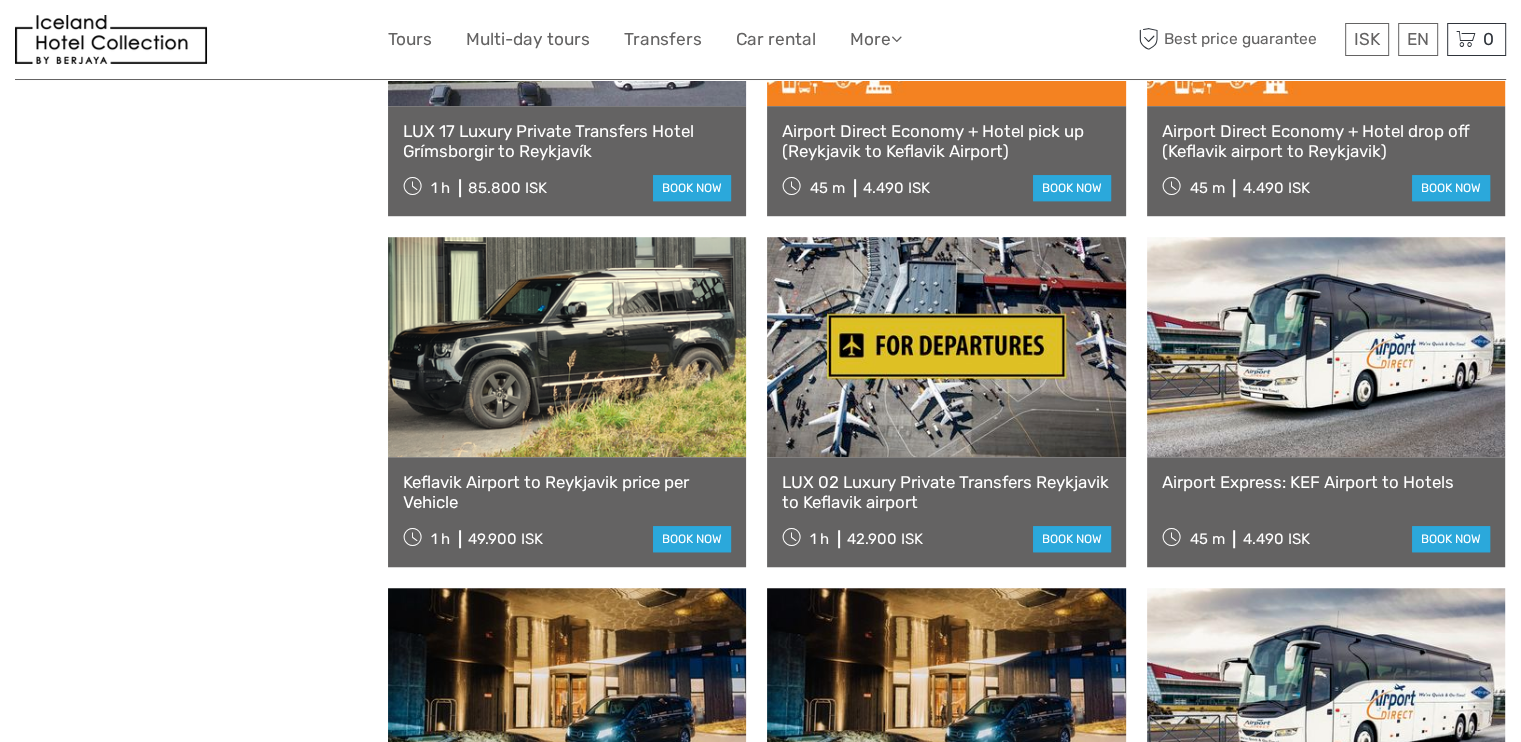 select 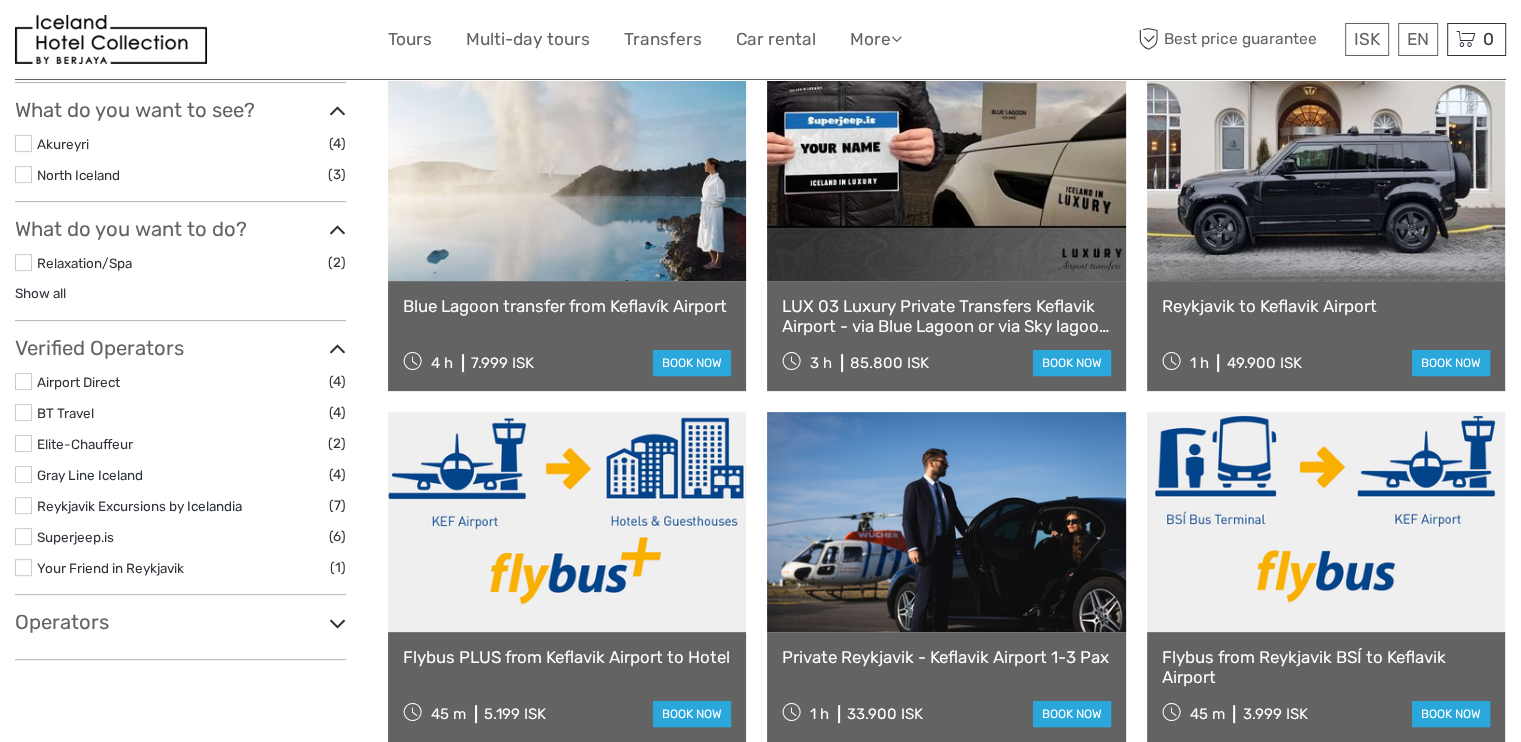 scroll, scrollTop: 499, scrollLeft: 0, axis: vertical 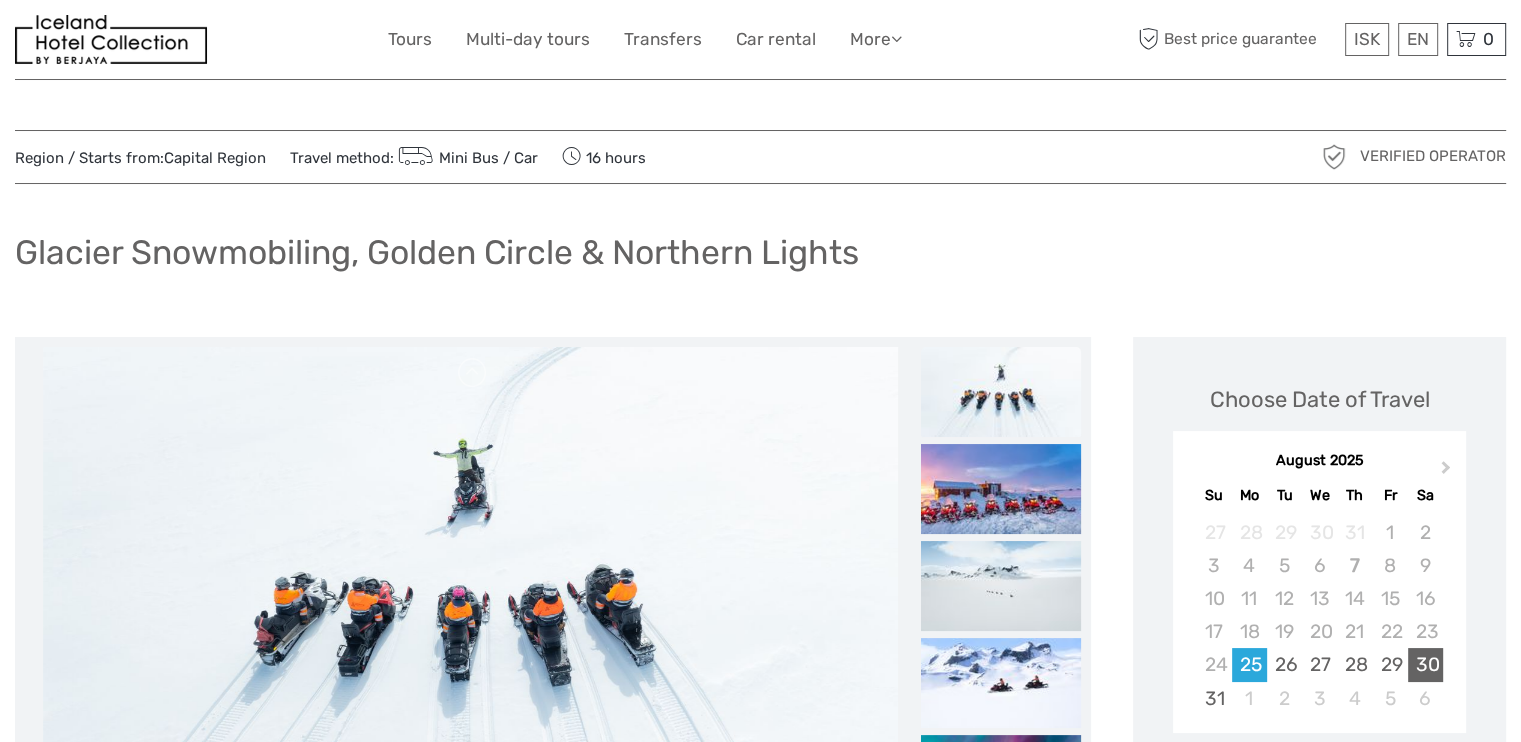 click on "30" at bounding box center (1425, 664) 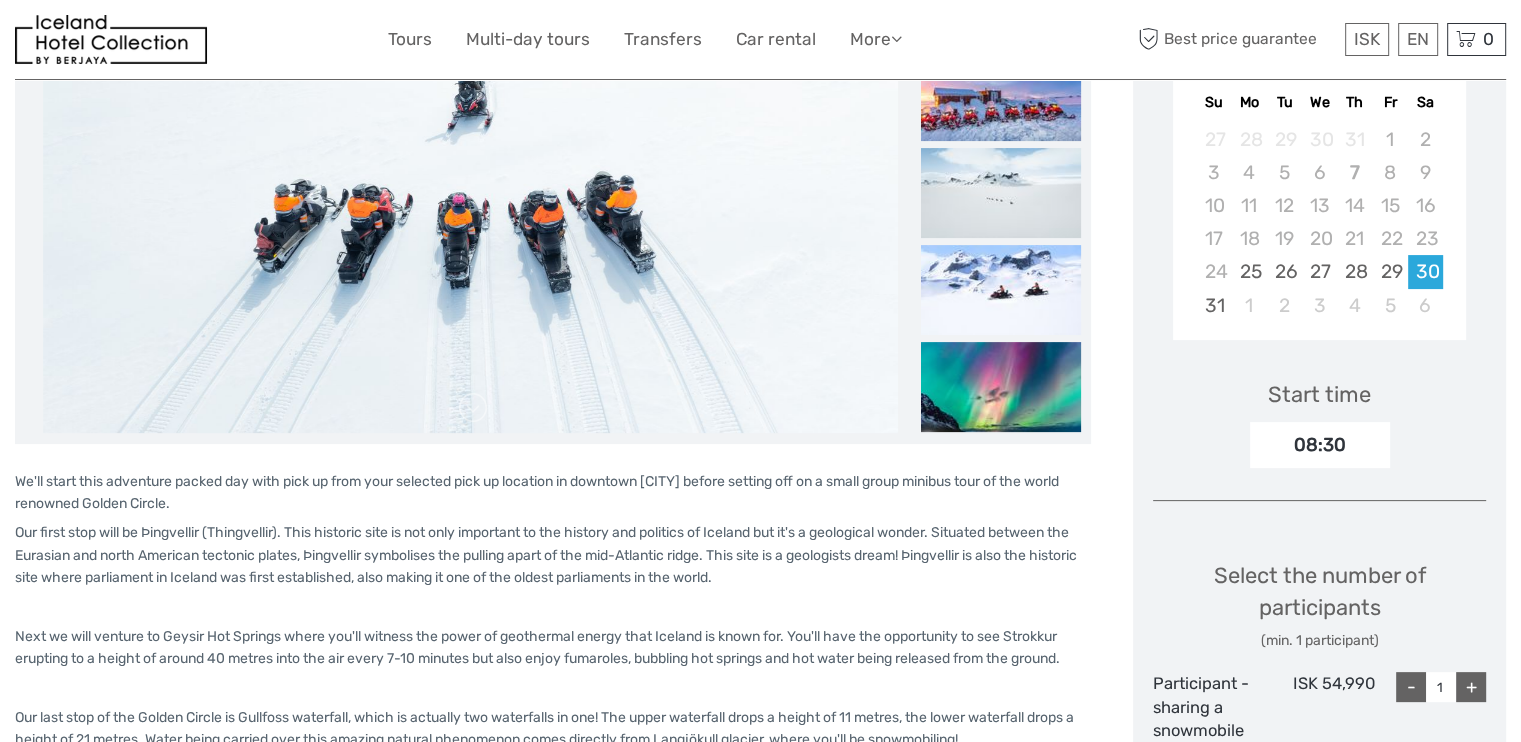 scroll, scrollTop: 487, scrollLeft: 0, axis: vertical 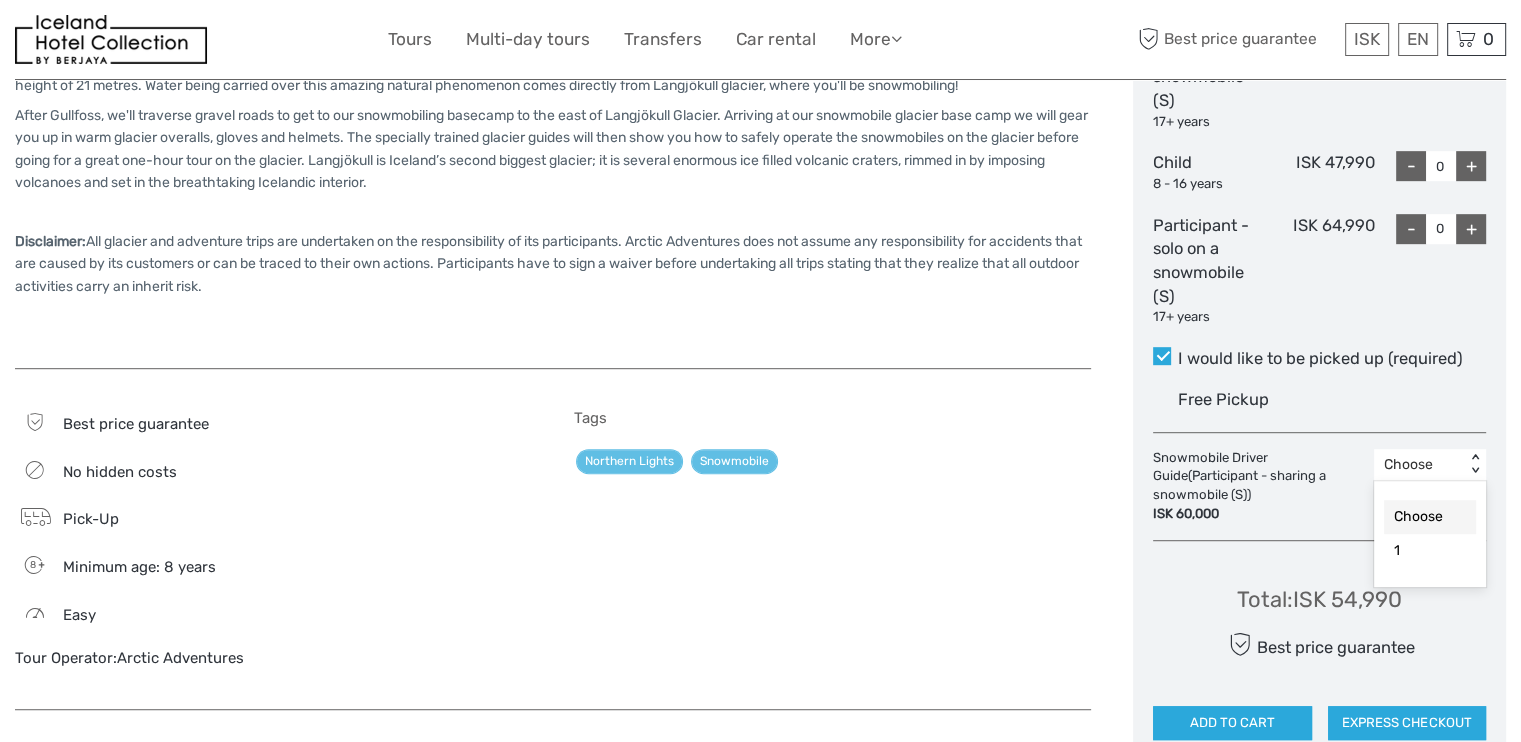 click on "< >" at bounding box center (1475, 464) 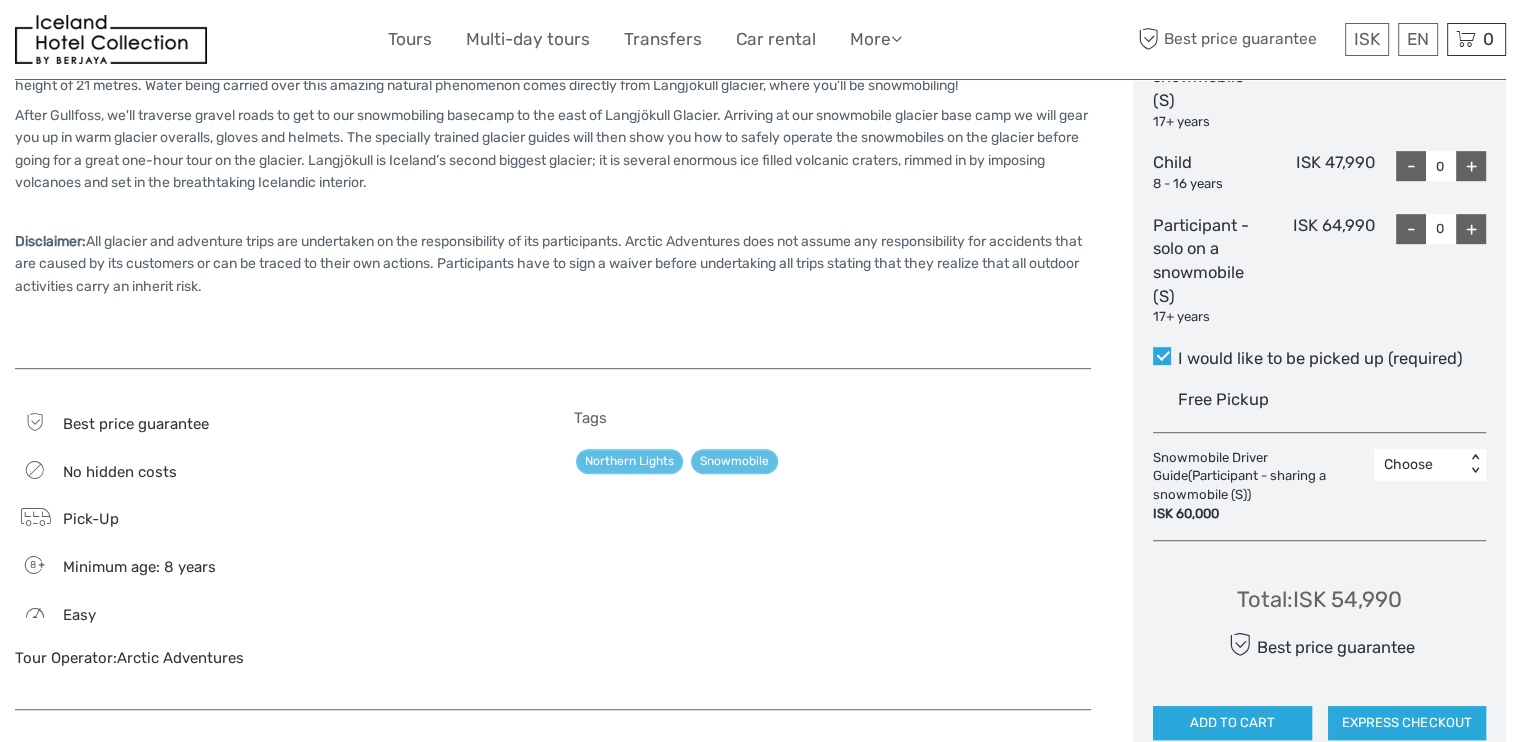 click on "We'll start this adventure packed day with pick up from your selected pick up location in downtown Reykjavík before setting off on a small group minibus tour of the world renowned Golden Circle. Disclaimer:
Best price guarantee
No hidden costs
Pick-Up
8" at bounding box center (553, 481) 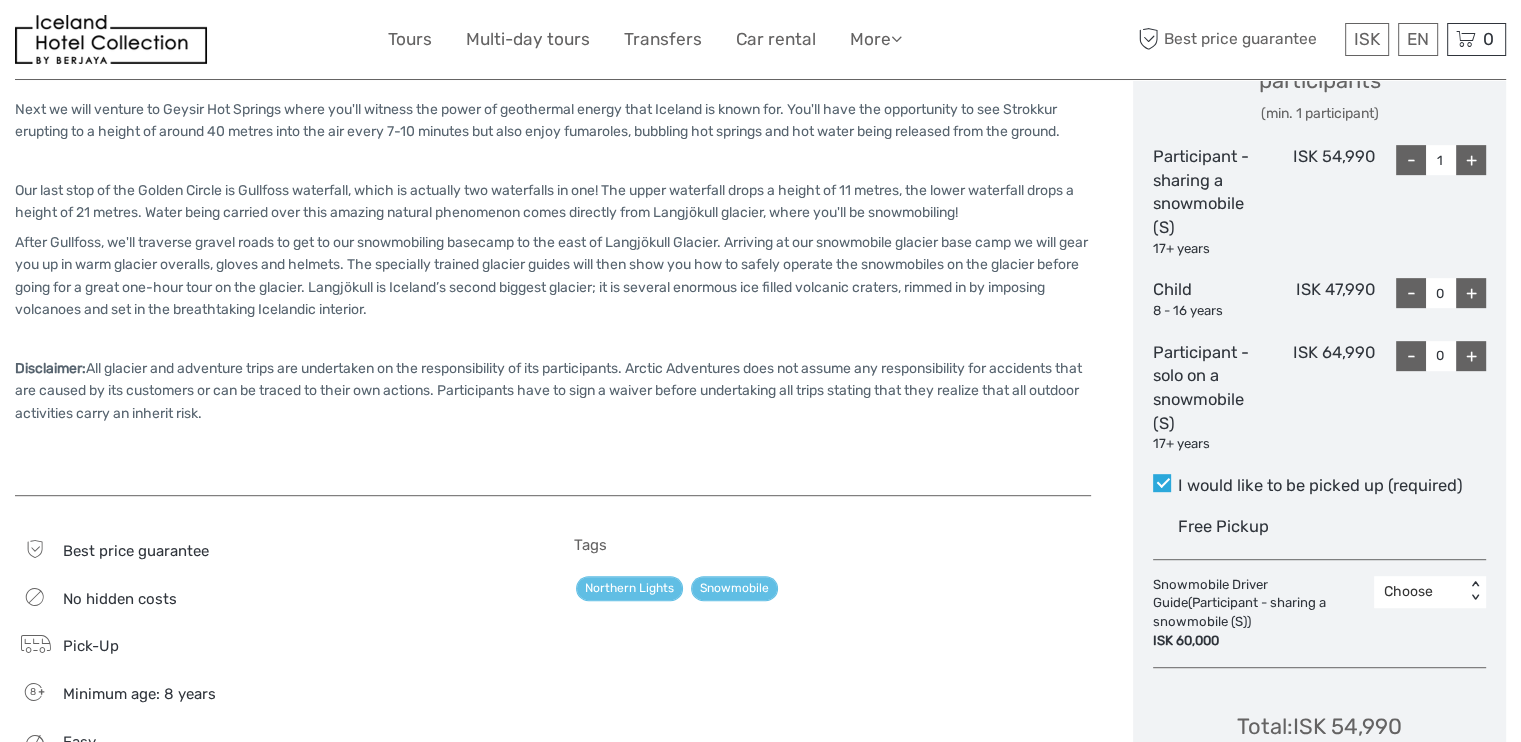 scroll, scrollTop: 891, scrollLeft: 0, axis: vertical 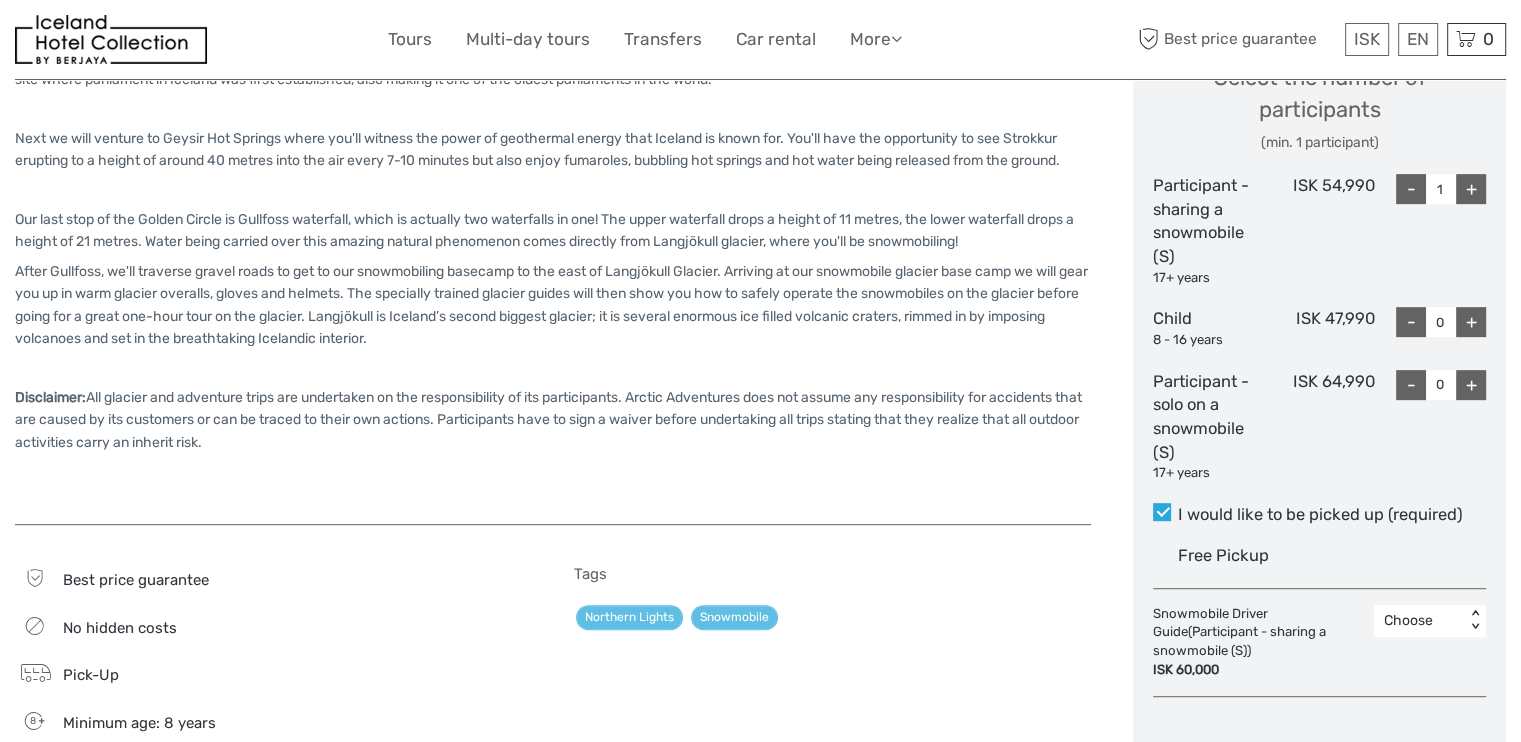 click on "+" at bounding box center [1471, 189] 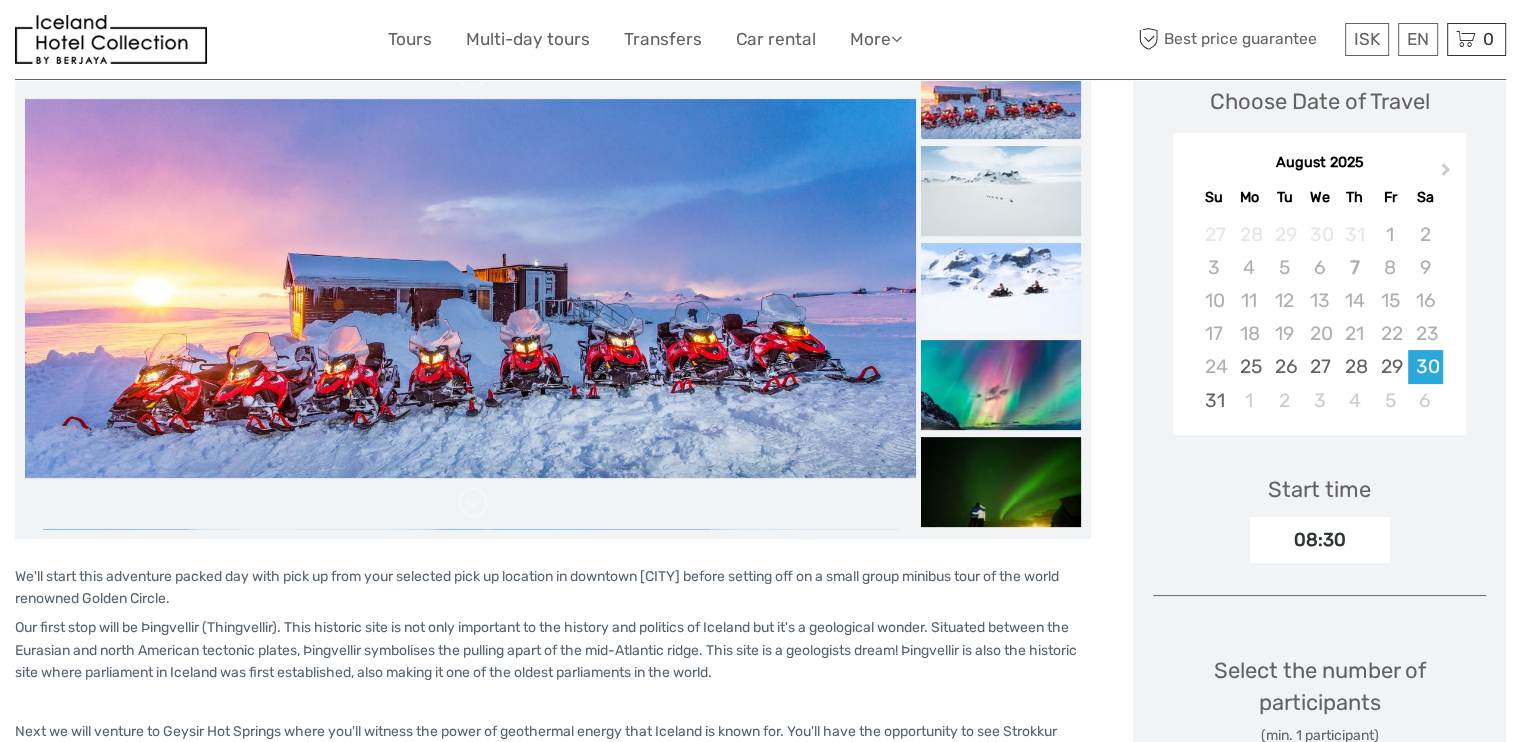 scroll, scrollTop: 303, scrollLeft: 0, axis: vertical 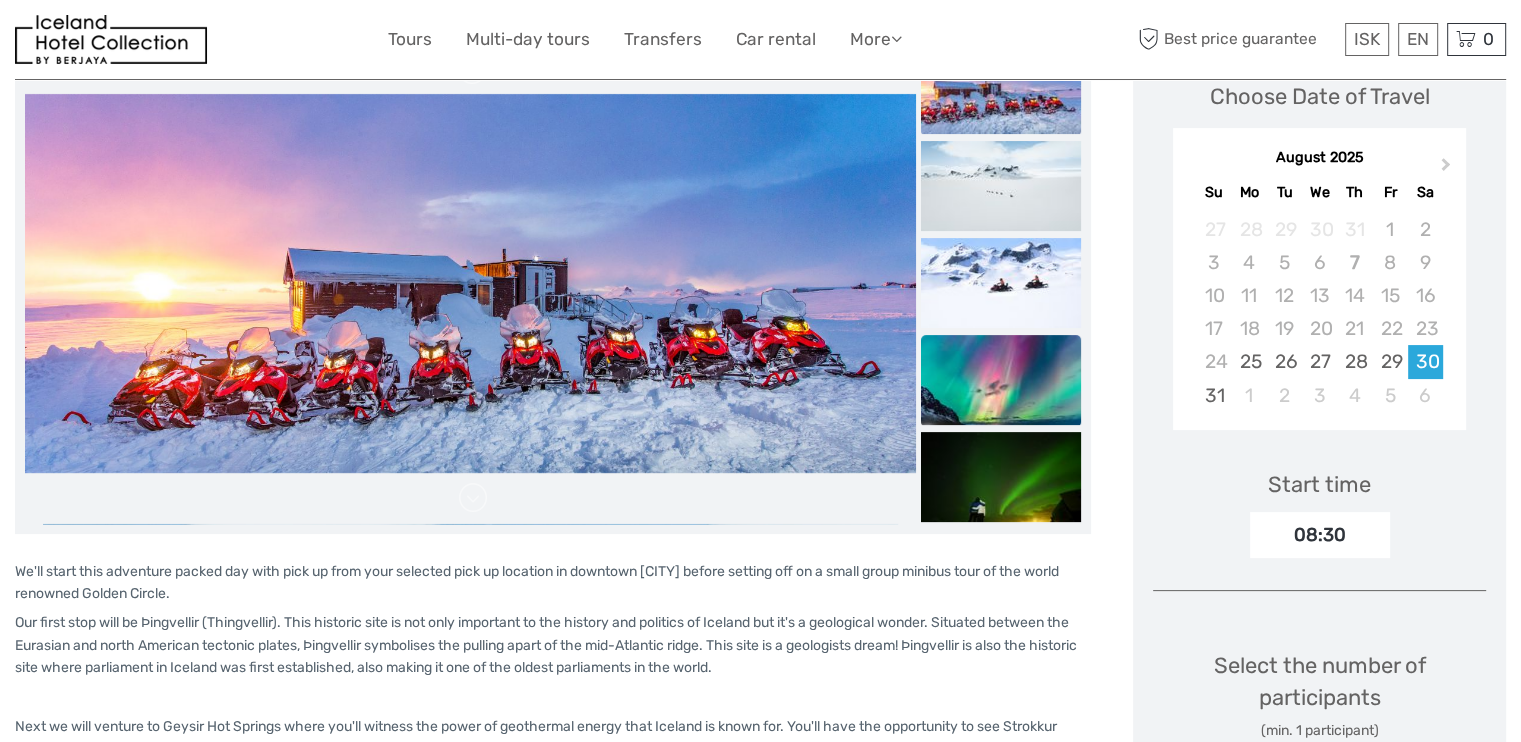 click at bounding box center [1001, 380] 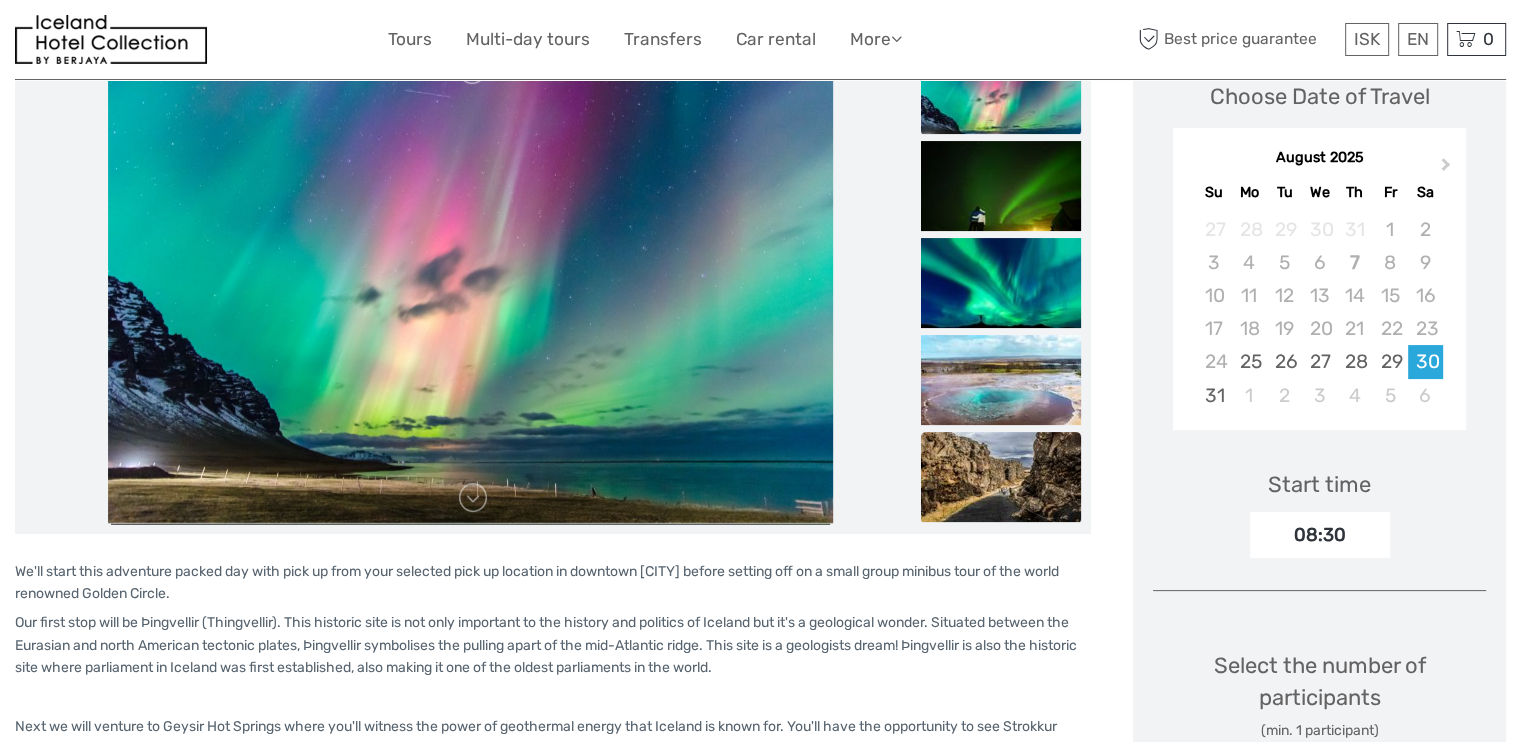 click at bounding box center (1001, 477) 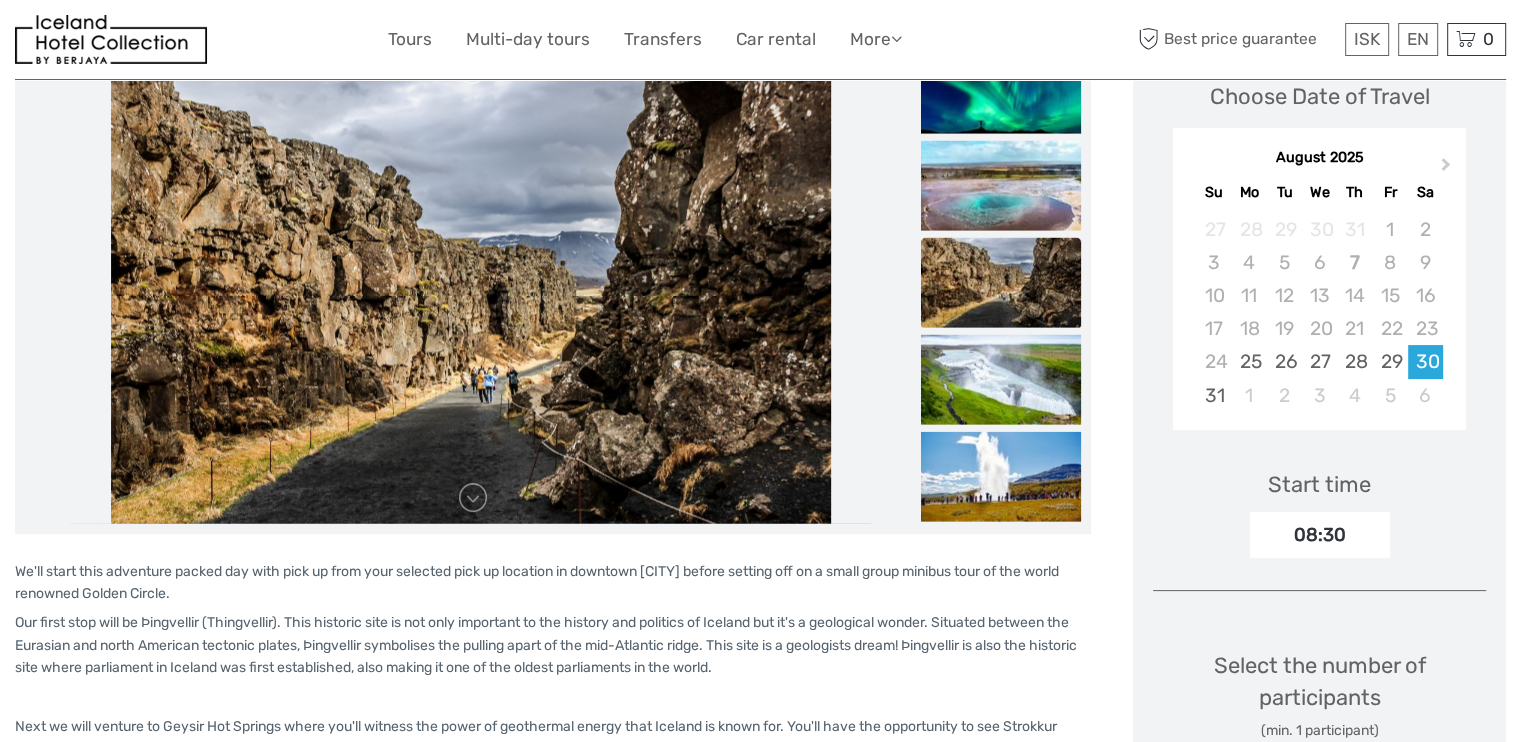 click at bounding box center [1001, 282] 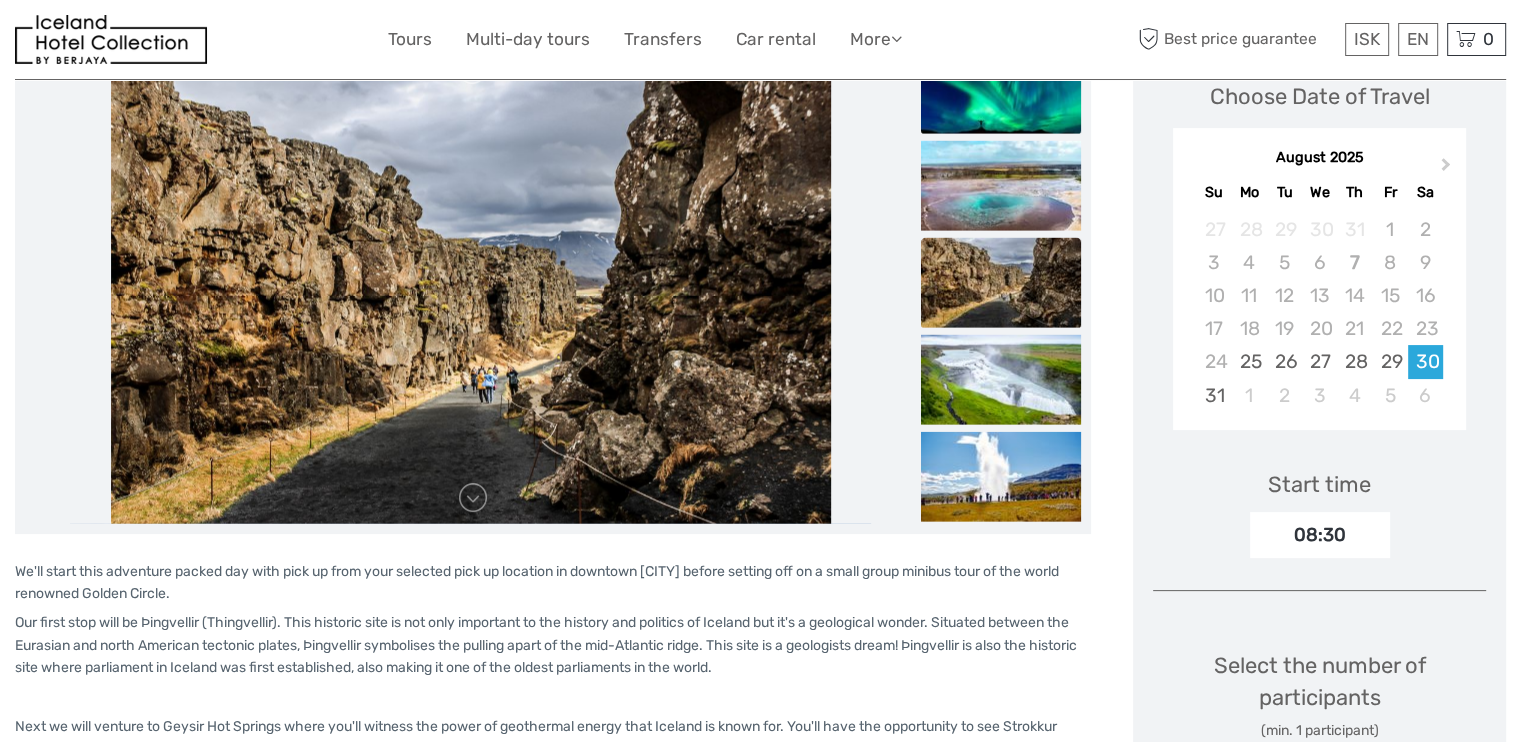 click at bounding box center (1001, 88) 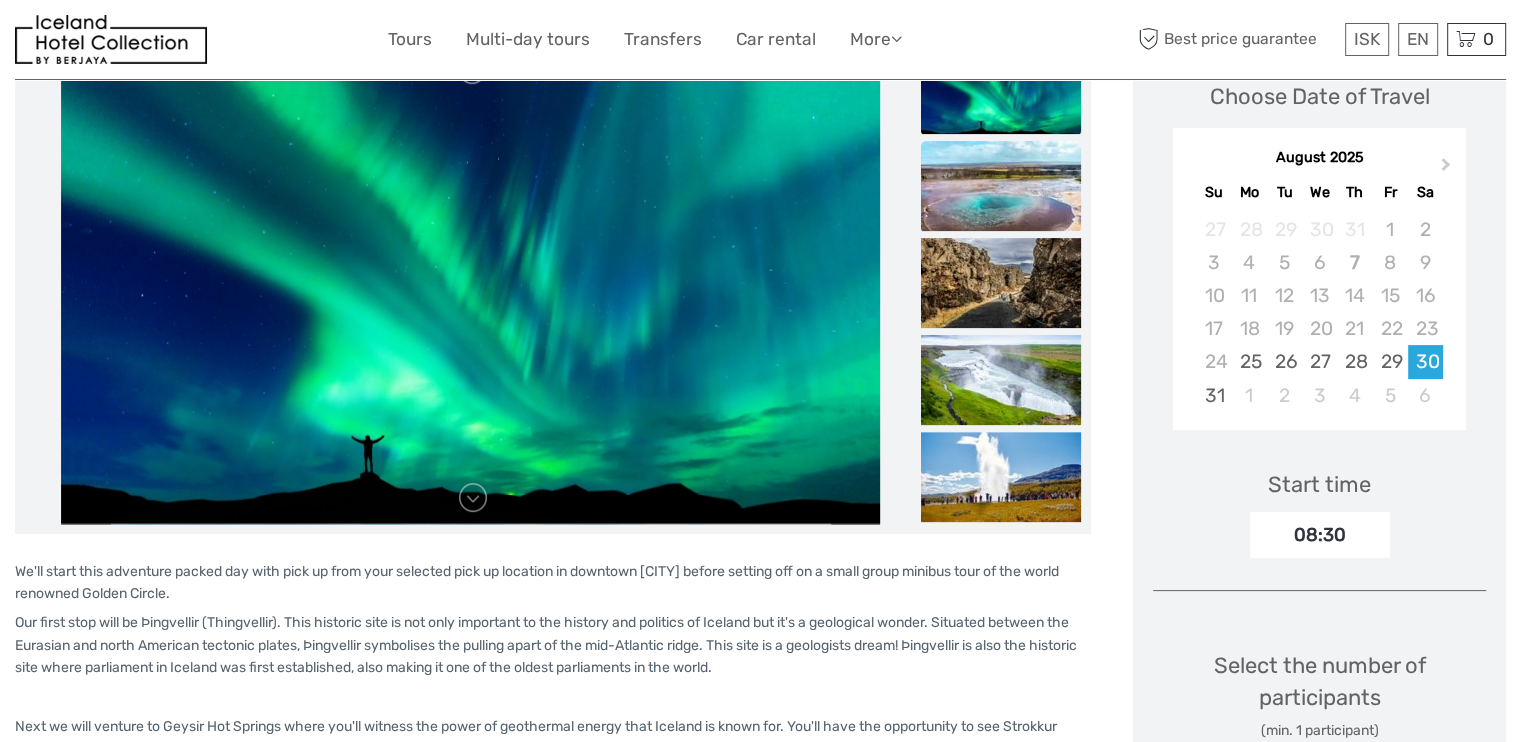 click at bounding box center [1001, 186] 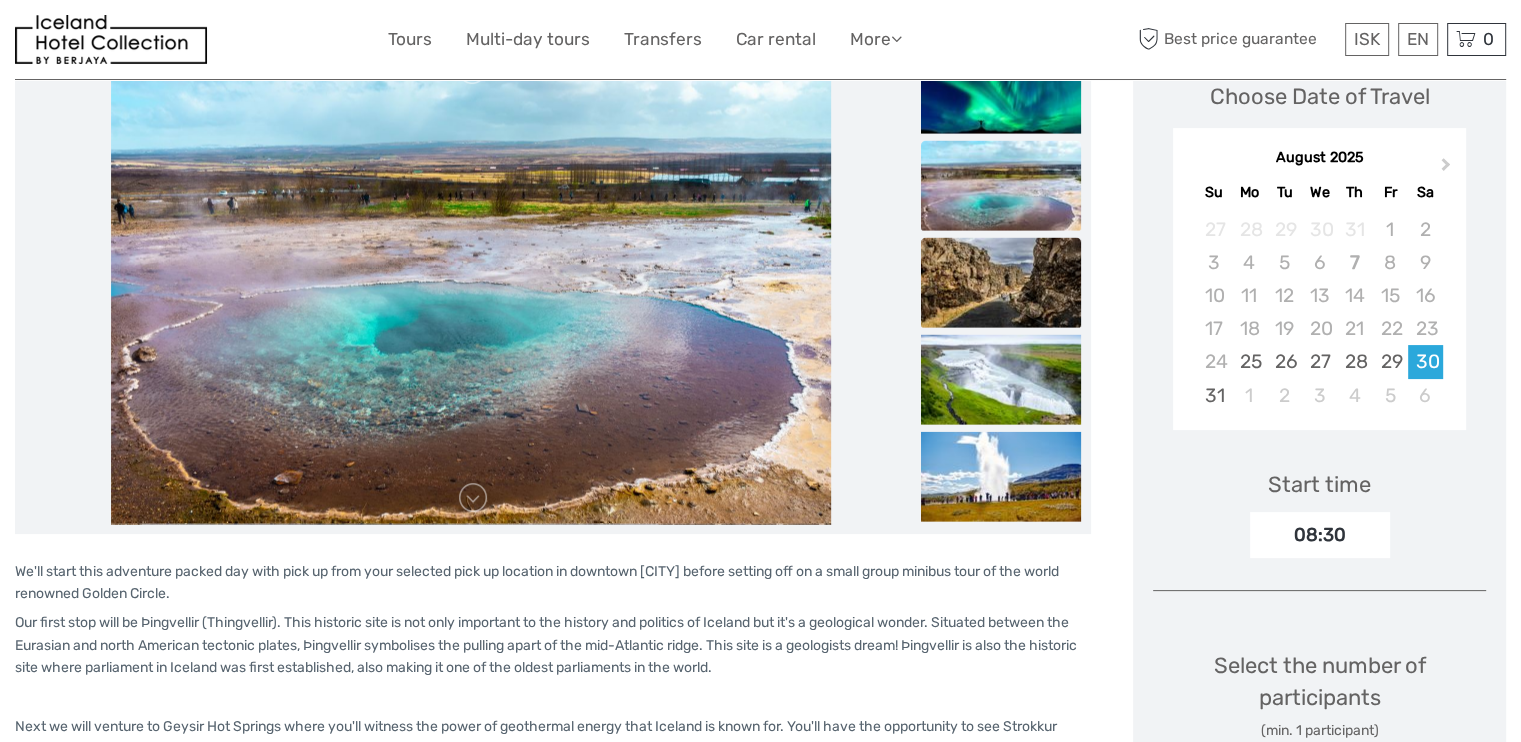 click at bounding box center [1001, 282] 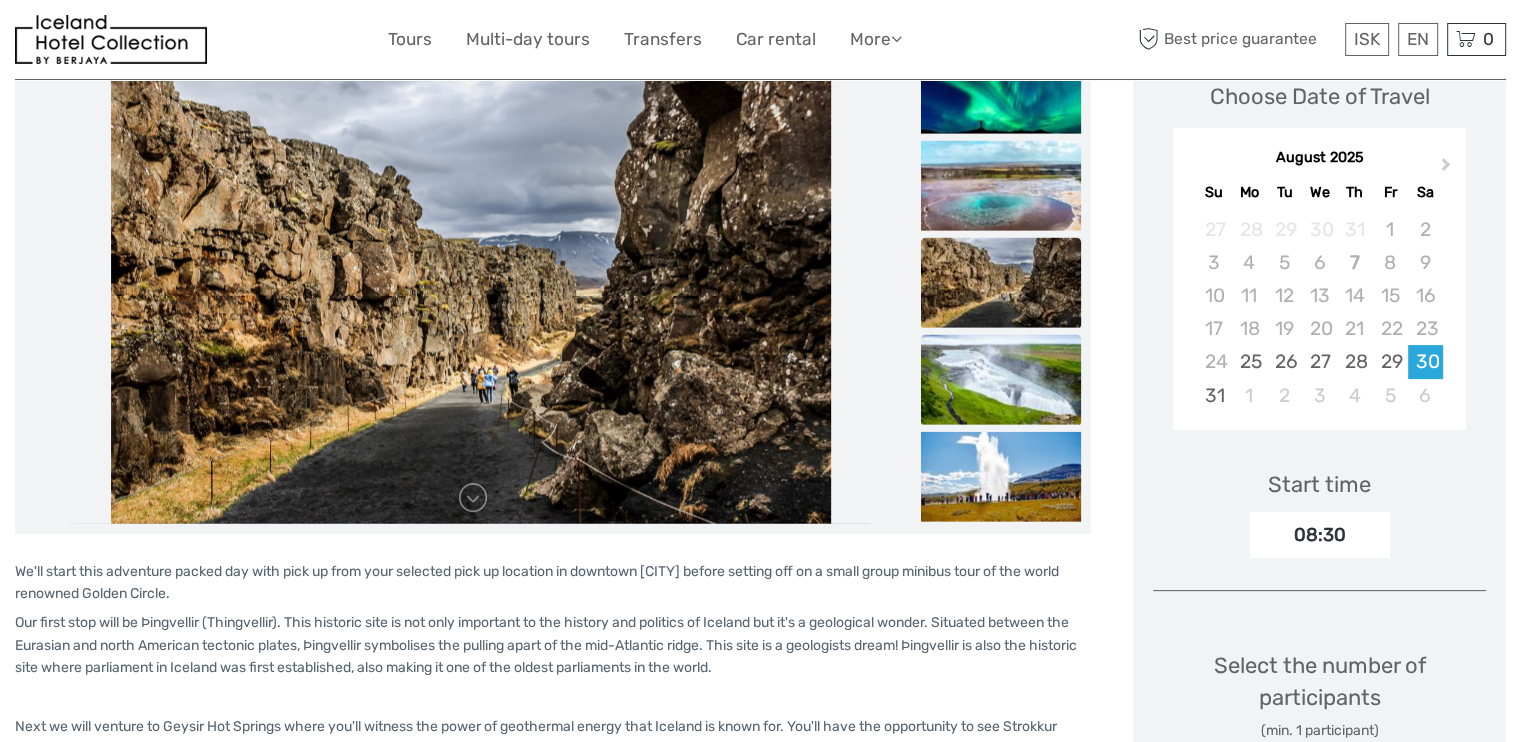click at bounding box center [1001, 379] 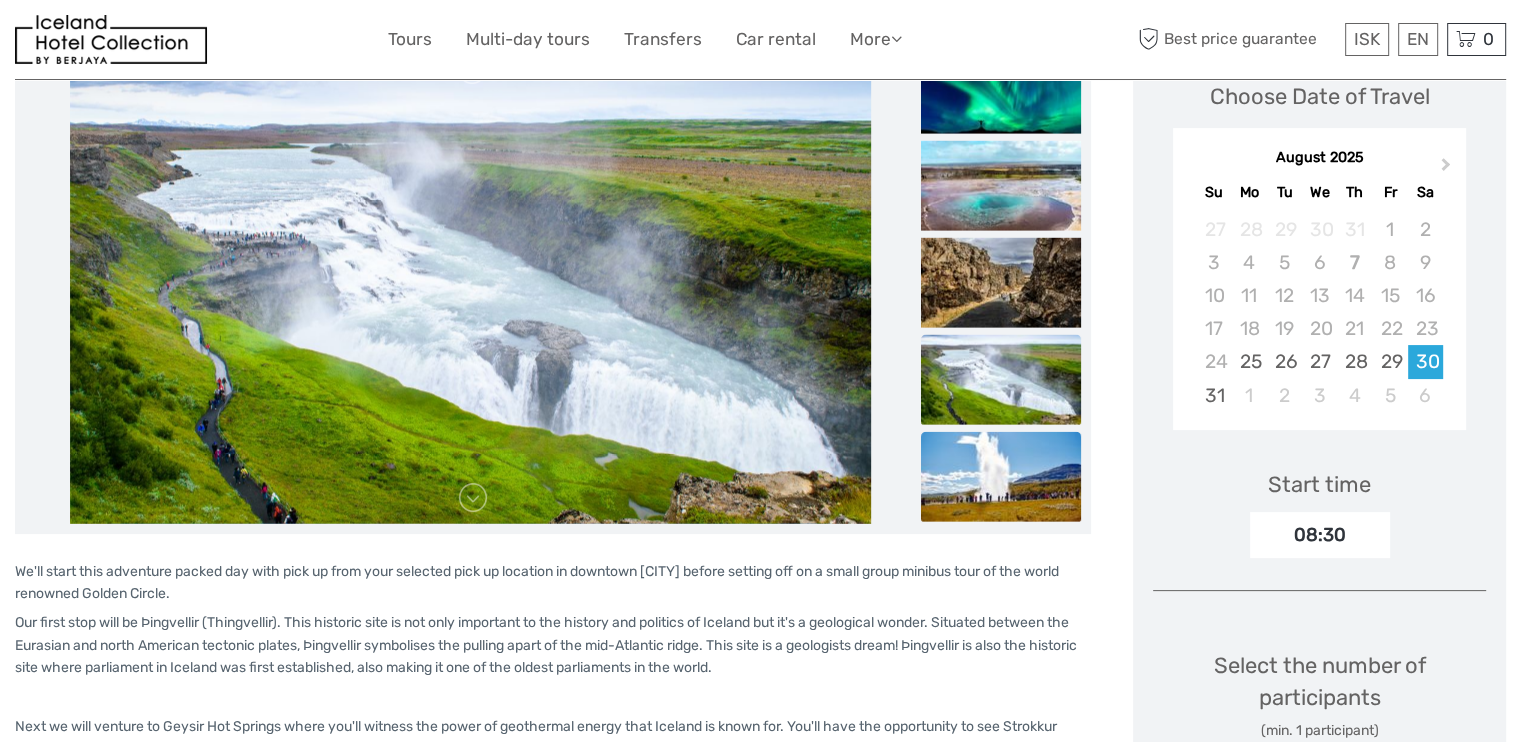 click at bounding box center [1001, 476] 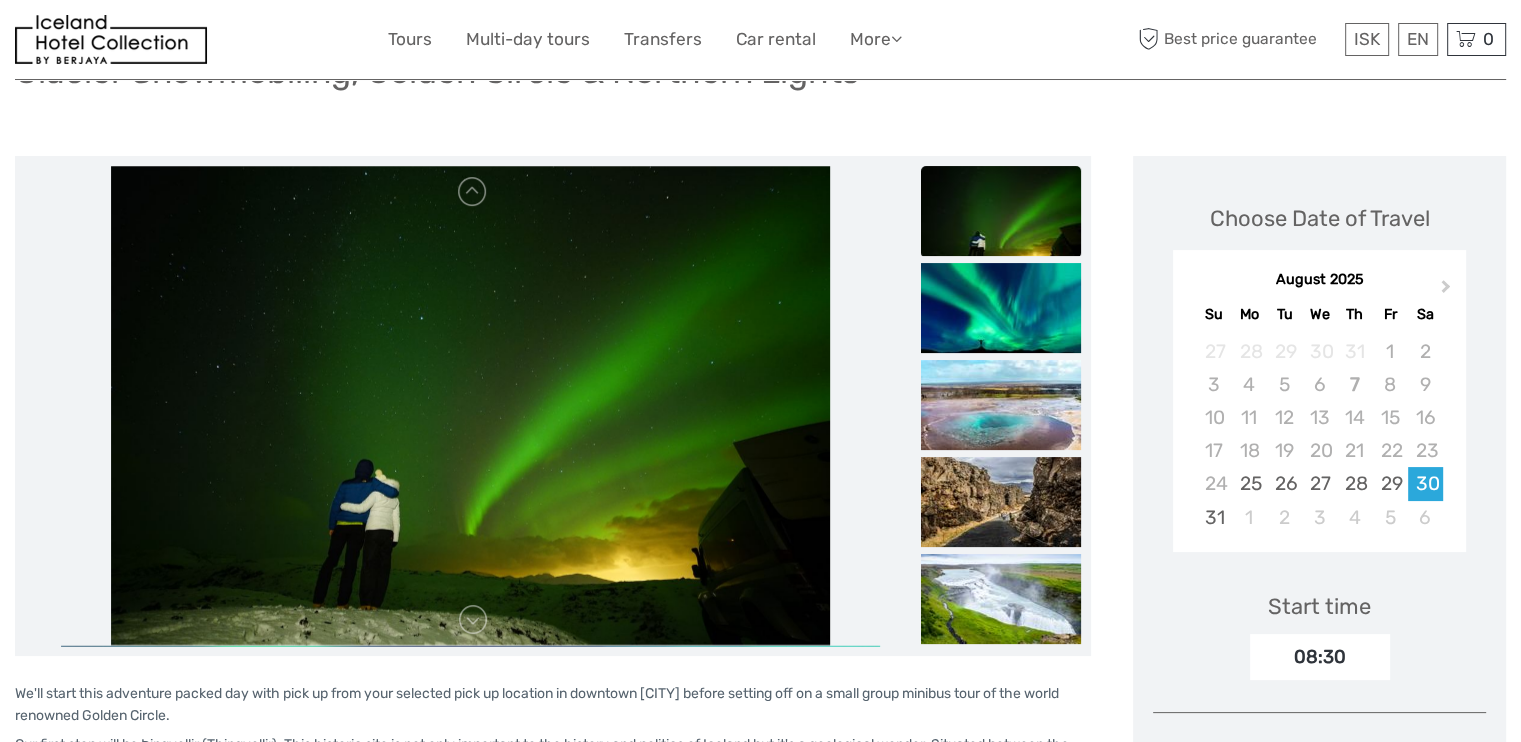 scroll, scrollTop: 0, scrollLeft: 0, axis: both 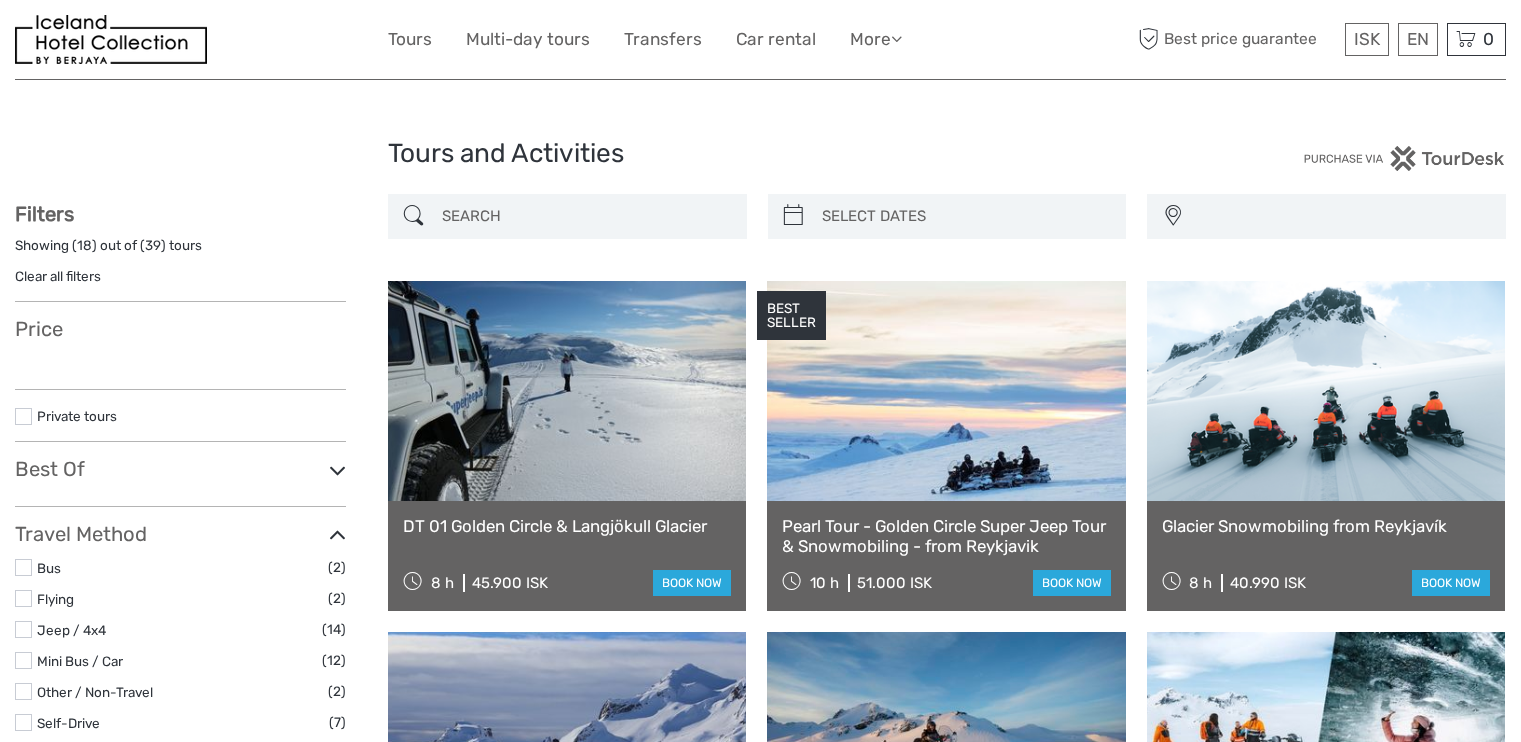 select 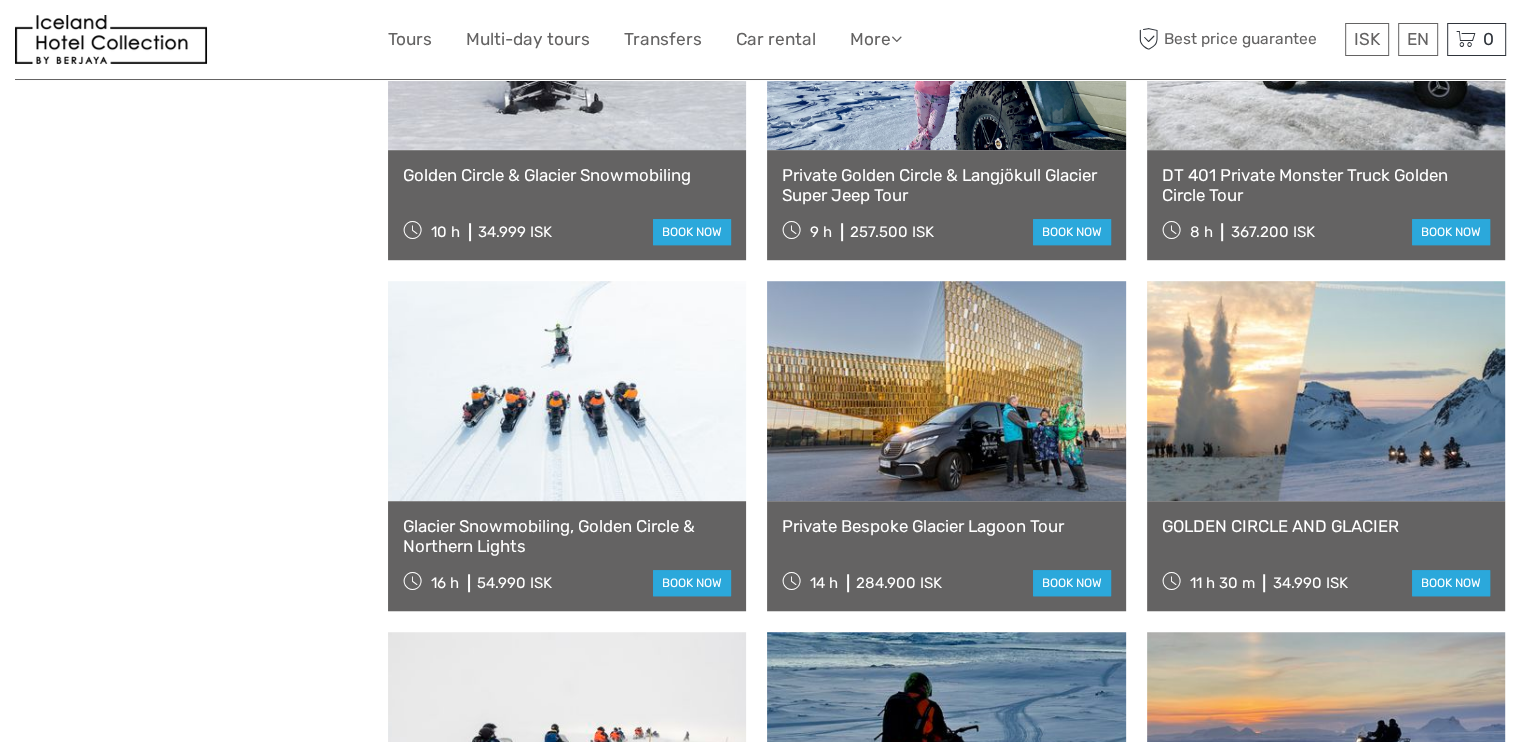 select 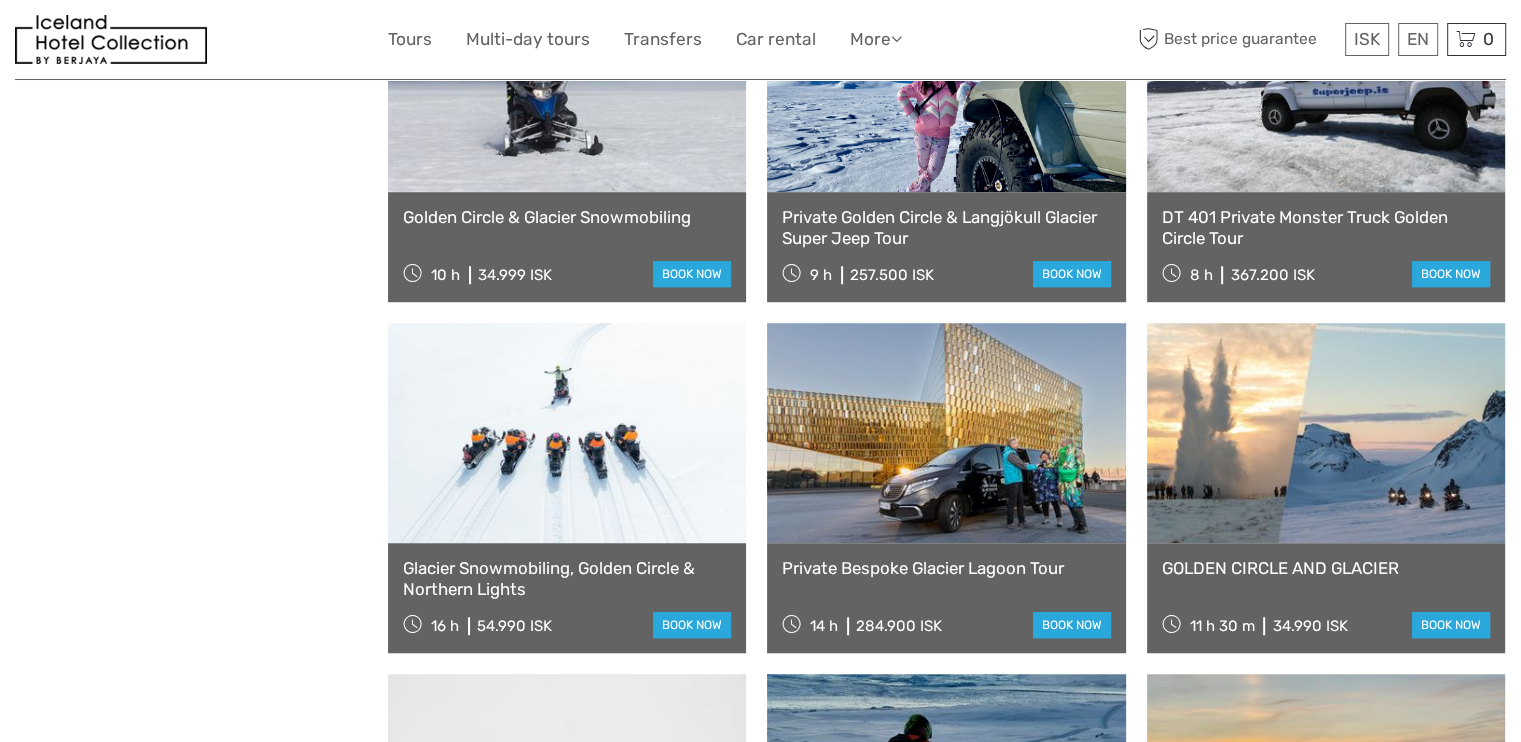 scroll, scrollTop: 0, scrollLeft: 0, axis: both 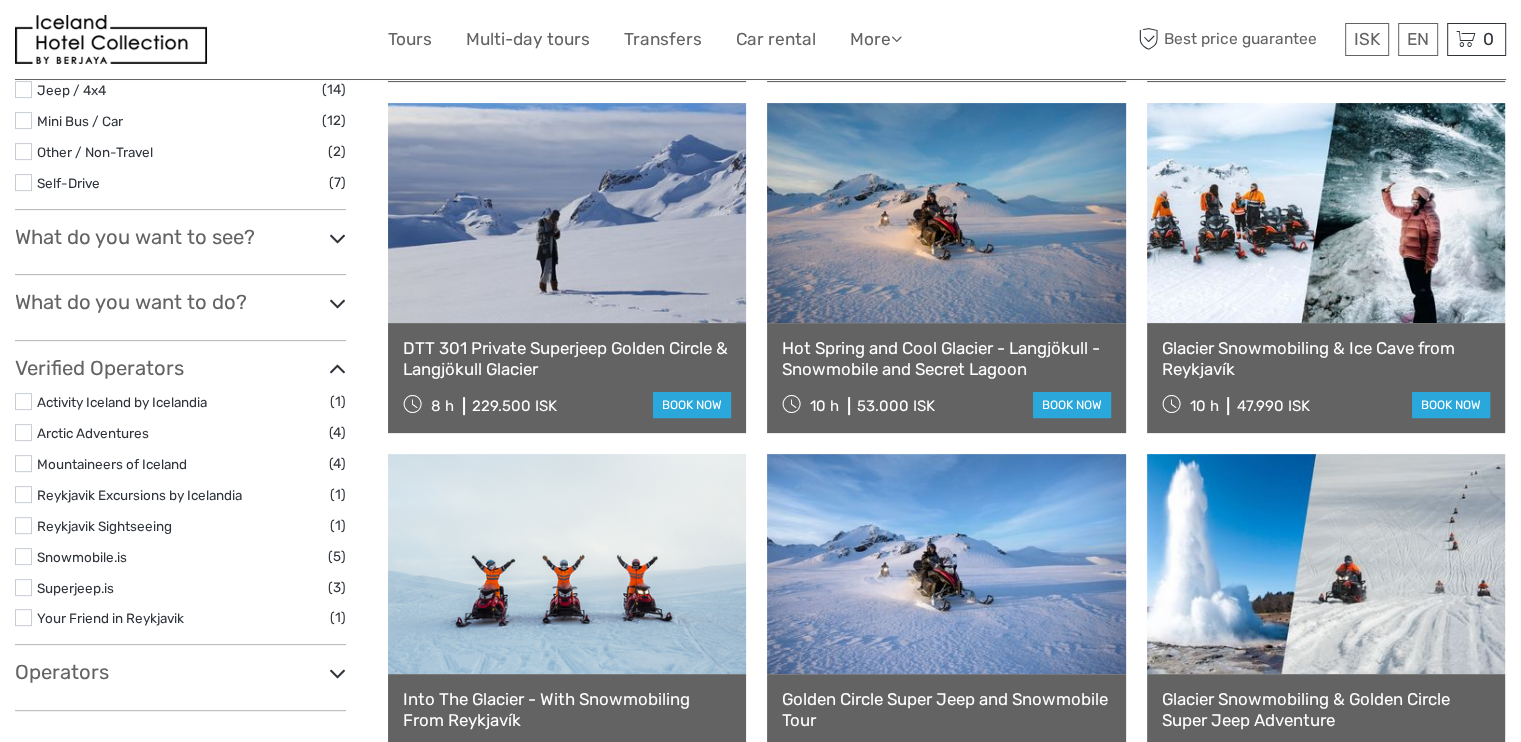 click at bounding box center (337, 673) 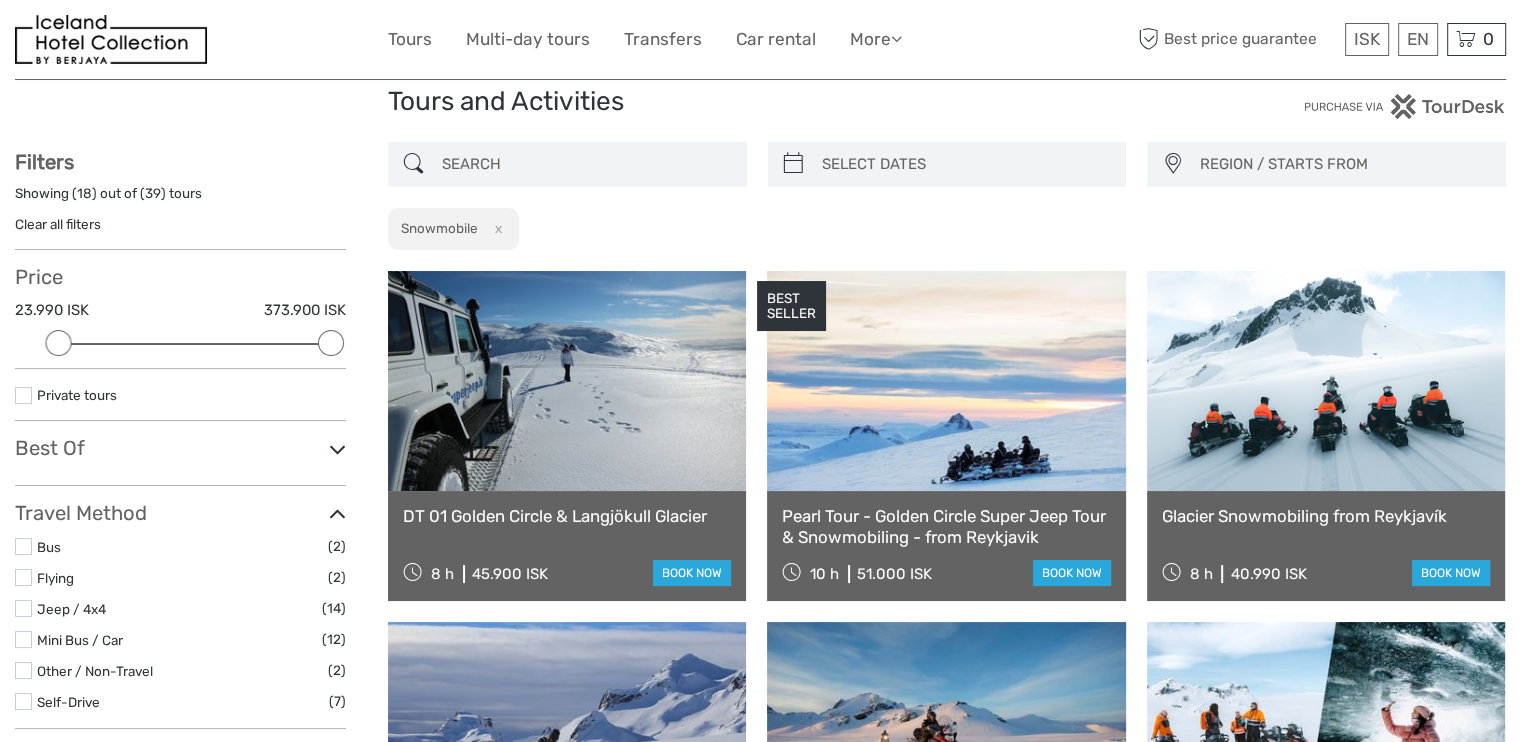 scroll, scrollTop: 0, scrollLeft: 0, axis: both 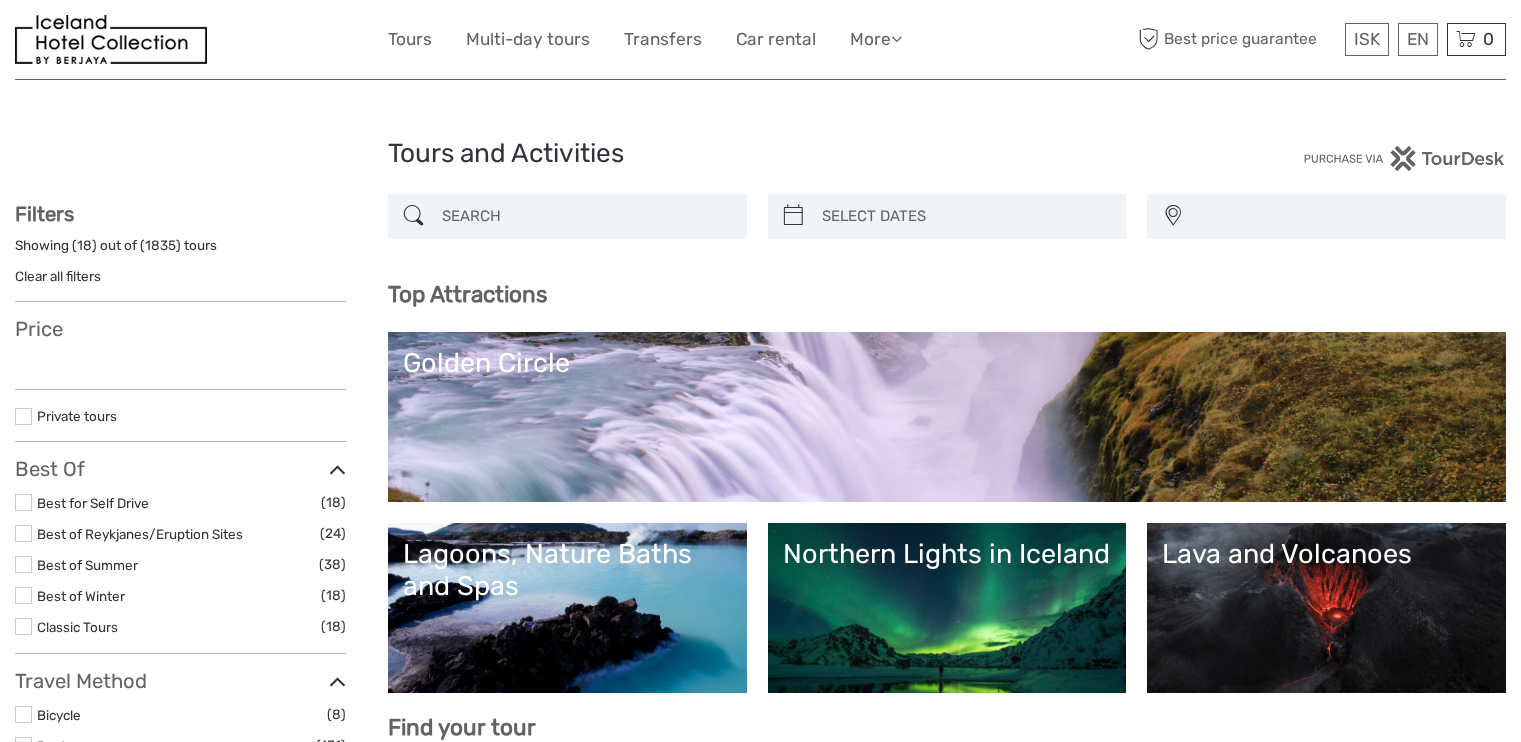 select 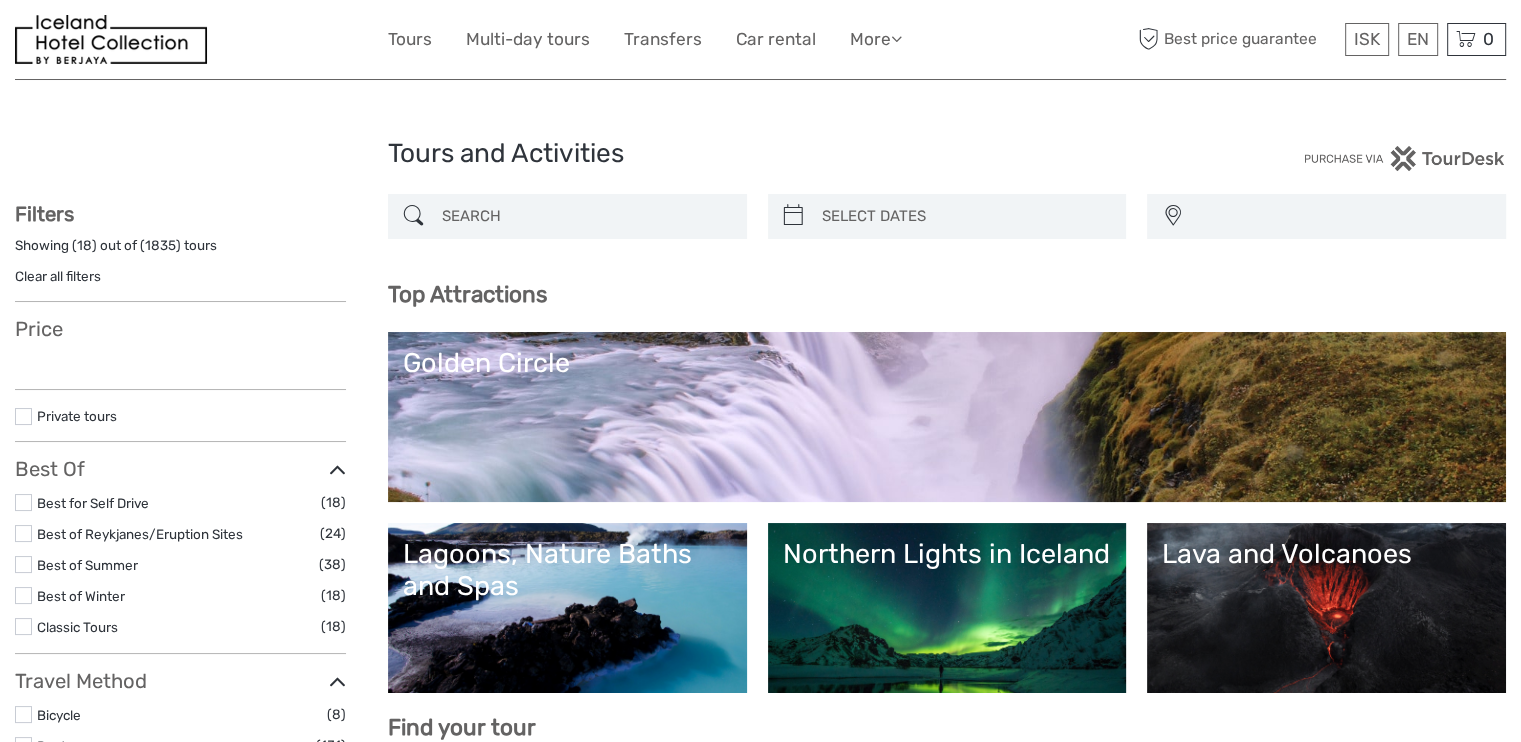 scroll, scrollTop: 0, scrollLeft: 0, axis: both 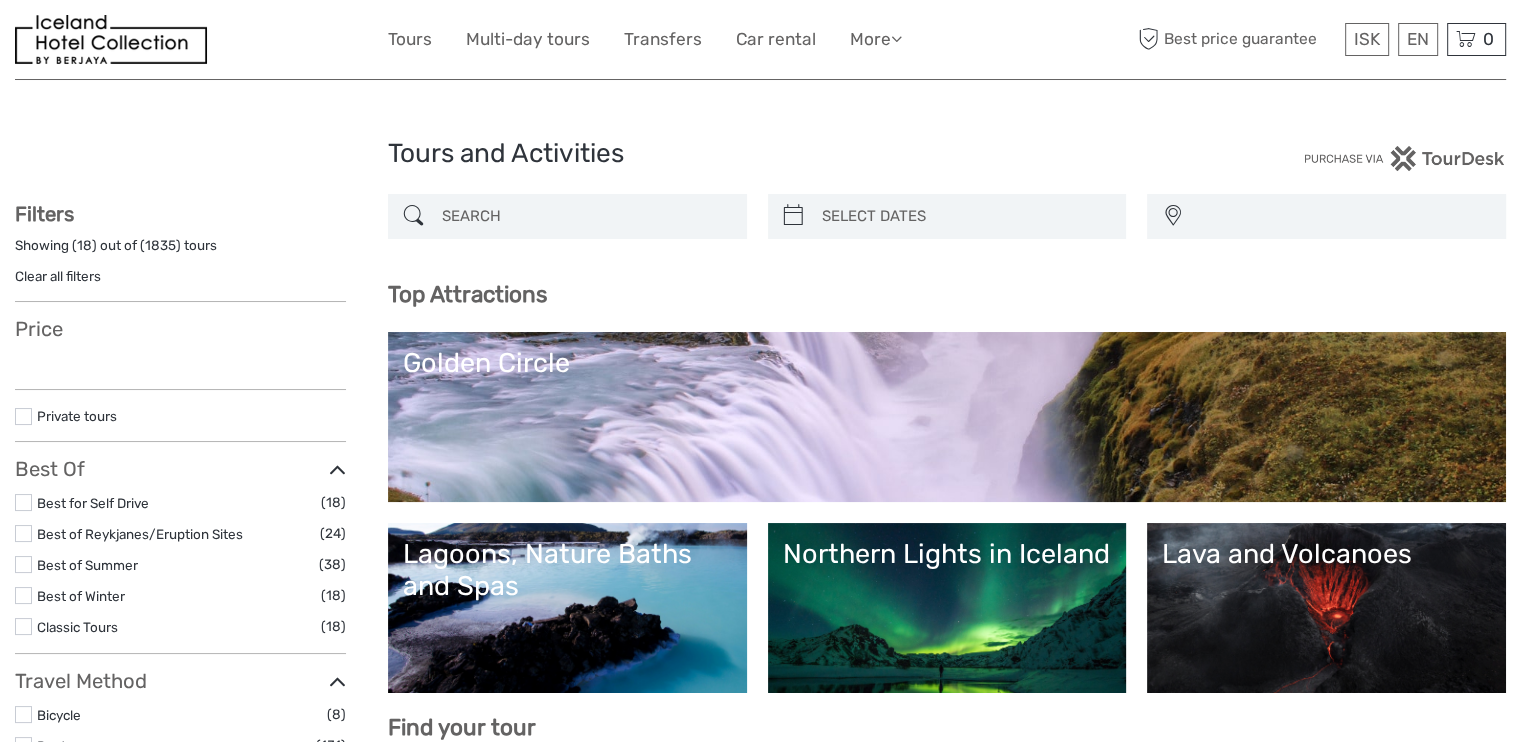 select 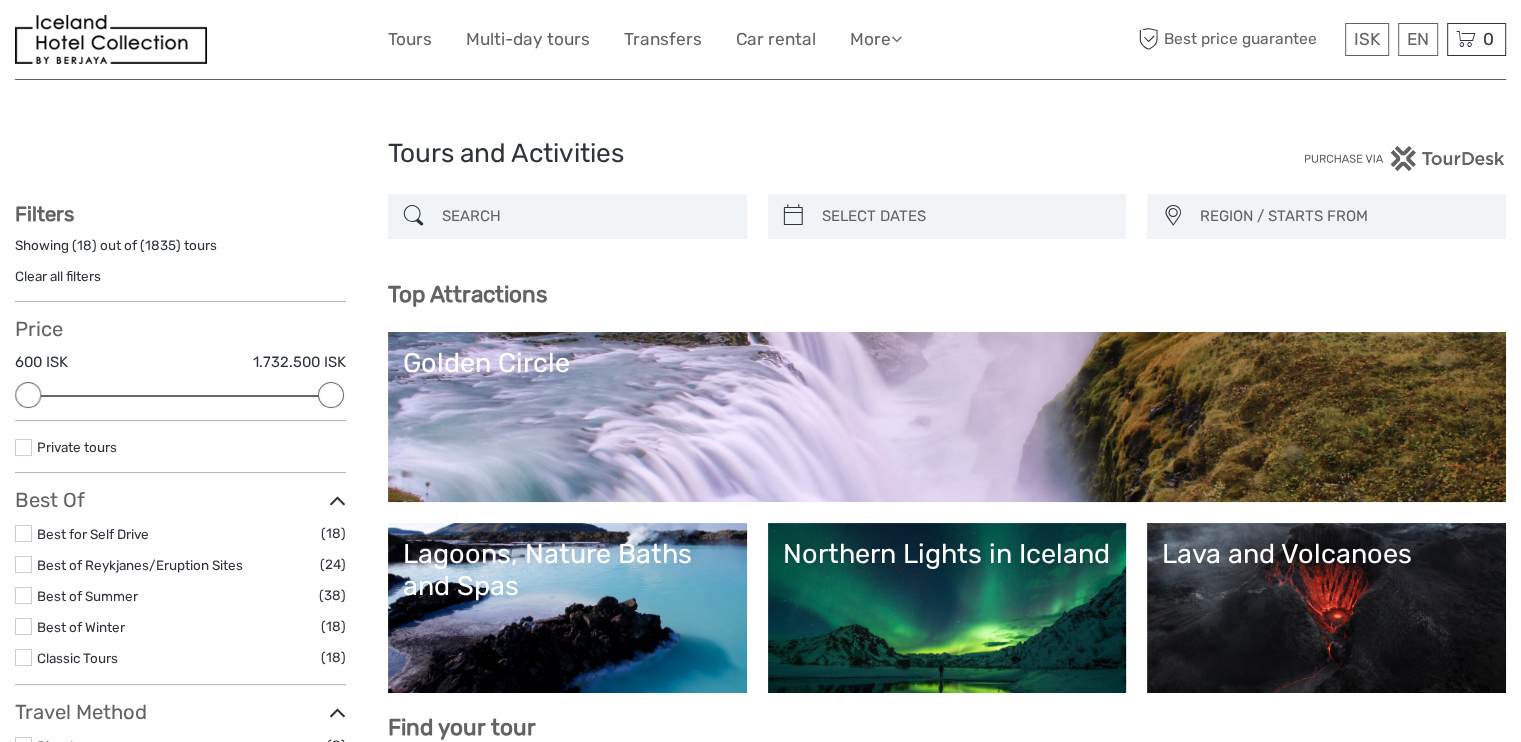 scroll, scrollTop: 148, scrollLeft: 0, axis: vertical 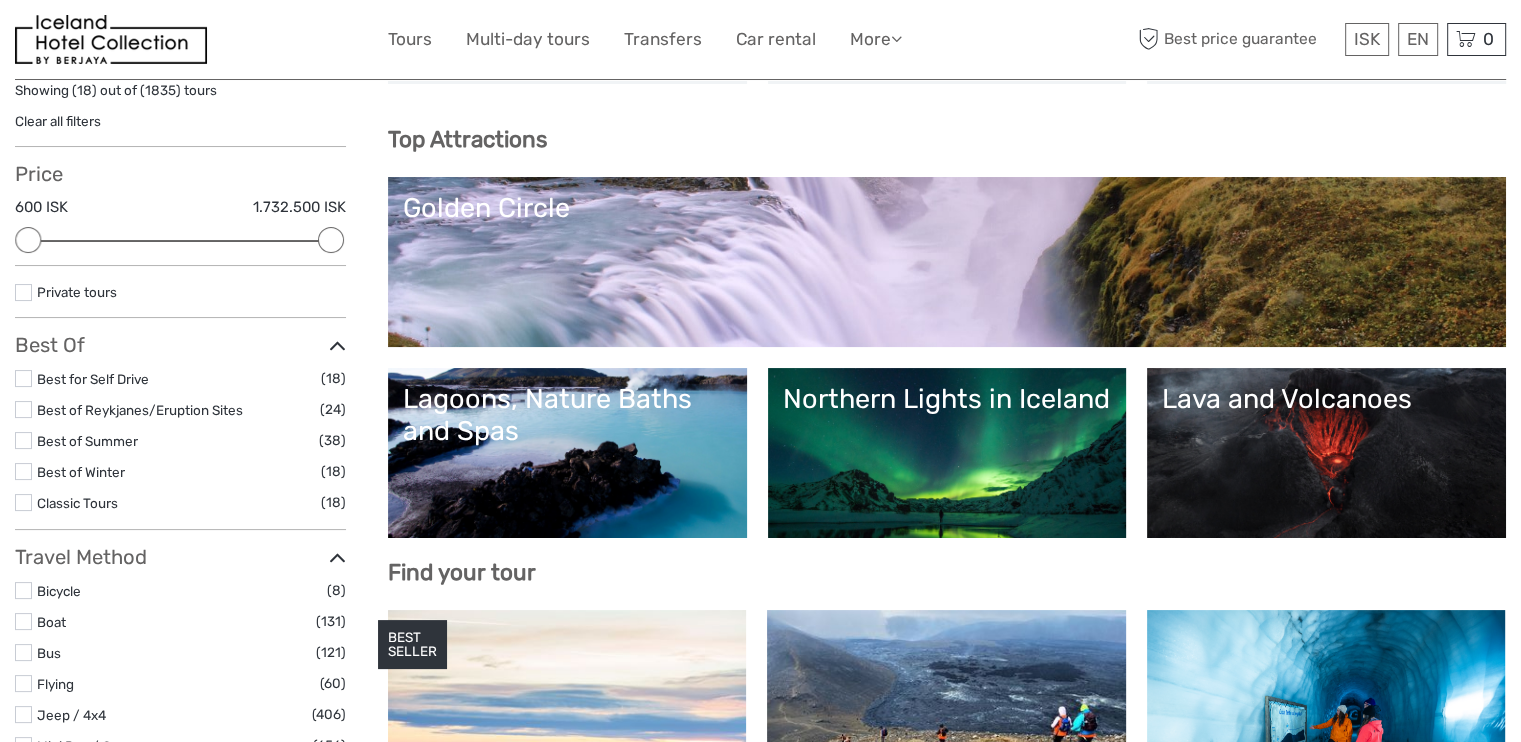 click on "Northern Lights in Iceland" at bounding box center [947, 453] 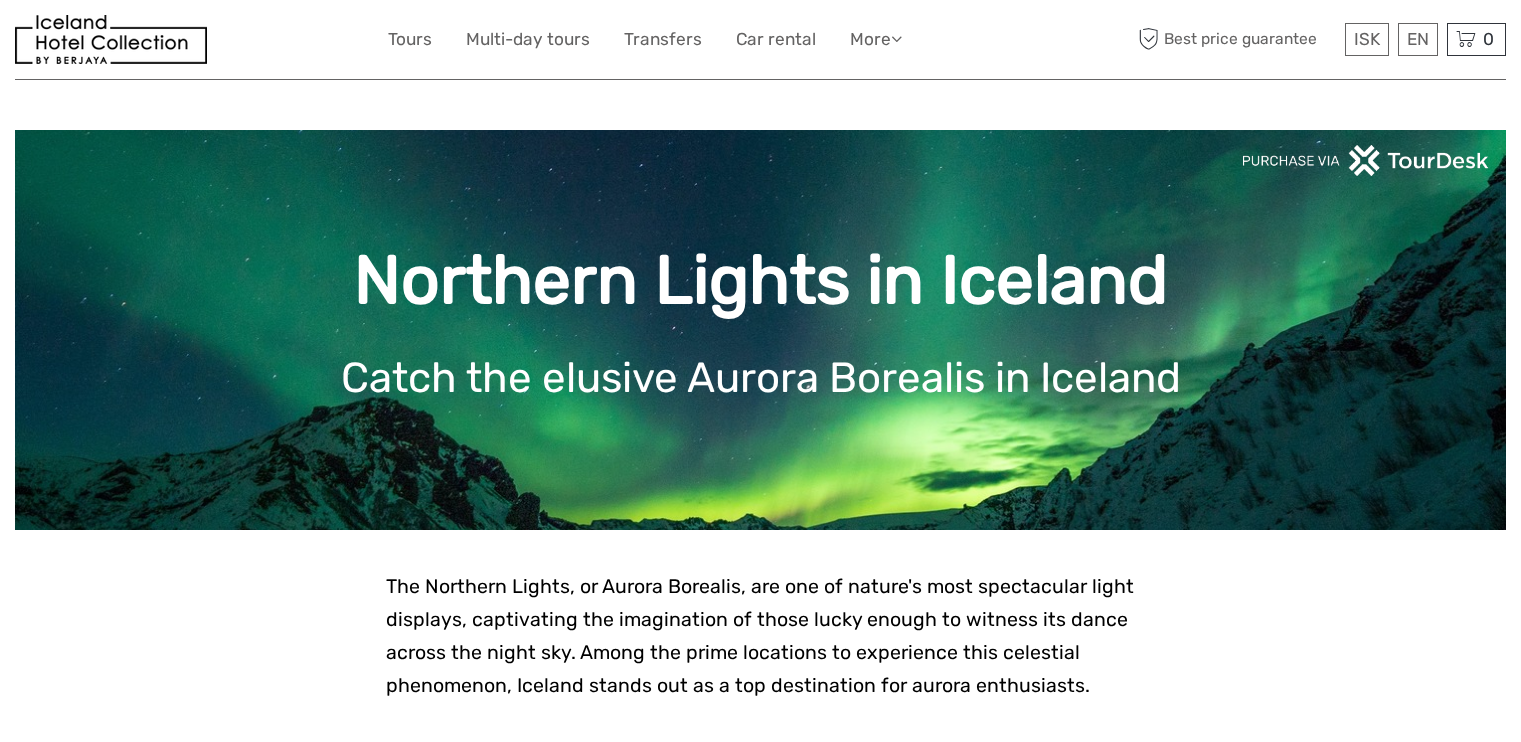 scroll, scrollTop: 0, scrollLeft: 0, axis: both 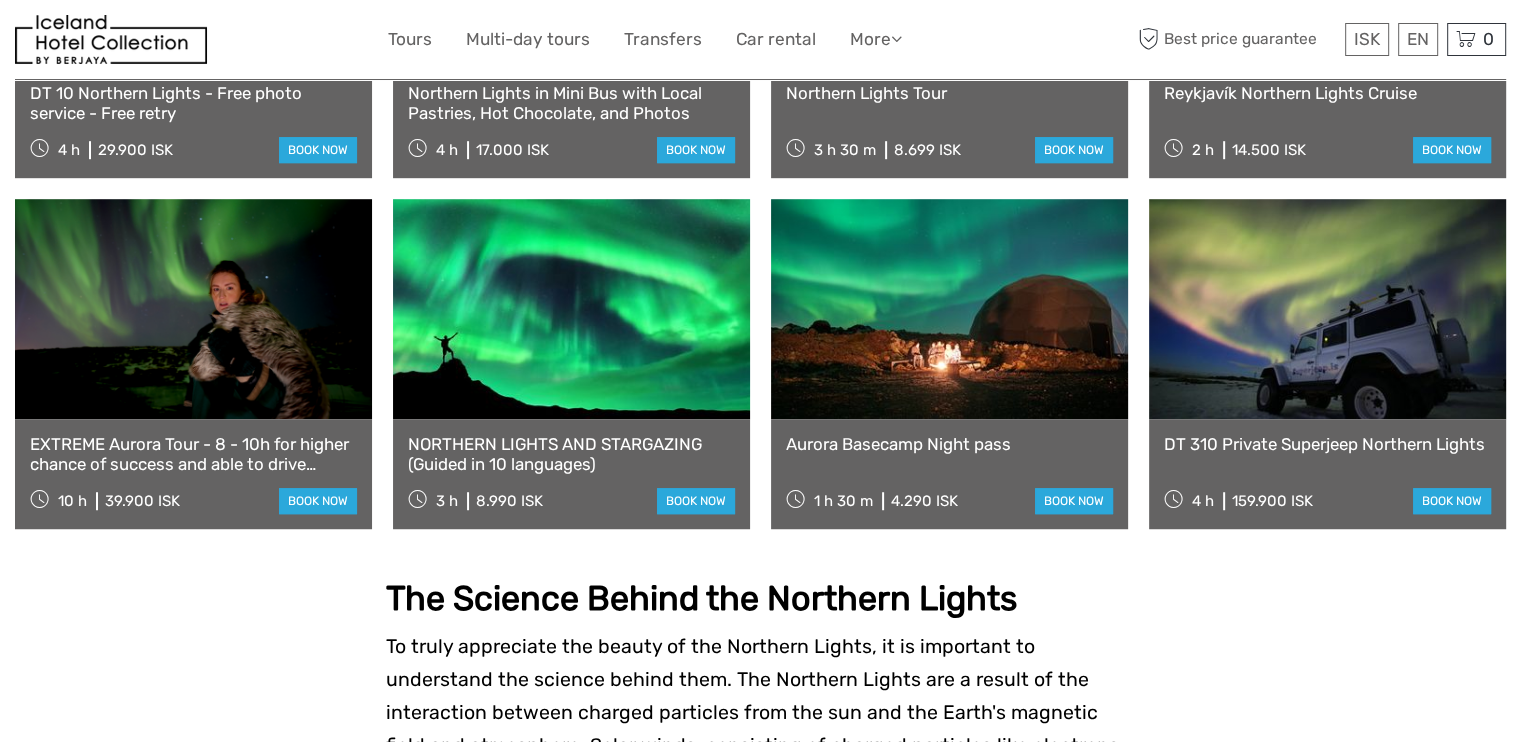 click on "Aurora Basecamp Night pass" at bounding box center (949, 444) 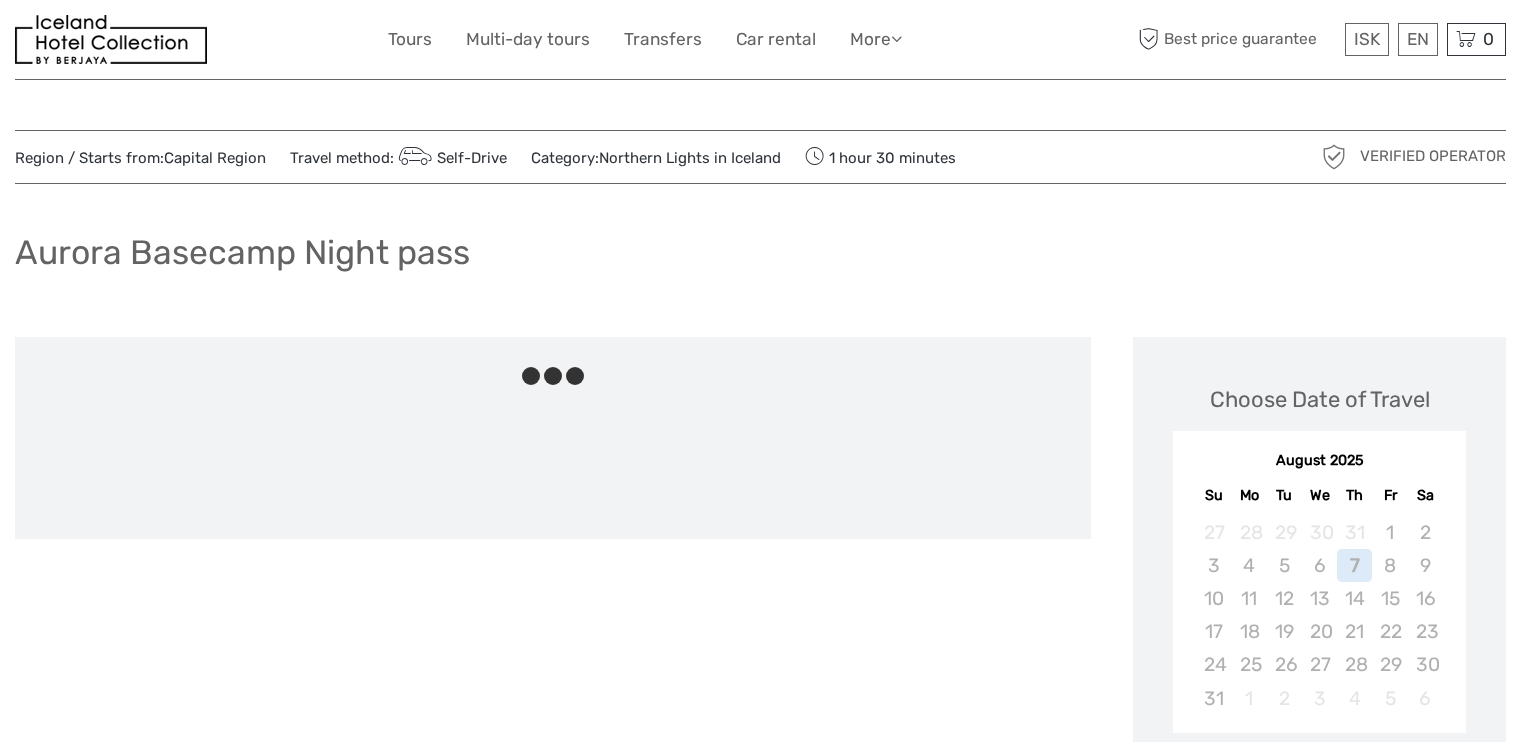 scroll, scrollTop: 0, scrollLeft: 0, axis: both 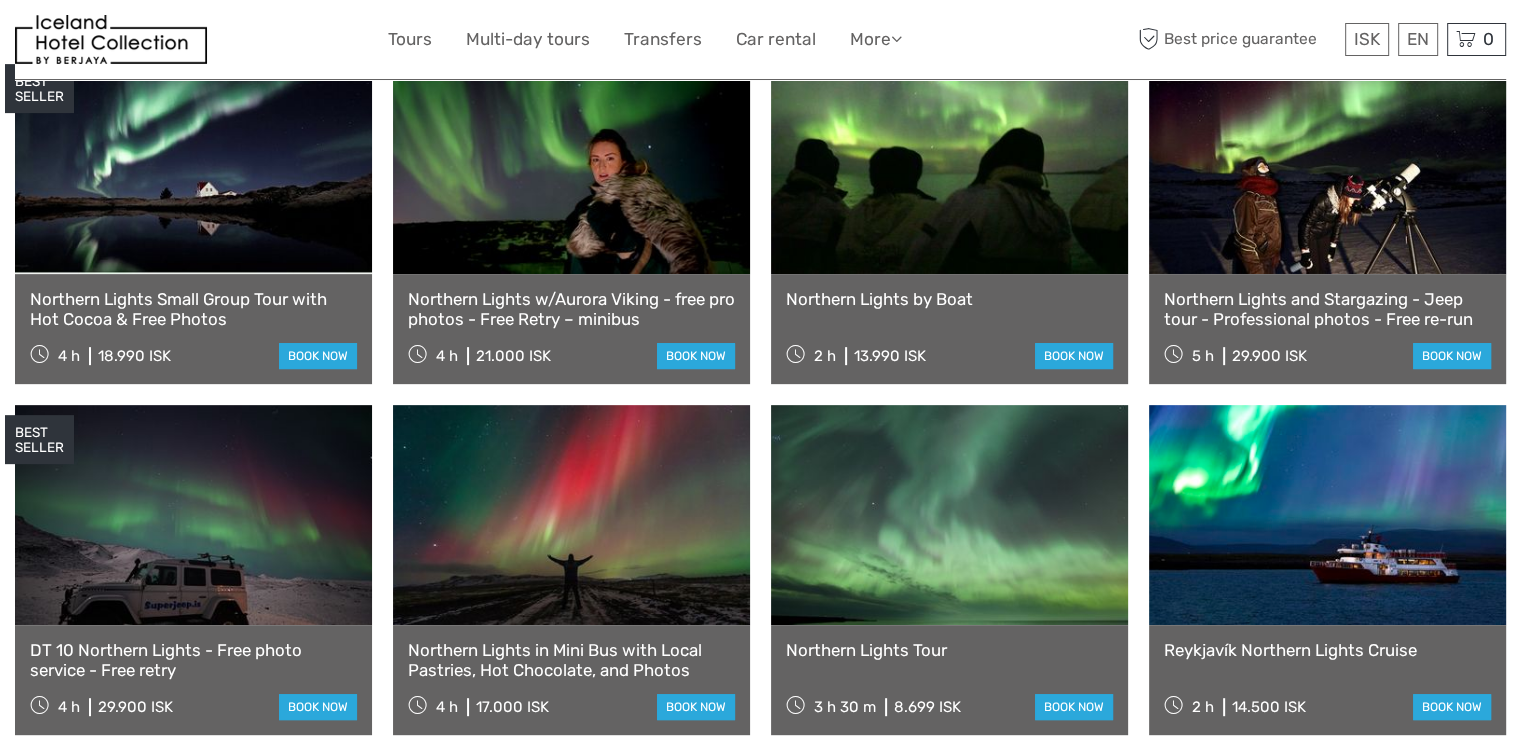 click at bounding box center [193, 164] 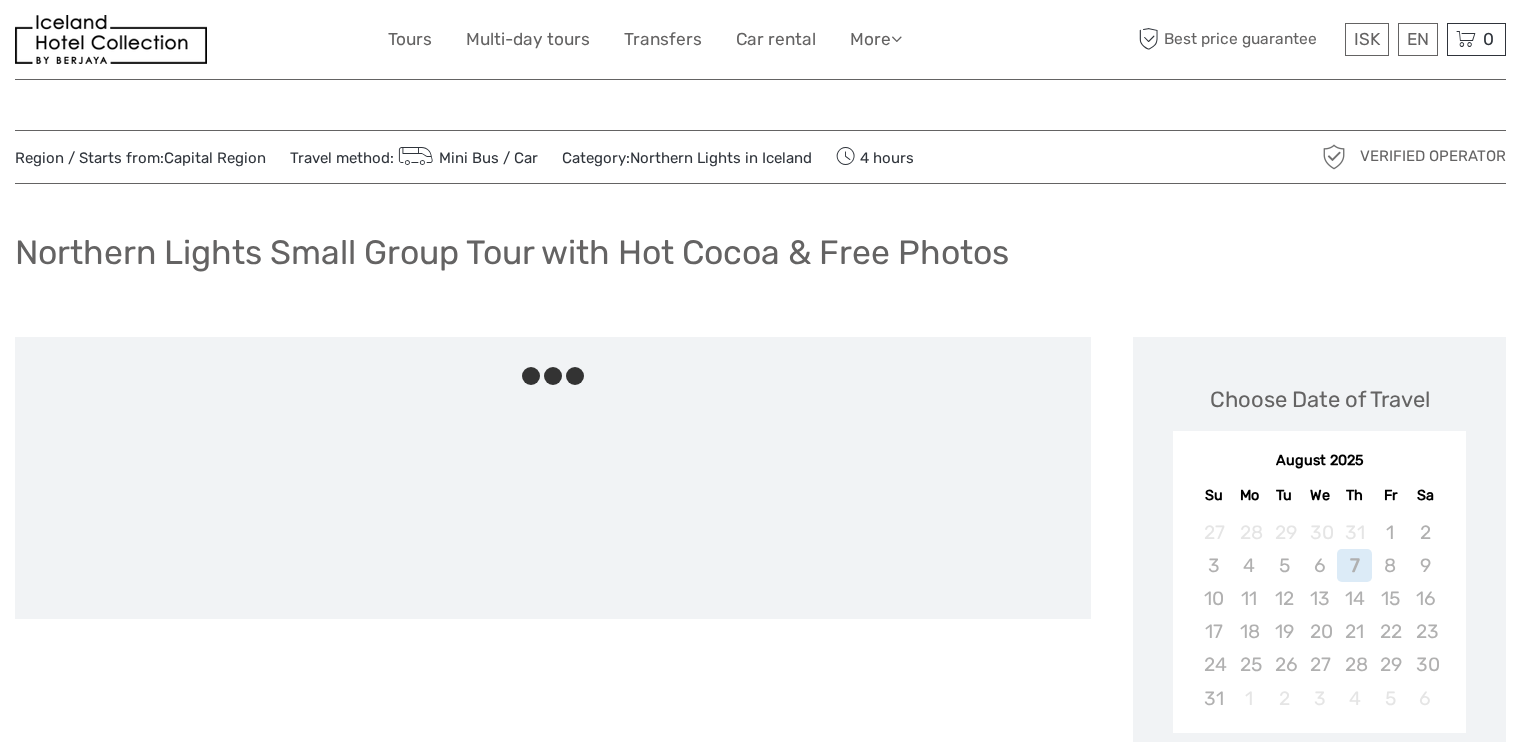 scroll, scrollTop: 0, scrollLeft: 0, axis: both 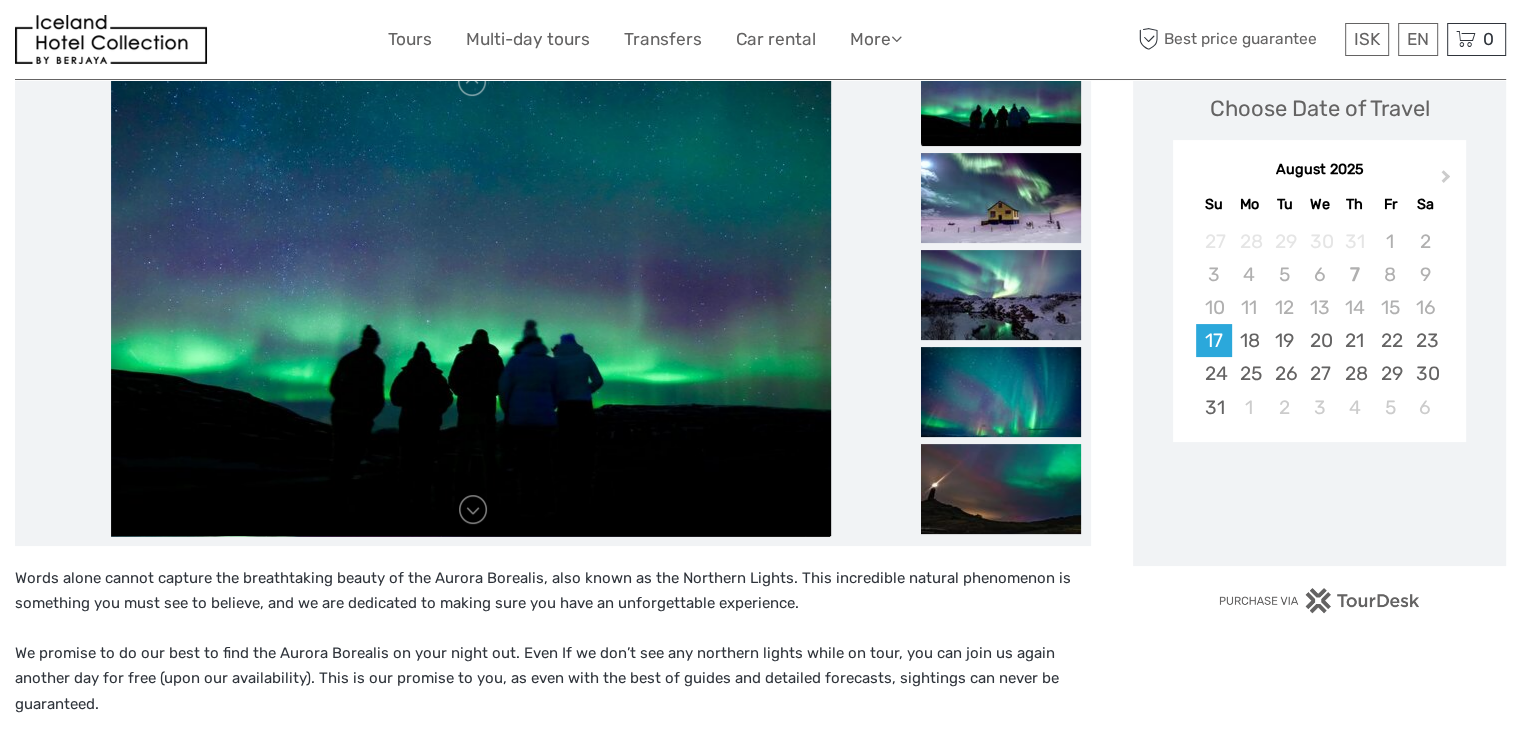 click at bounding box center (1001, 101) 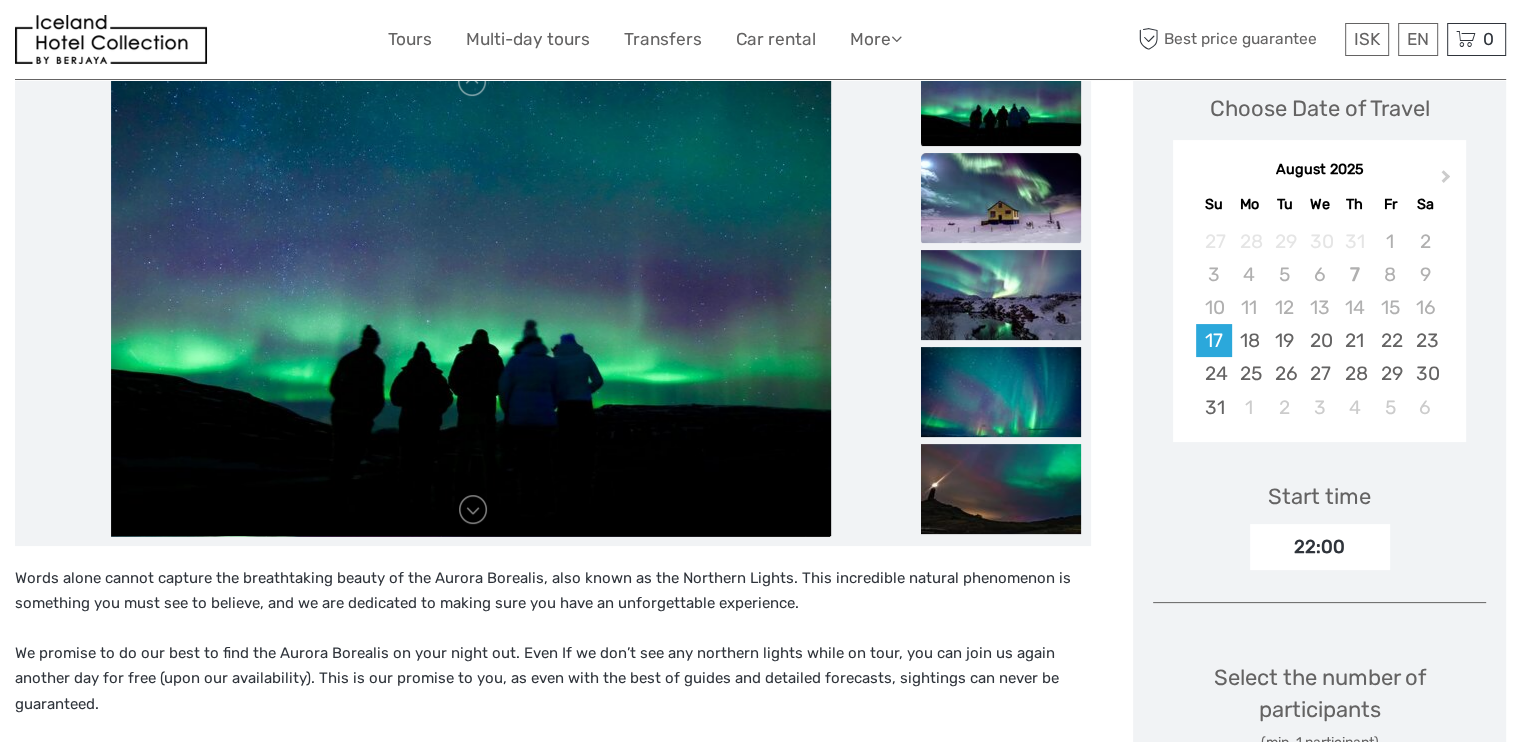 click at bounding box center (1001, 198) 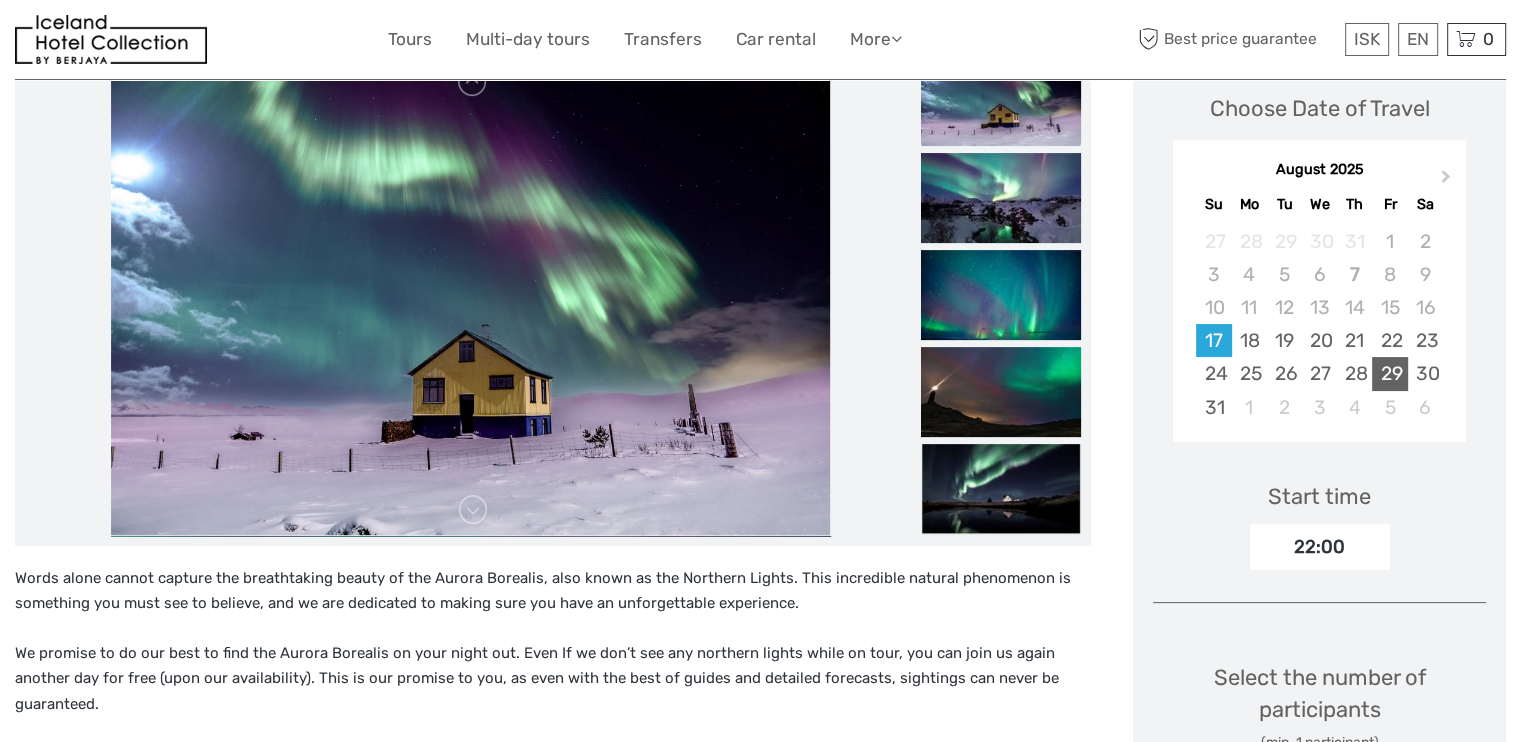 click on "29" at bounding box center (1389, 373) 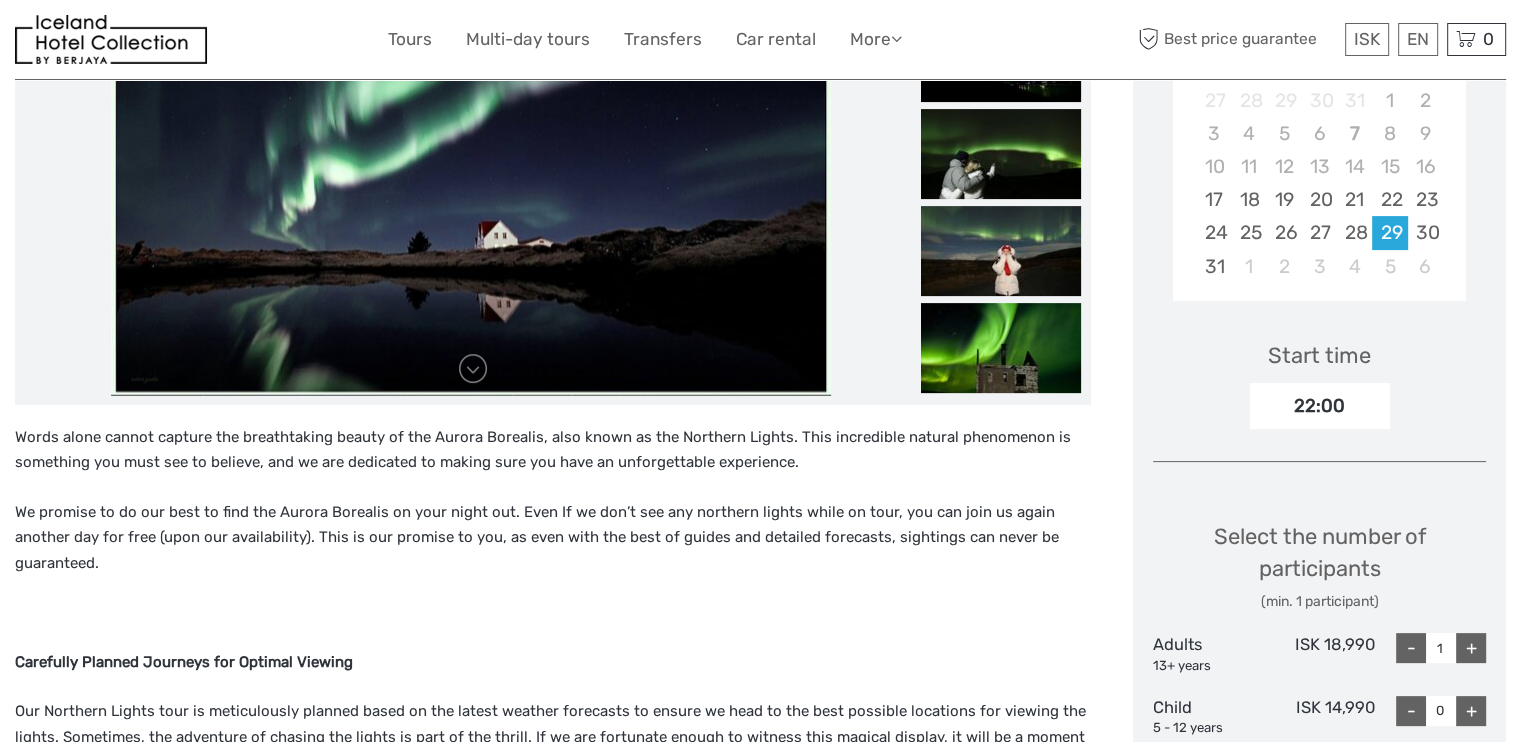 scroll, scrollTop: 457, scrollLeft: 0, axis: vertical 